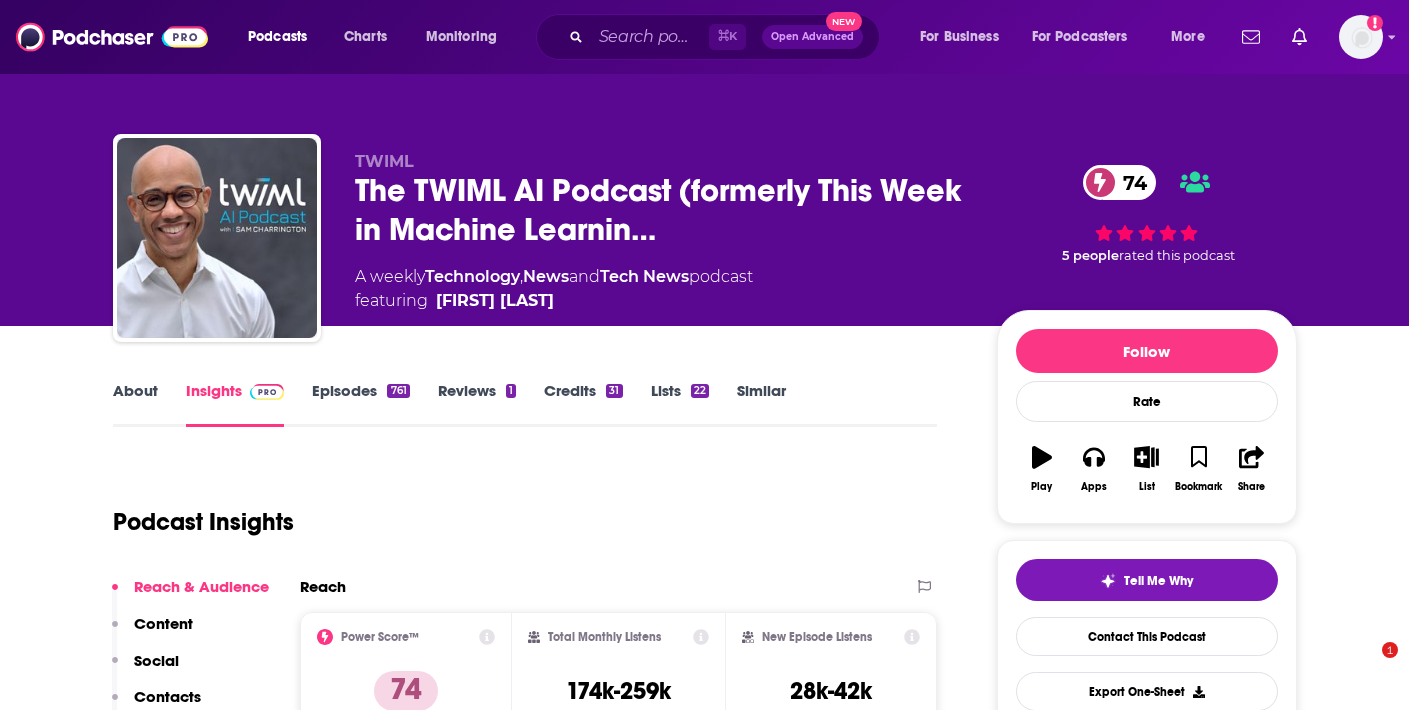 scroll, scrollTop: 0, scrollLeft: 0, axis: both 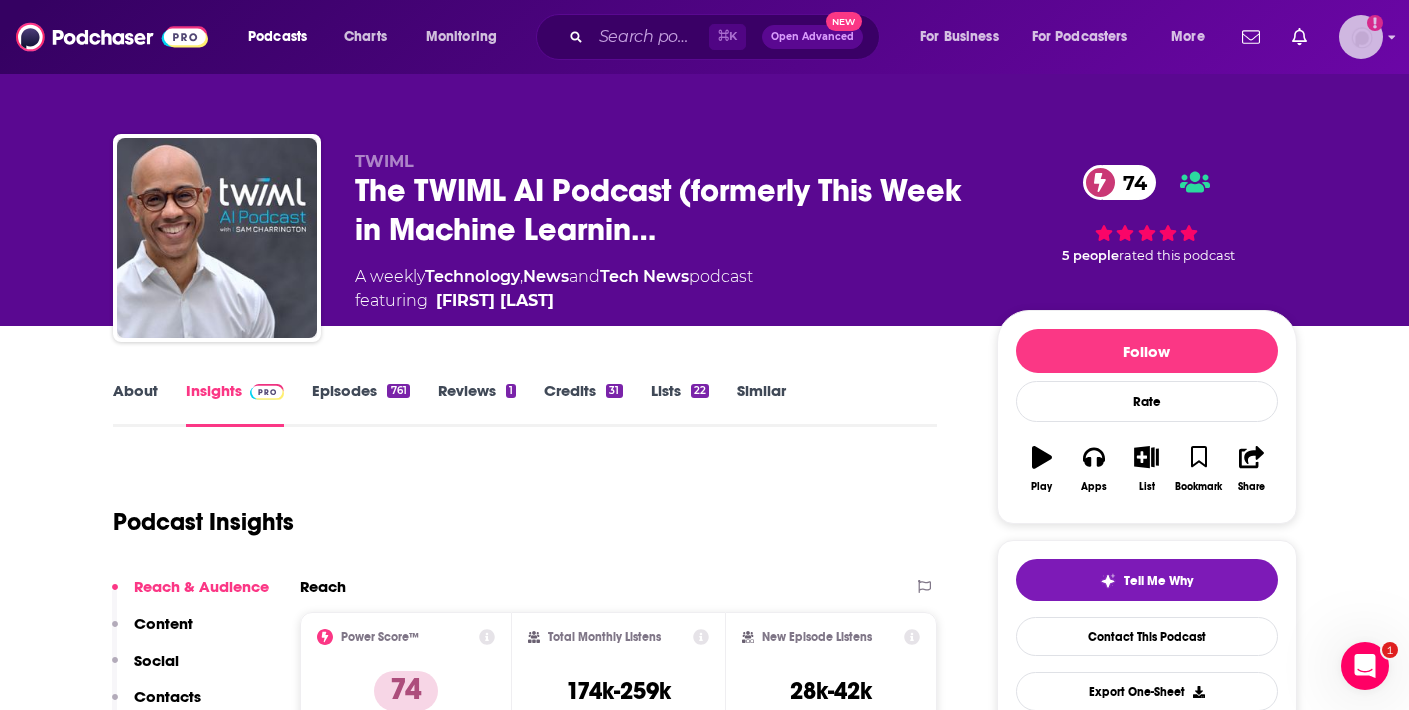 click at bounding box center (1361, 37) 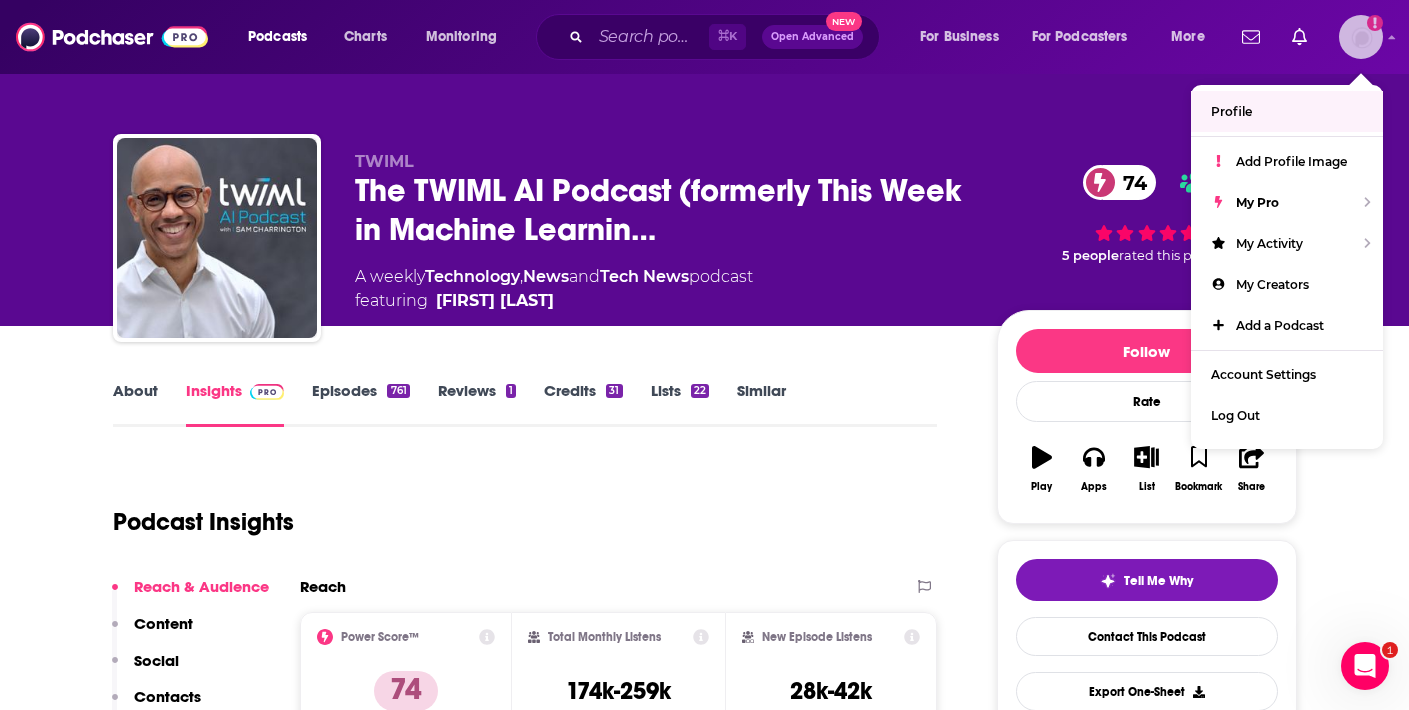 click on "Profile" at bounding box center (1231, 111) 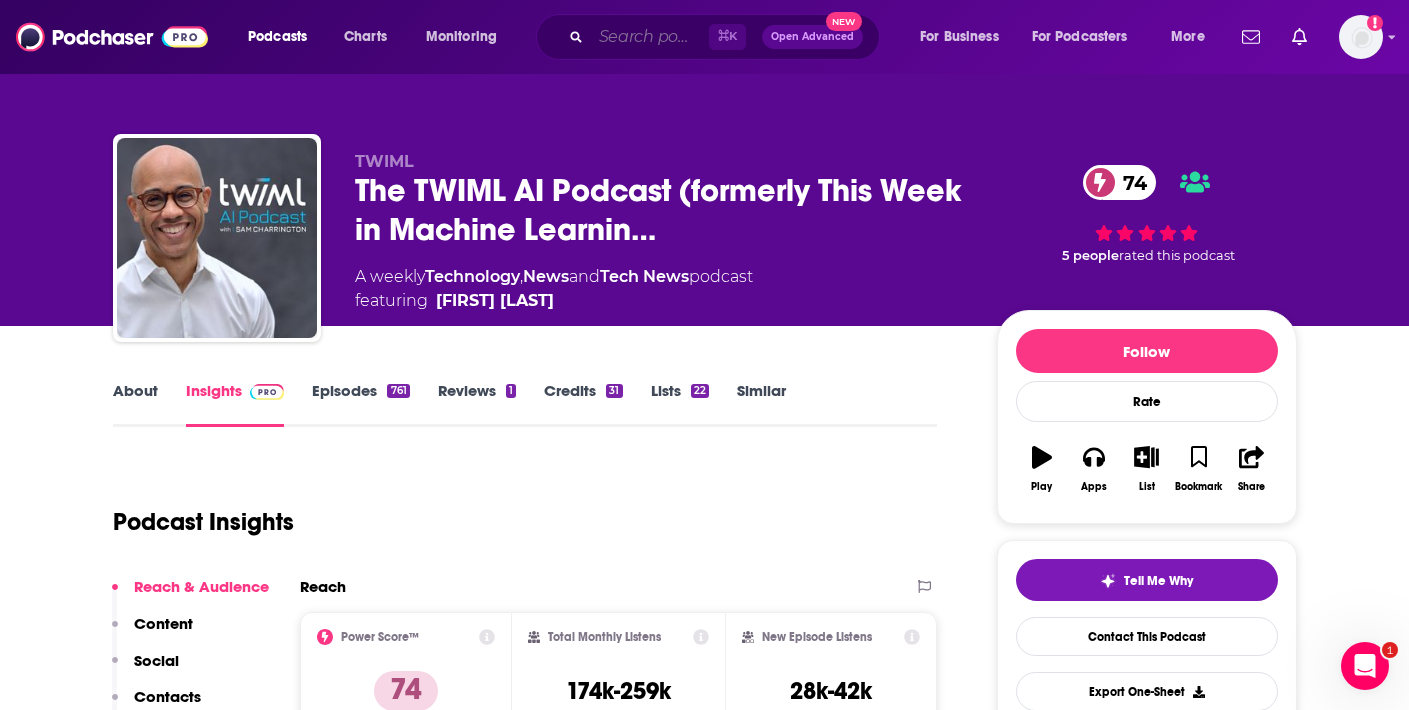click at bounding box center [650, 37] 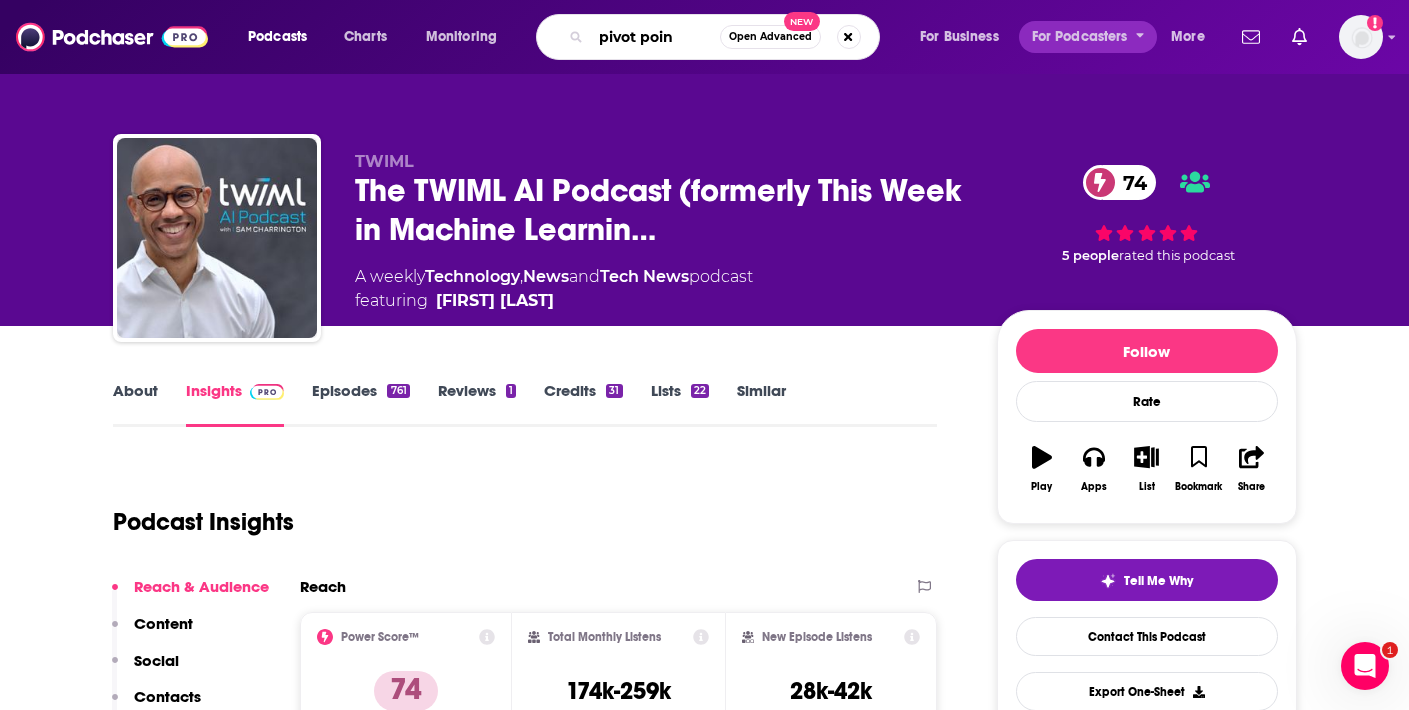type on "pivot point" 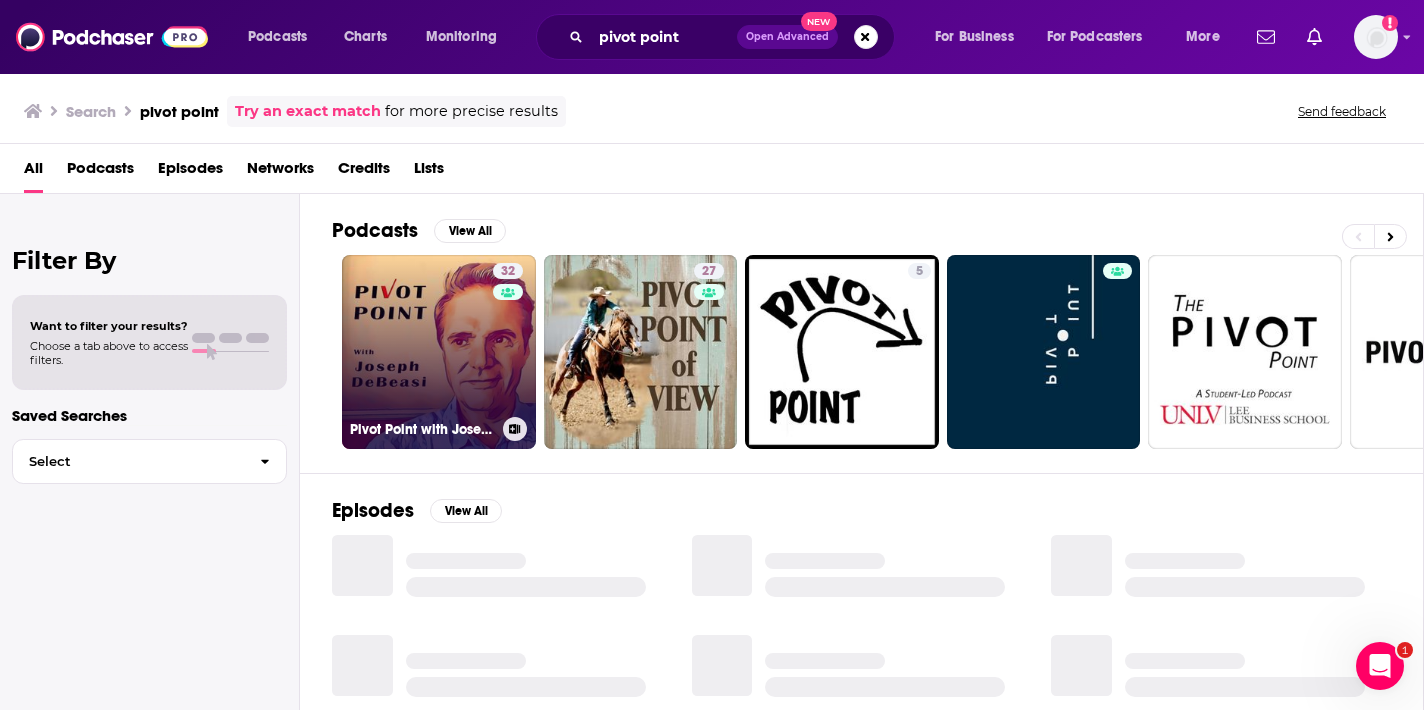 click on "32 Pivot Point with Joseph DeBeasi" at bounding box center [439, 352] 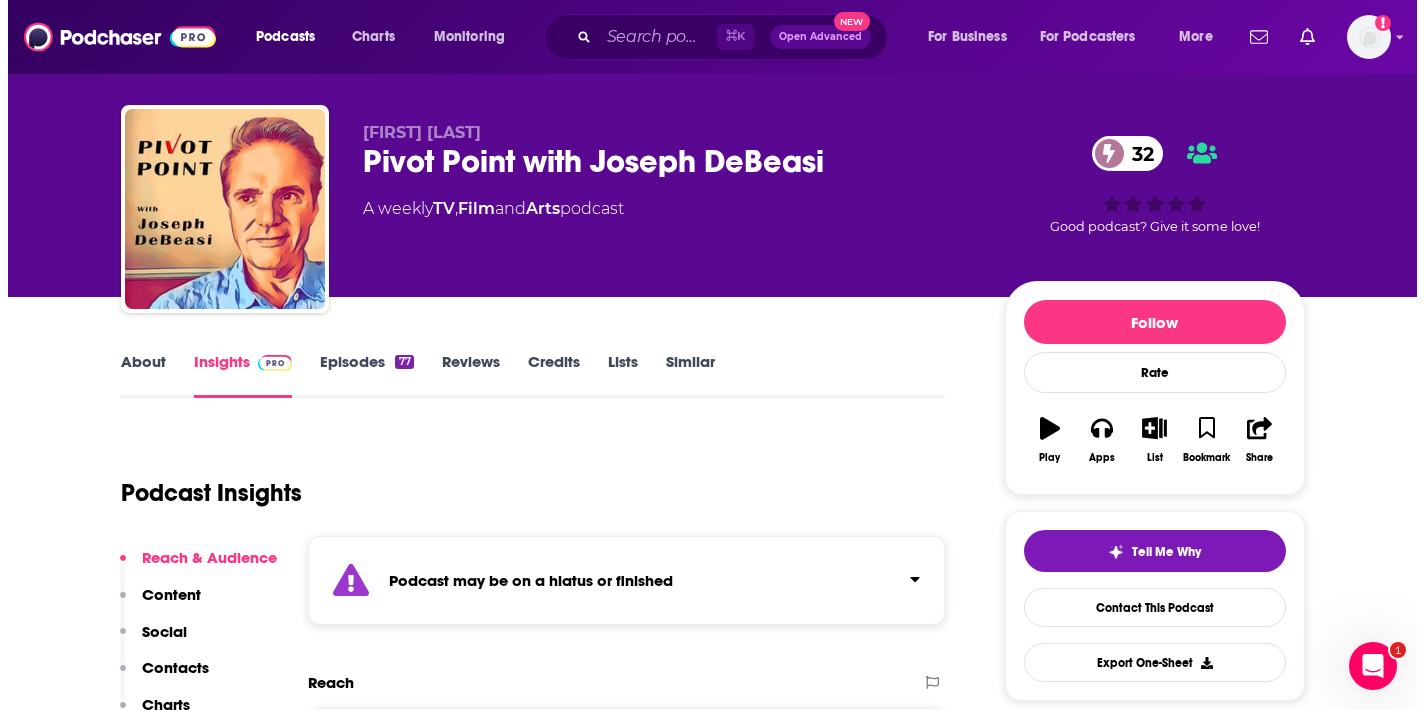 scroll, scrollTop: 0, scrollLeft: 0, axis: both 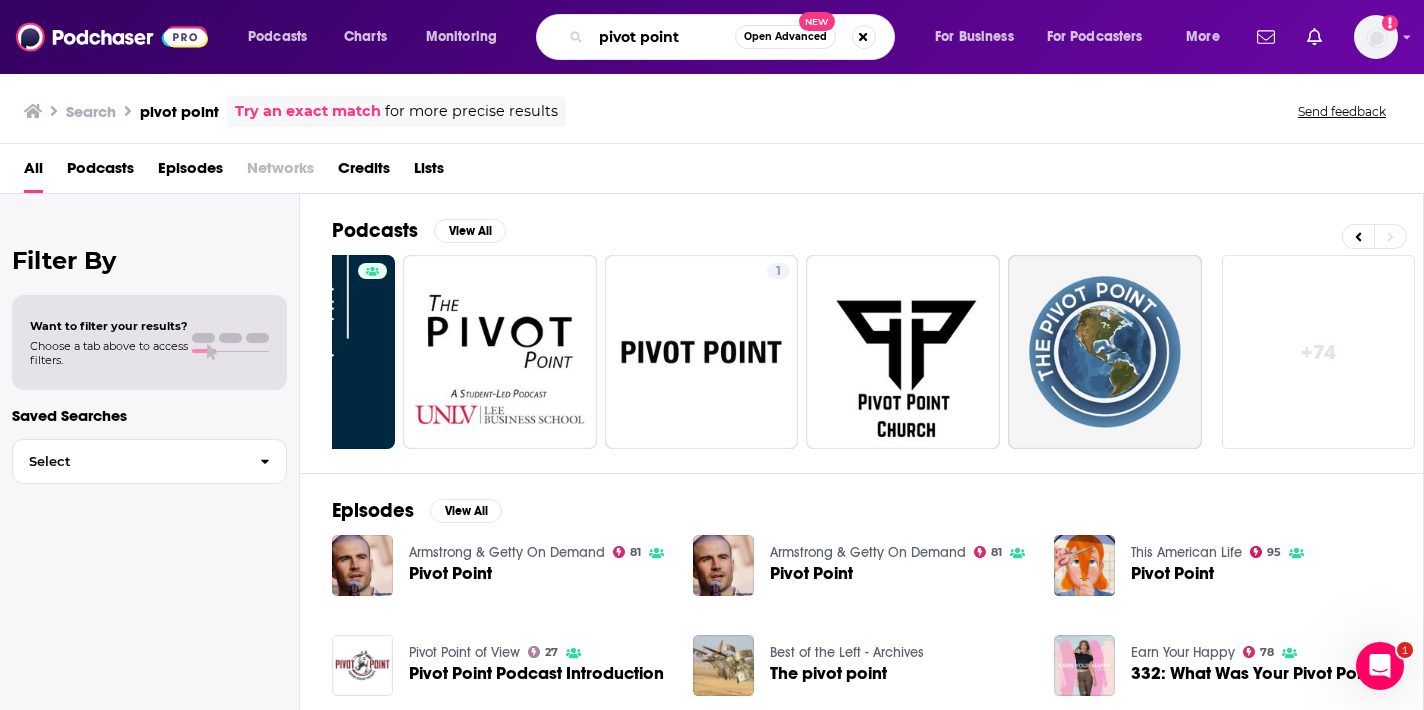 click on "pivot point" at bounding box center (663, 37) 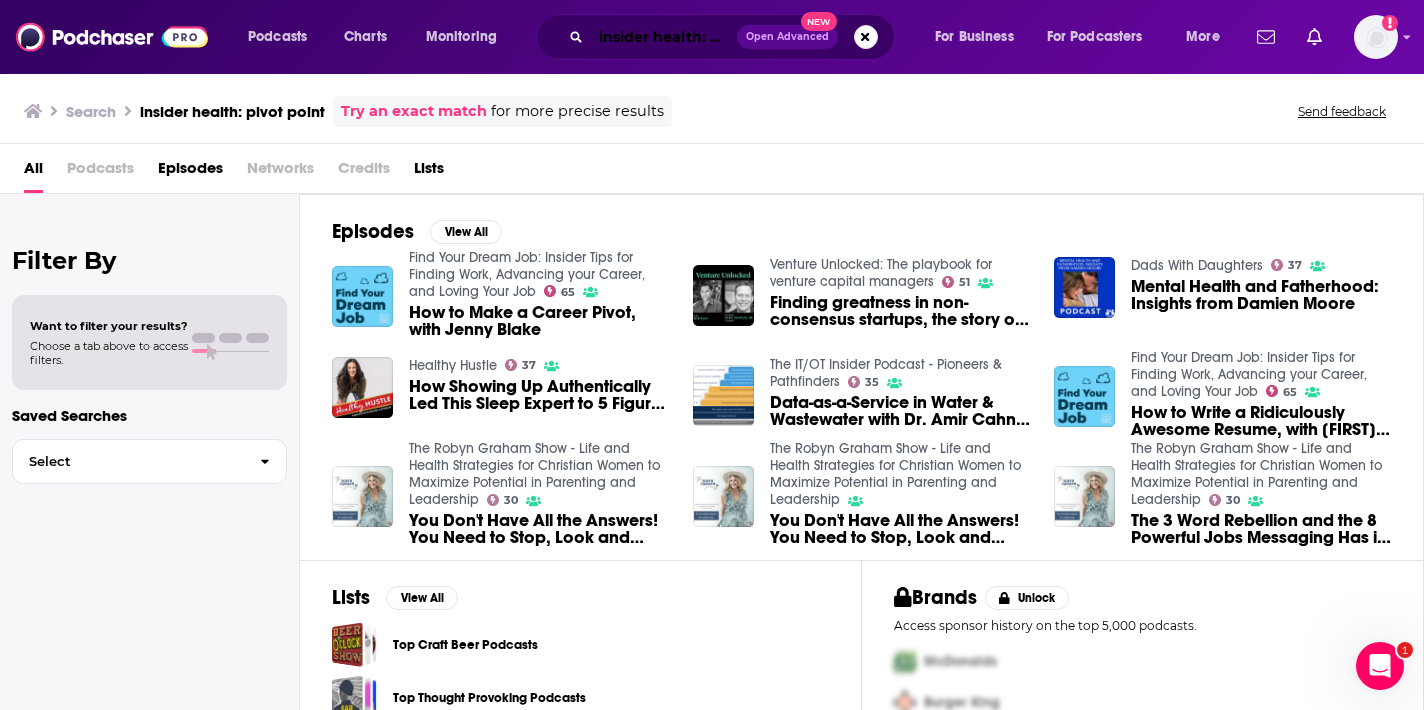 click on "insider health: pivot point" at bounding box center (664, 37) 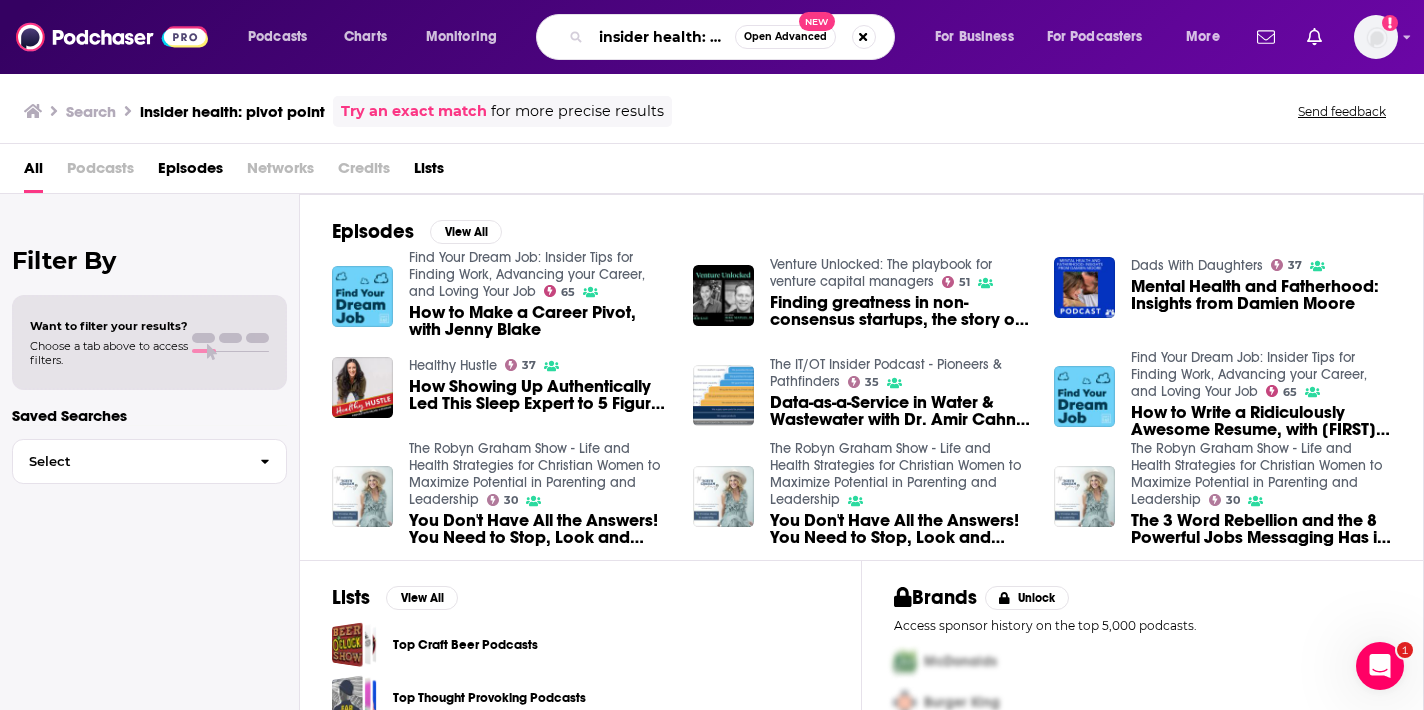 drag, startPoint x: 709, startPoint y: 37, endPoint x: 569, endPoint y: 41, distance: 140.05713 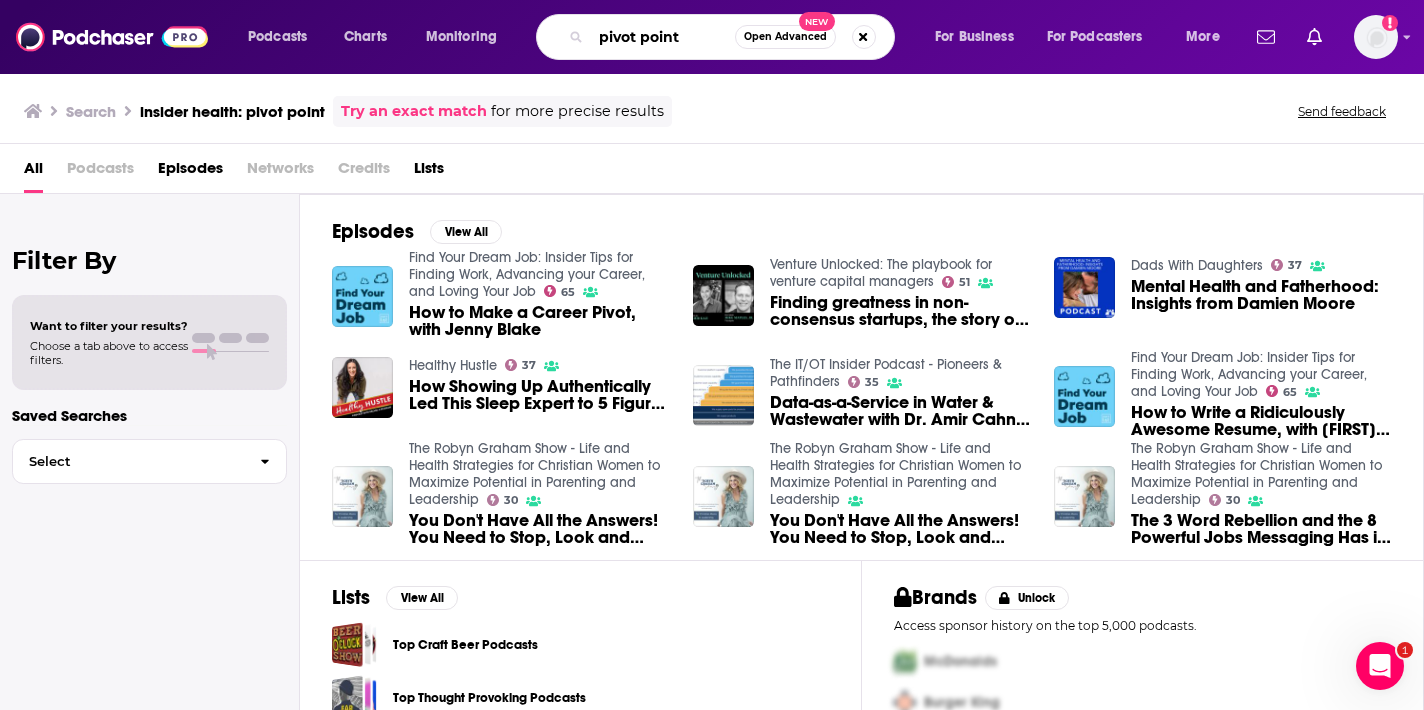 click on "pivot point" at bounding box center [663, 37] 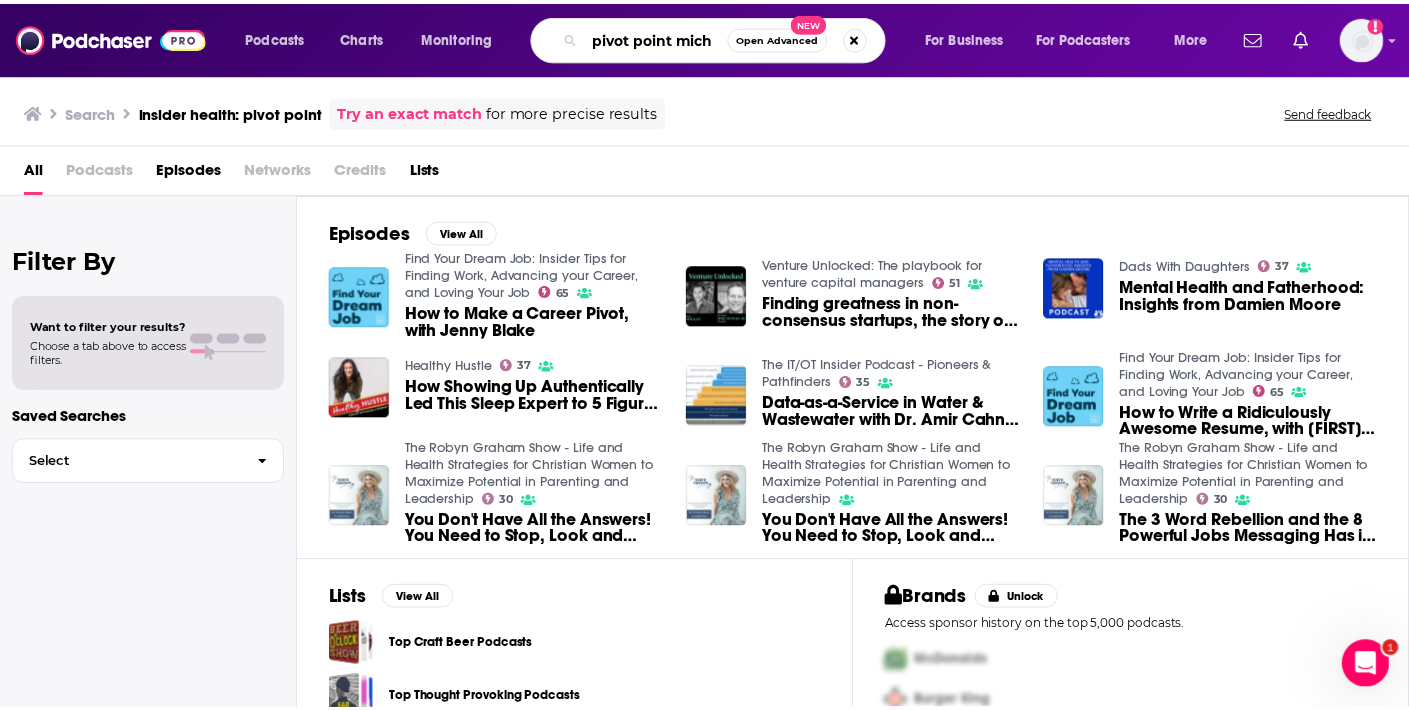scroll, scrollTop: 0, scrollLeft: 0, axis: both 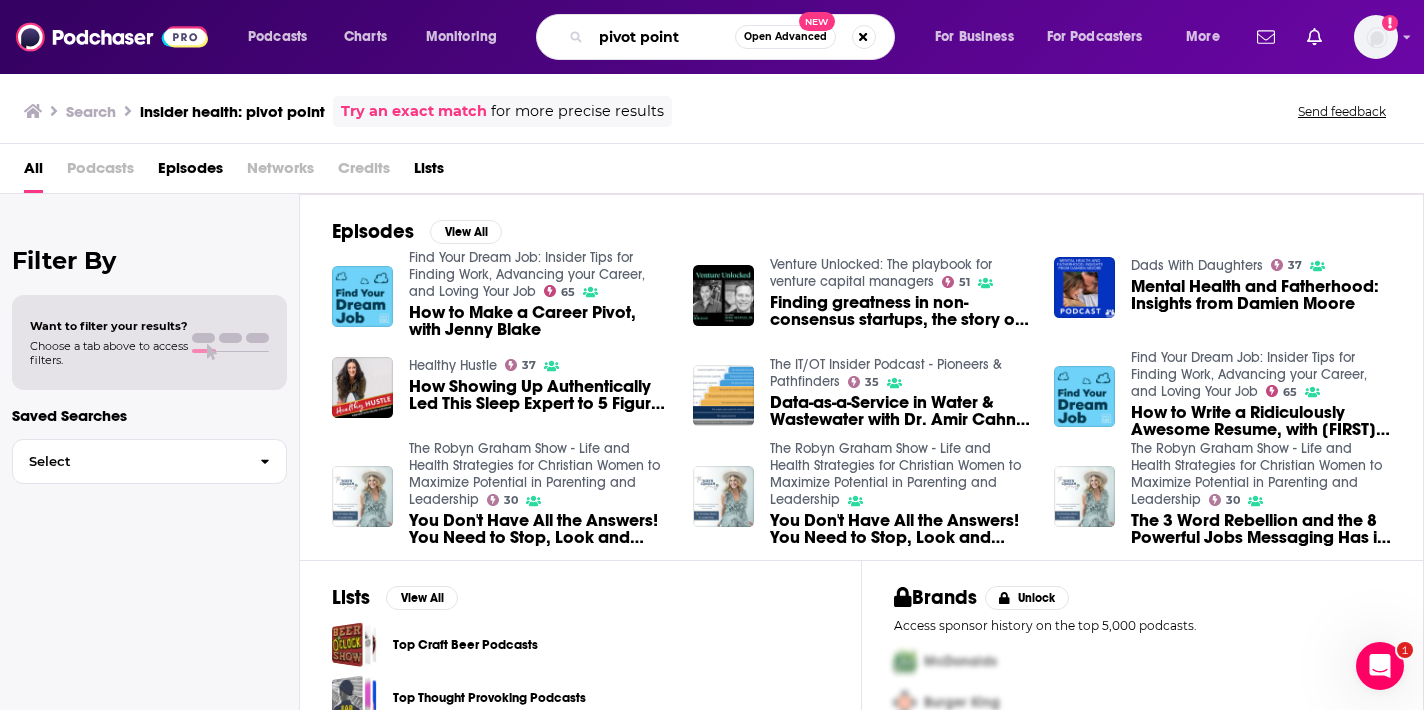 type on "pivot point" 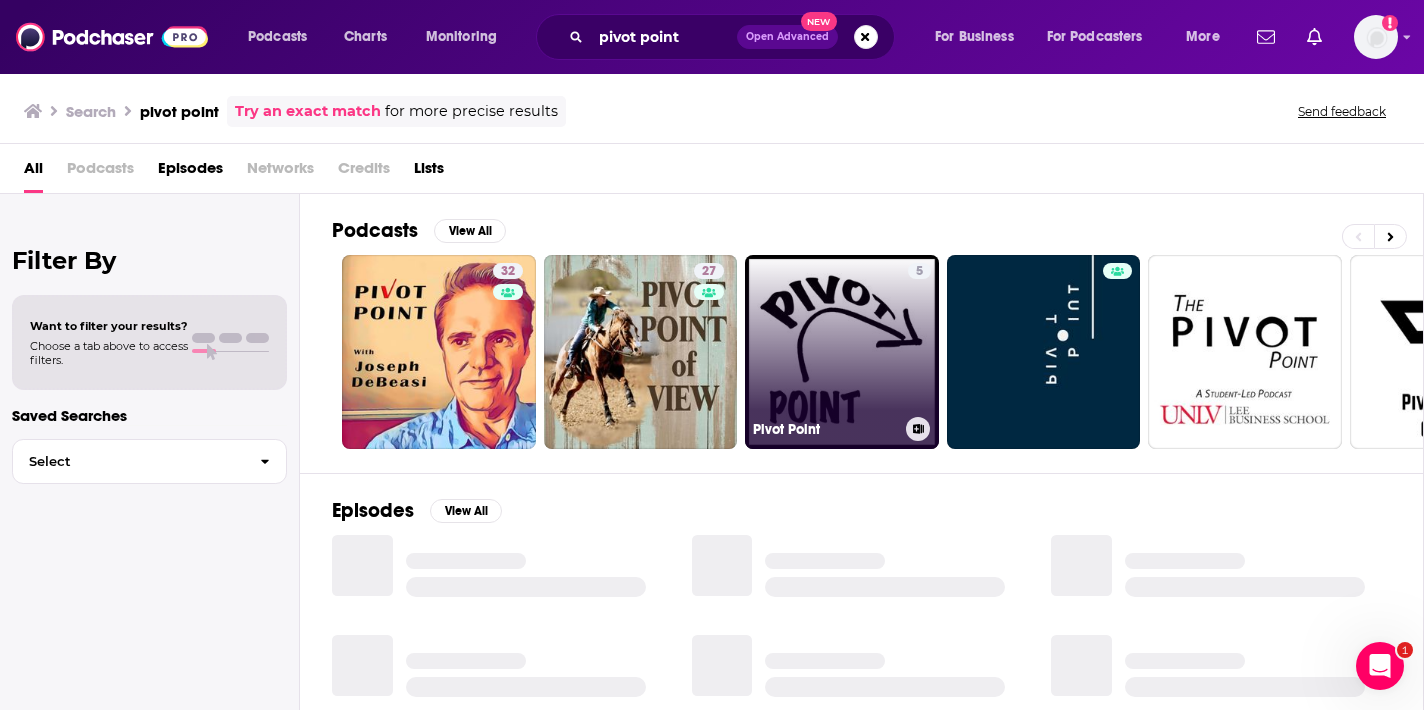 click on "5 Pivot Point" at bounding box center [842, 352] 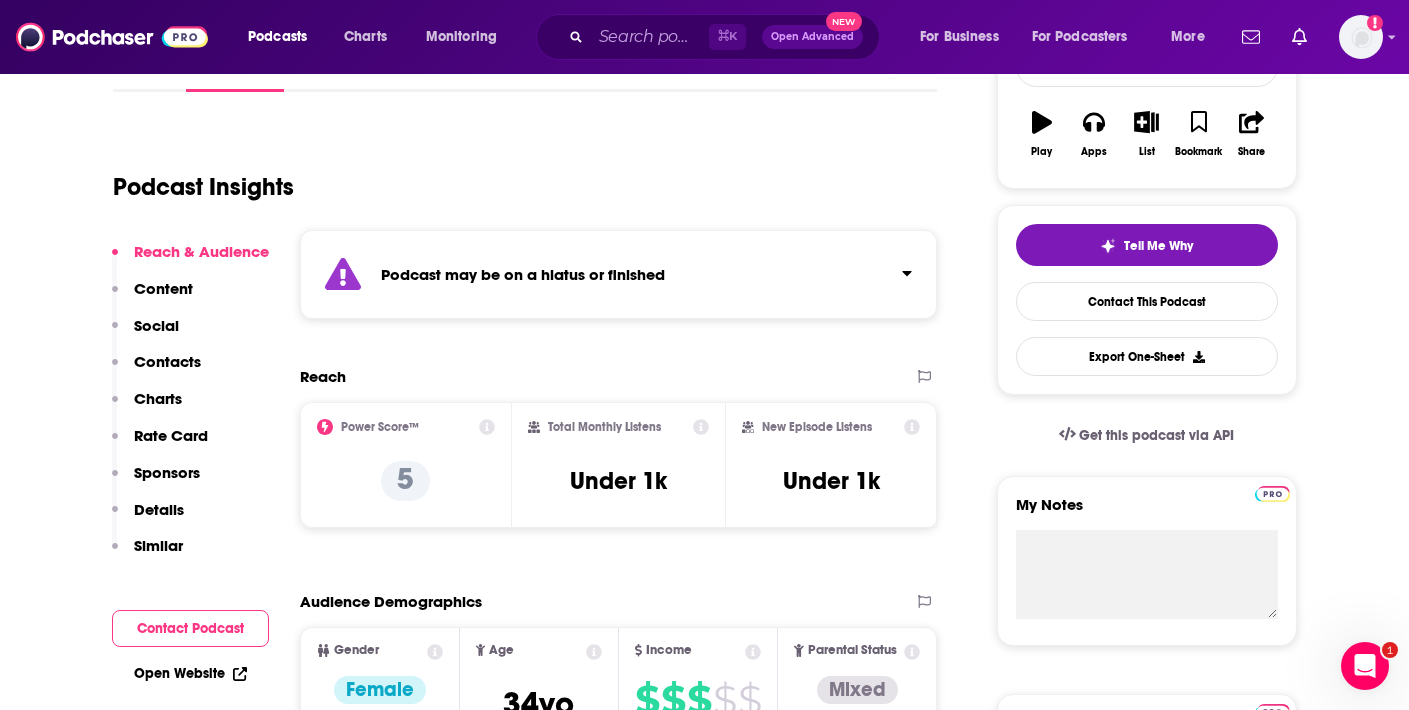 scroll, scrollTop: 334, scrollLeft: 0, axis: vertical 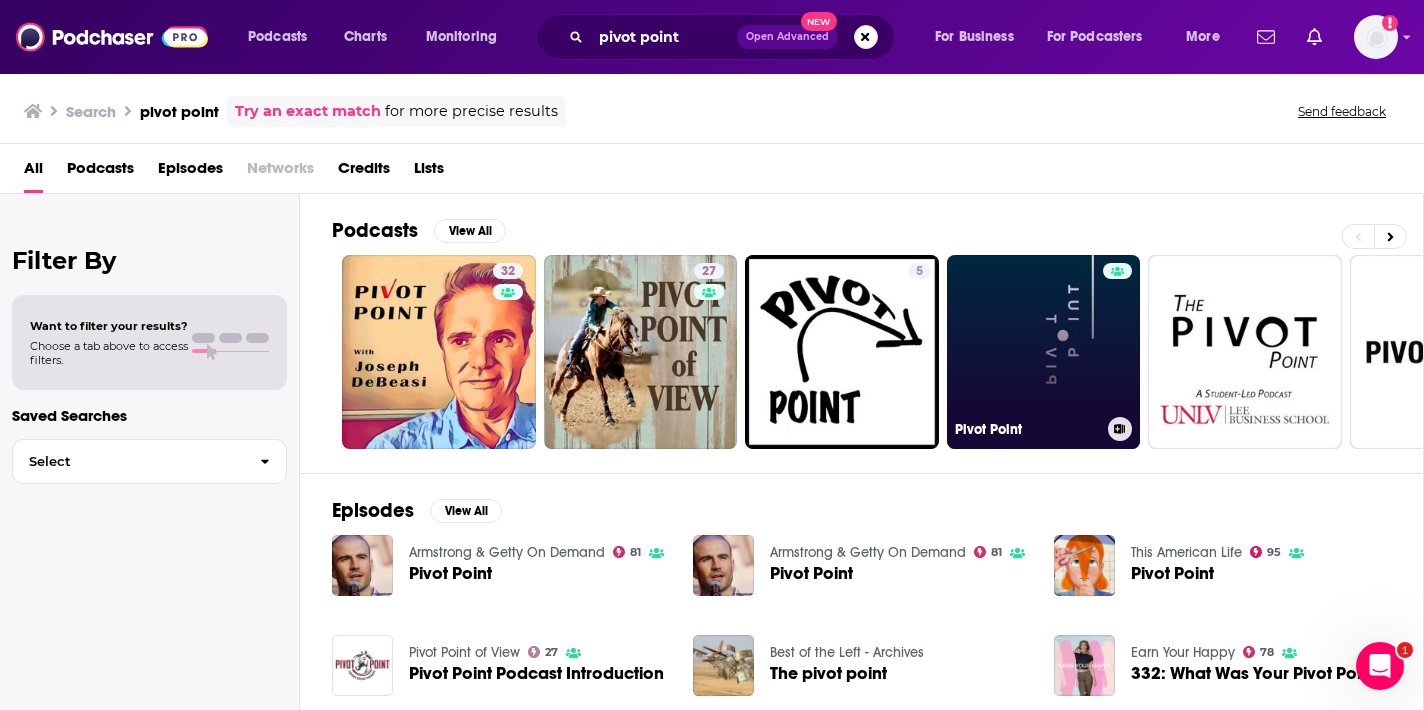 click on "Pivot Point" at bounding box center (1044, 352) 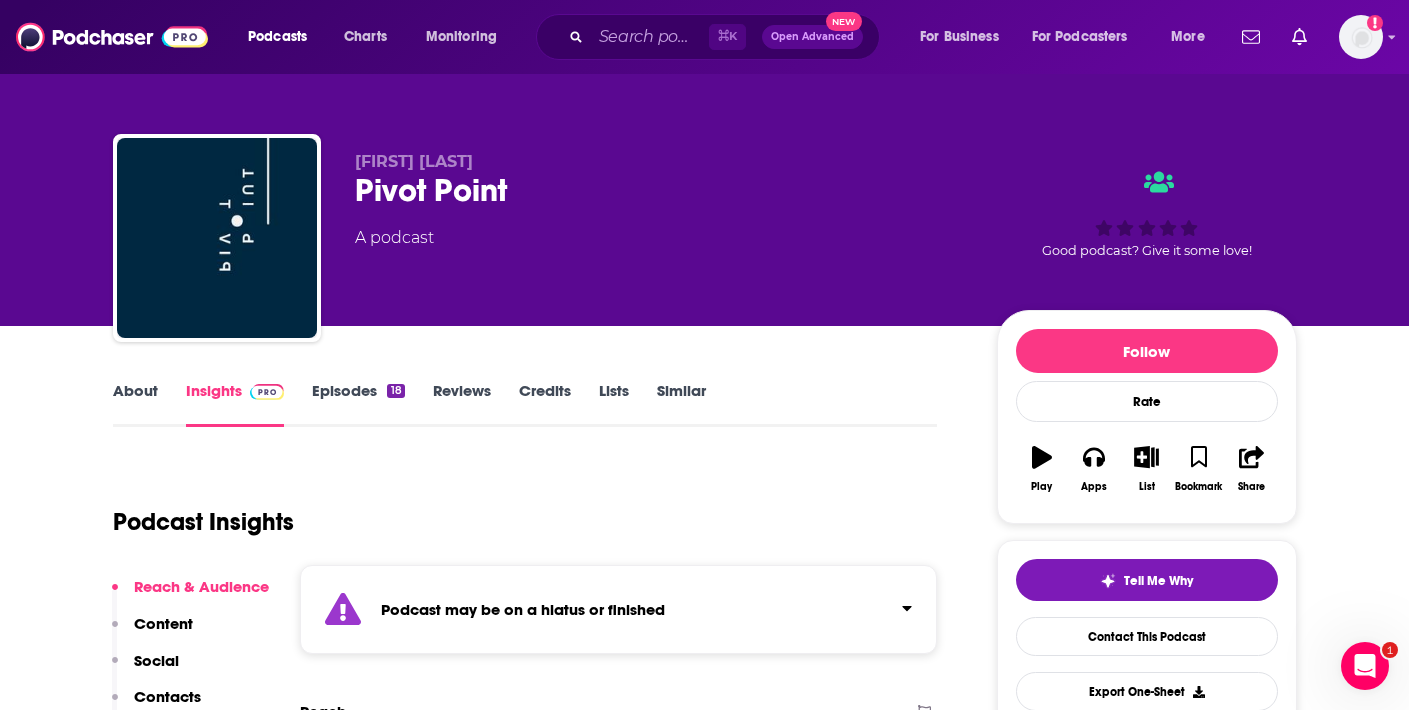 scroll, scrollTop: 0, scrollLeft: 0, axis: both 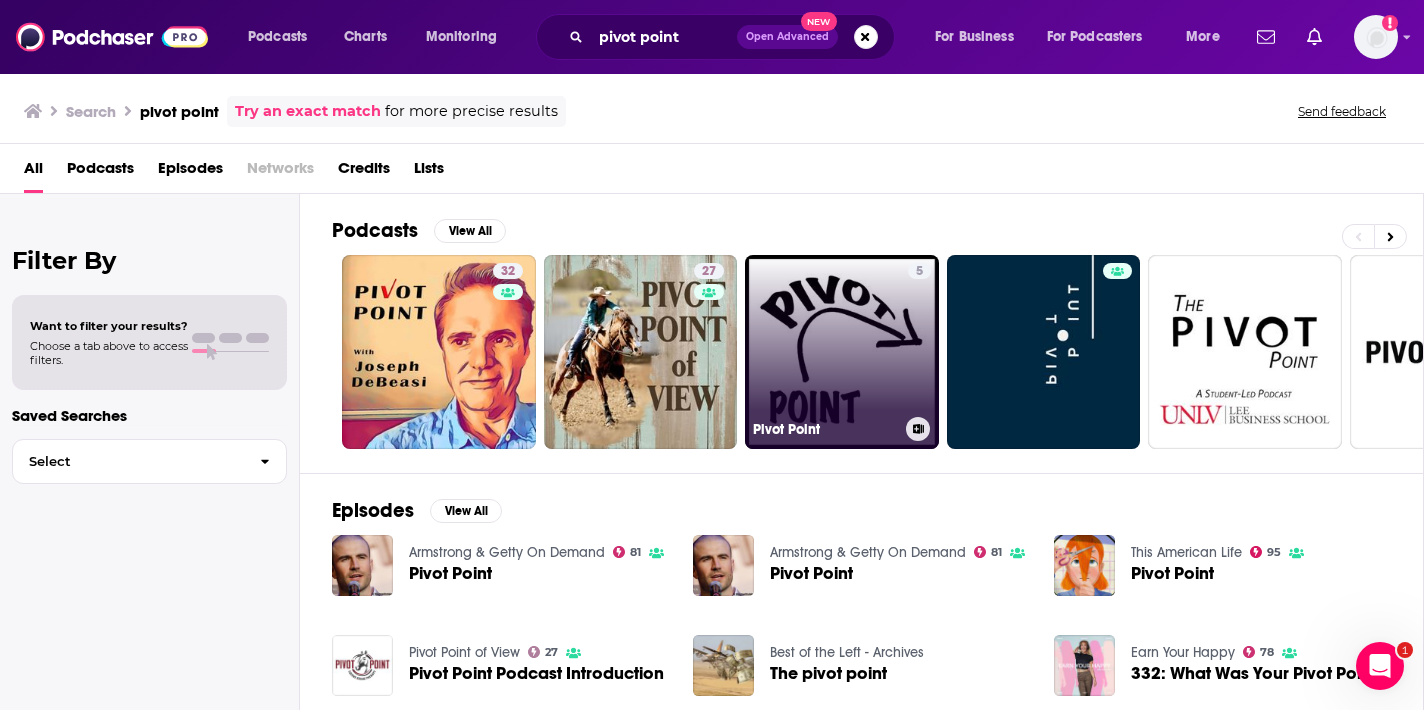 click on "5 Pivot Point" at bounding box center [842, 352] 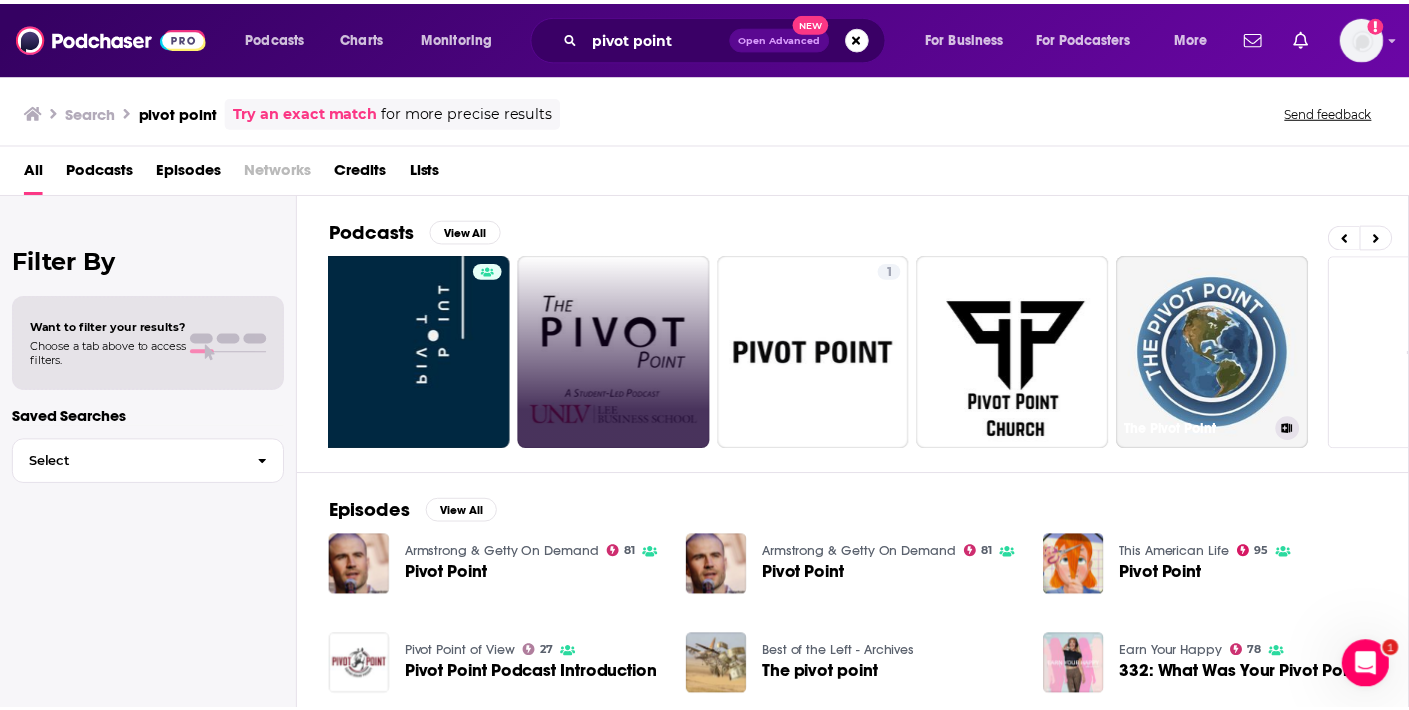 scroll, scrollTop: 0, scrollLeft: 624, axis: horizontal 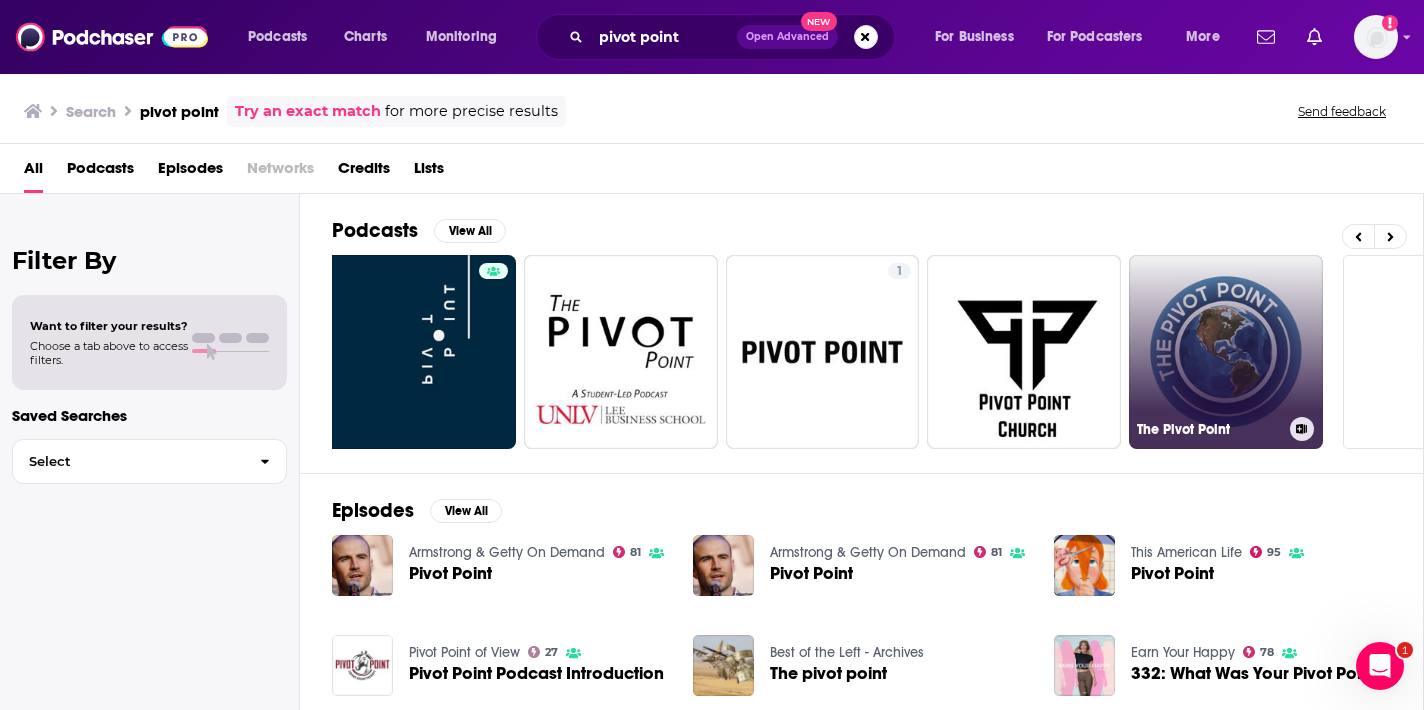 click on "The Pivot Point" at bounding box center (1226, 352) 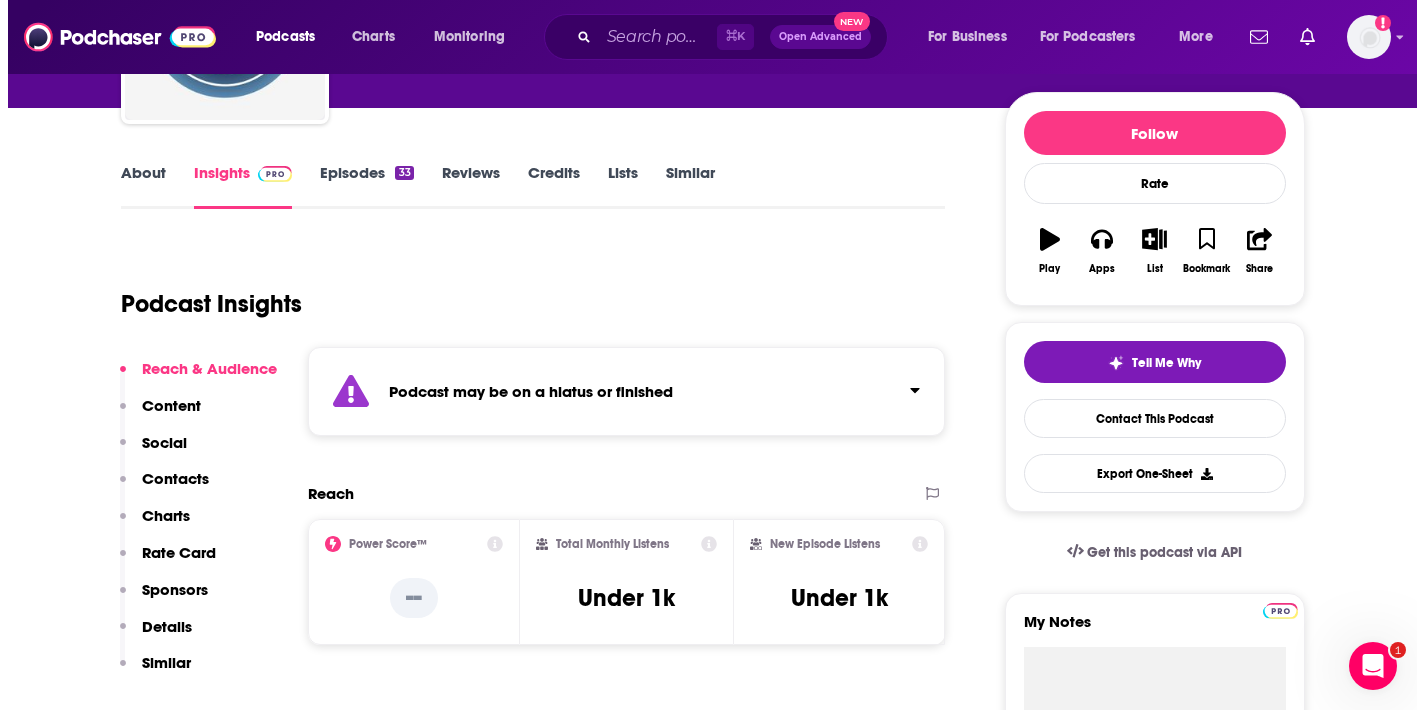 scroll, scrollTop: 0, scrollLeft: 0, axis: both 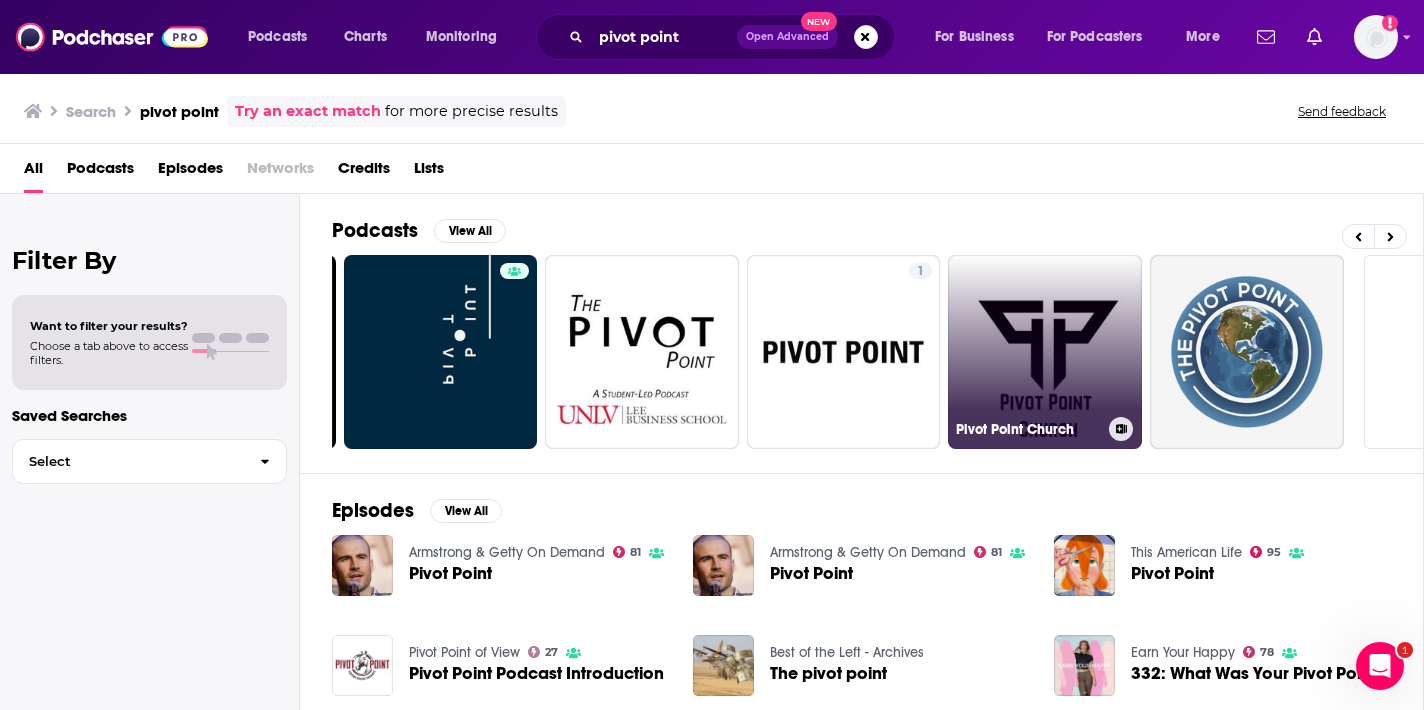 click on "Pivot Point Church" at bounding box center (1045, 352) 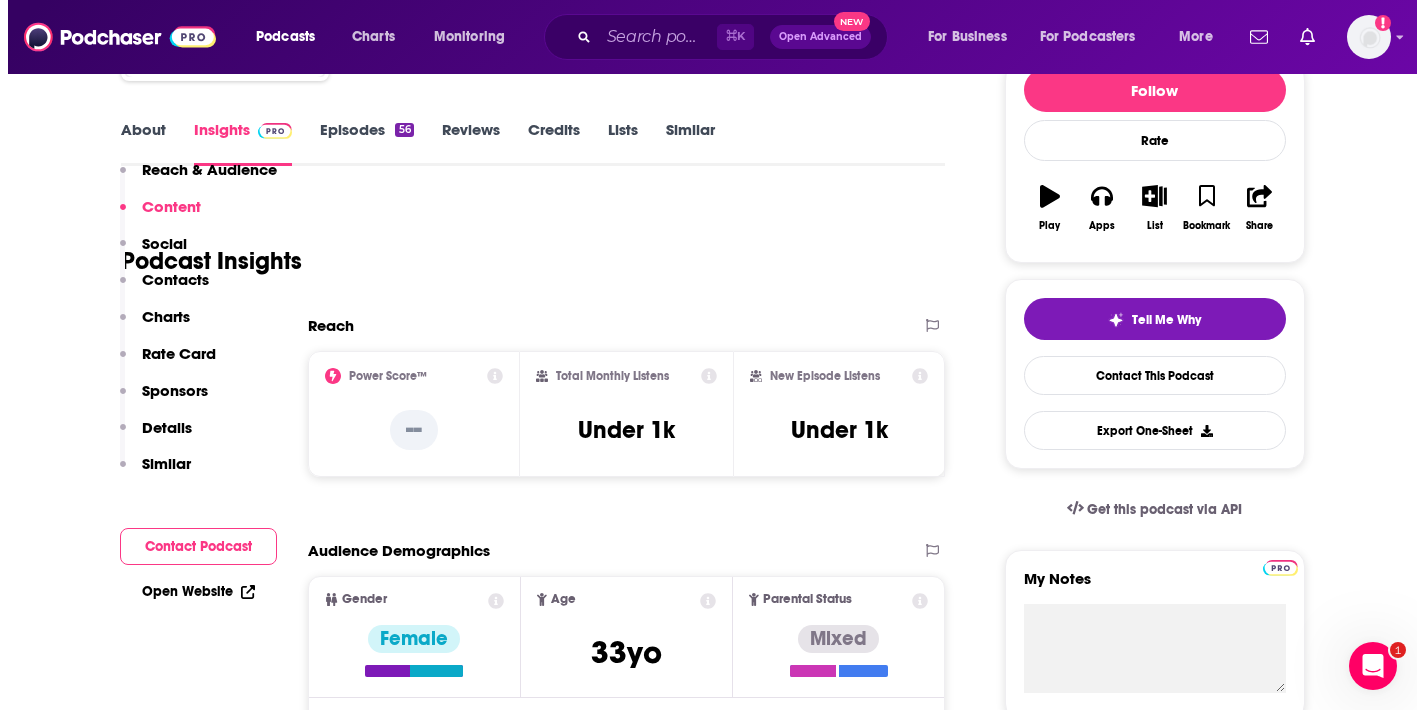 scroll, scrollTop: 0, scrollLeft: 0, axis: both 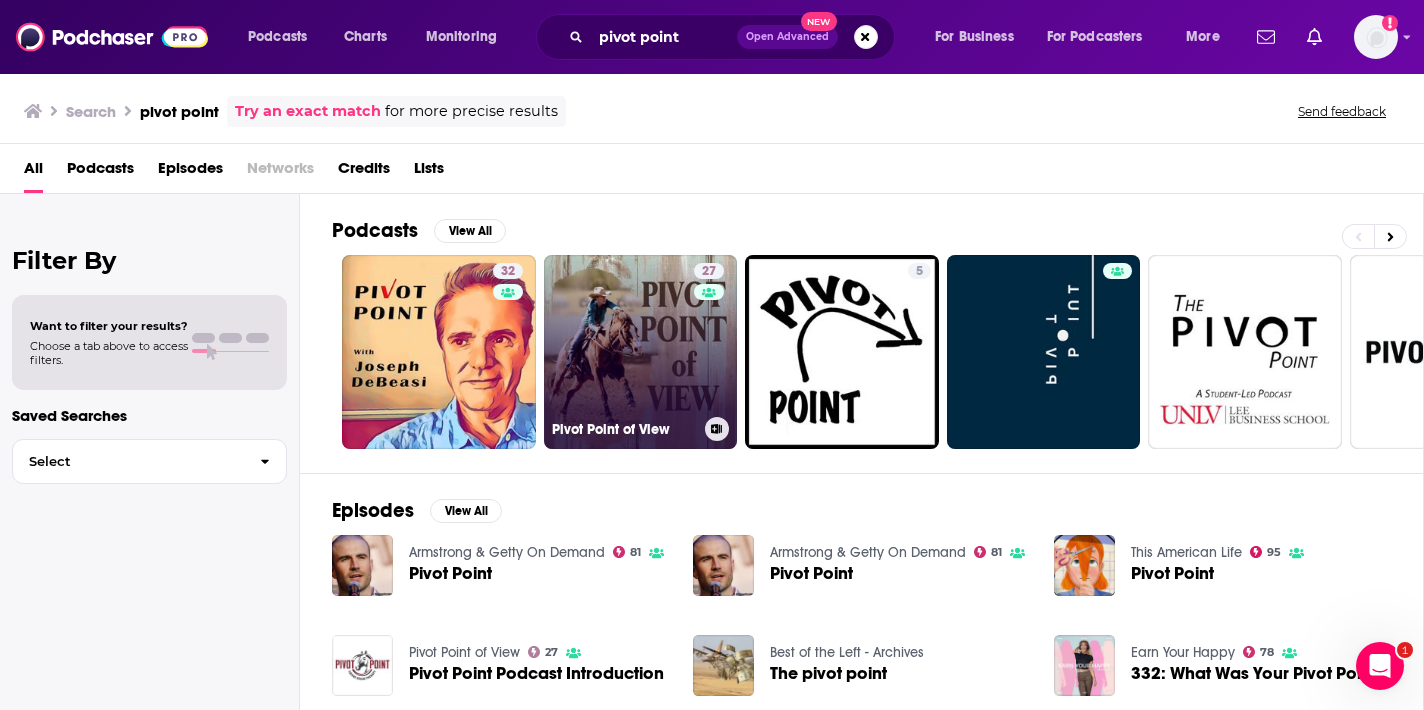 click on "27 Pivot Point of View" at bounding box center (641, 352) 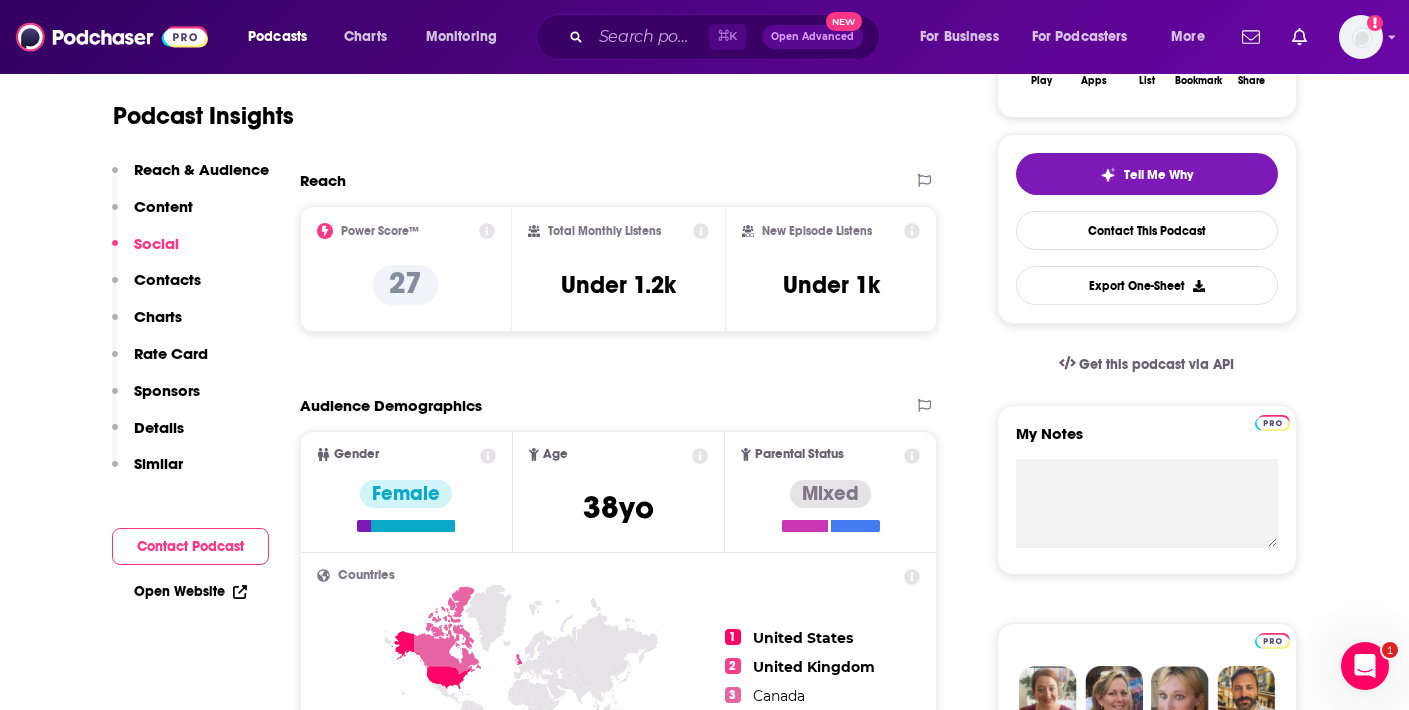 scroll, scrollTop: 0, scrollLeft: 0, axis: both 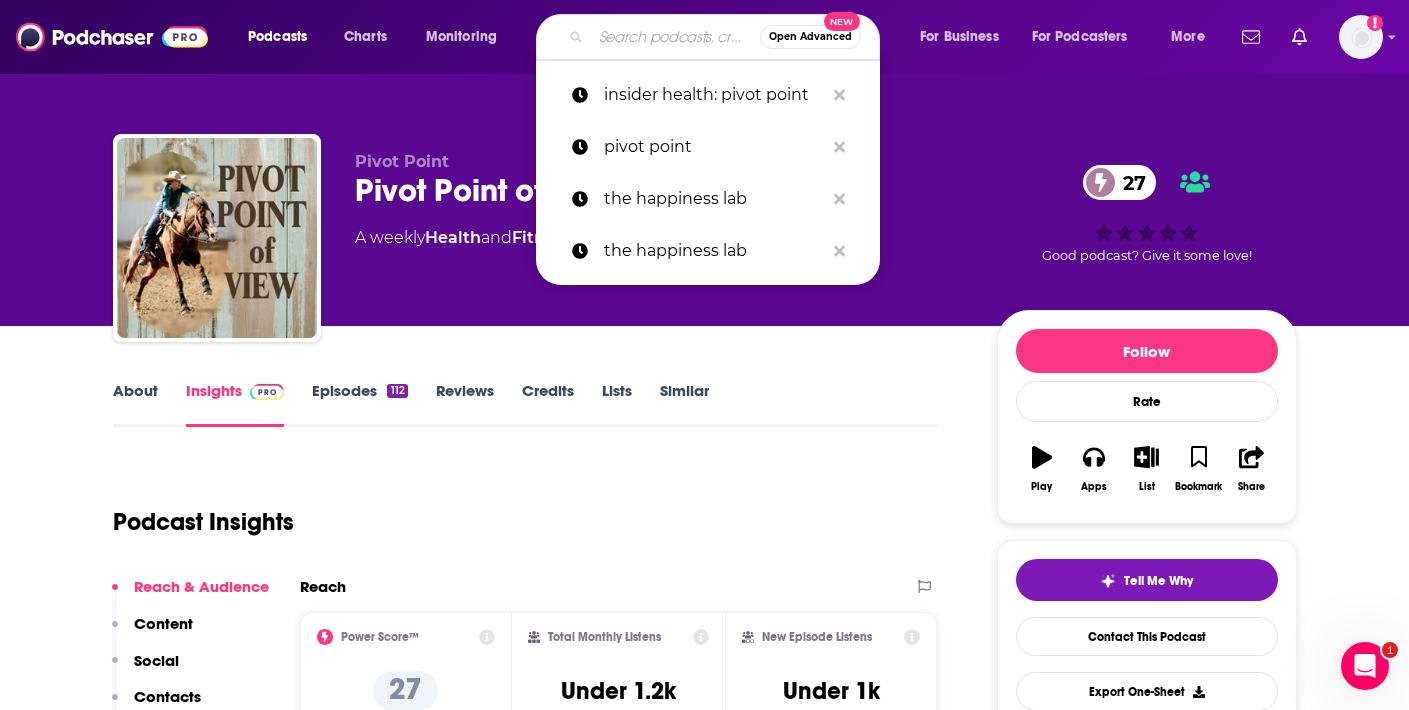 click at bounding box center [675, 37] 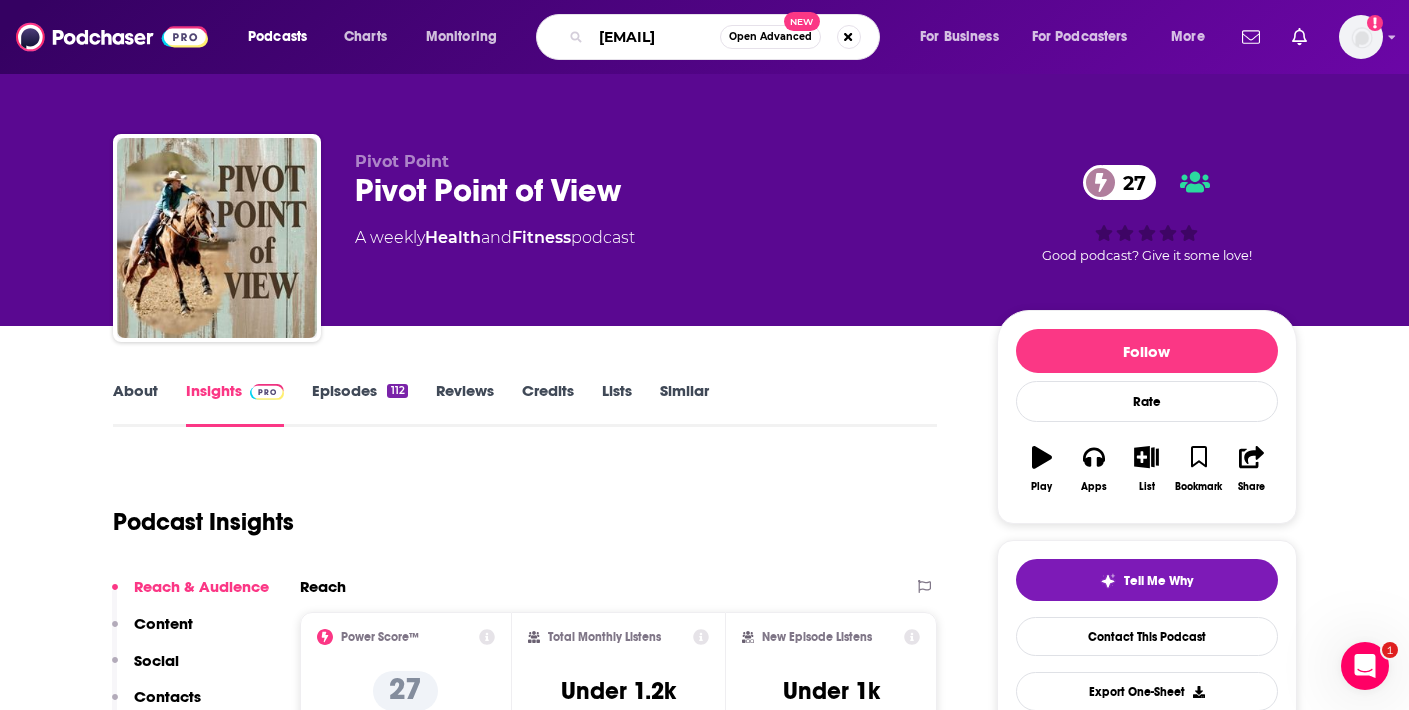 scroll, scrollTop: 0, scrollLeft: 174, axis: horizontal 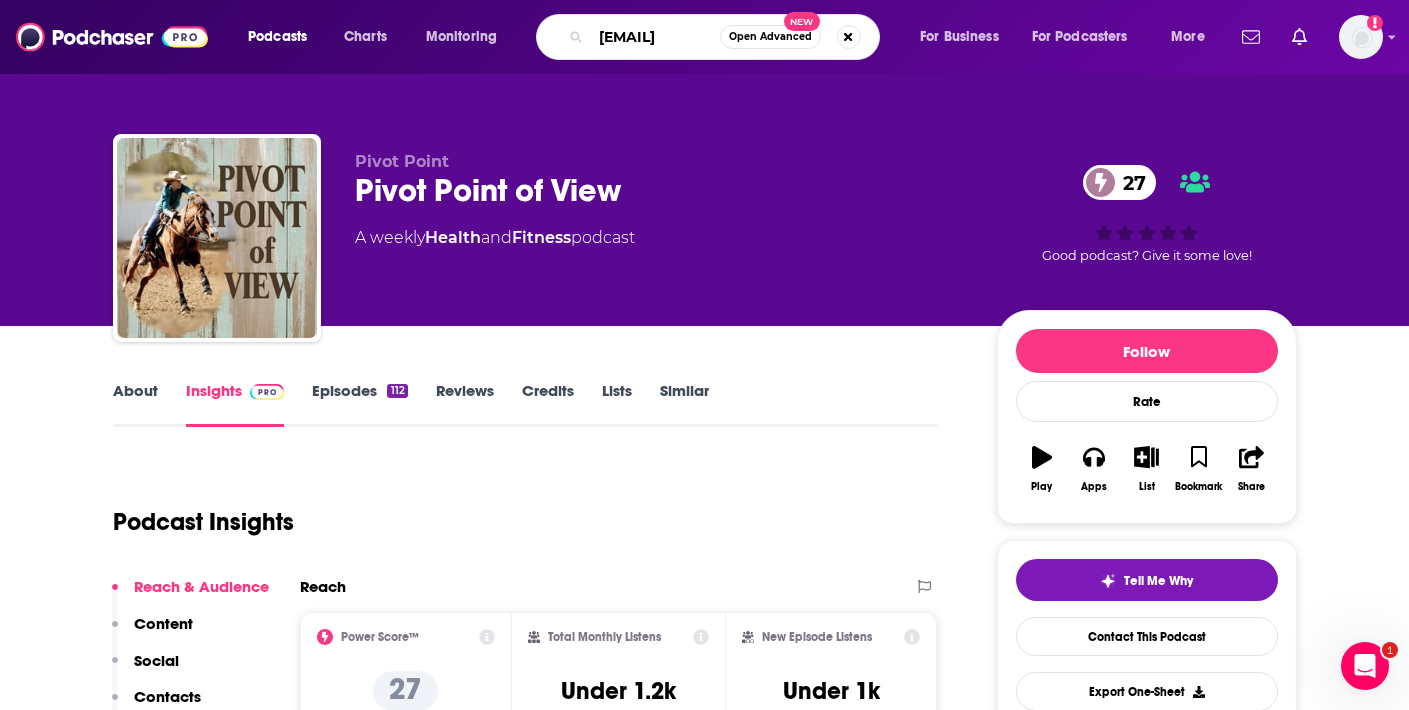 type on "[EMAIL]" 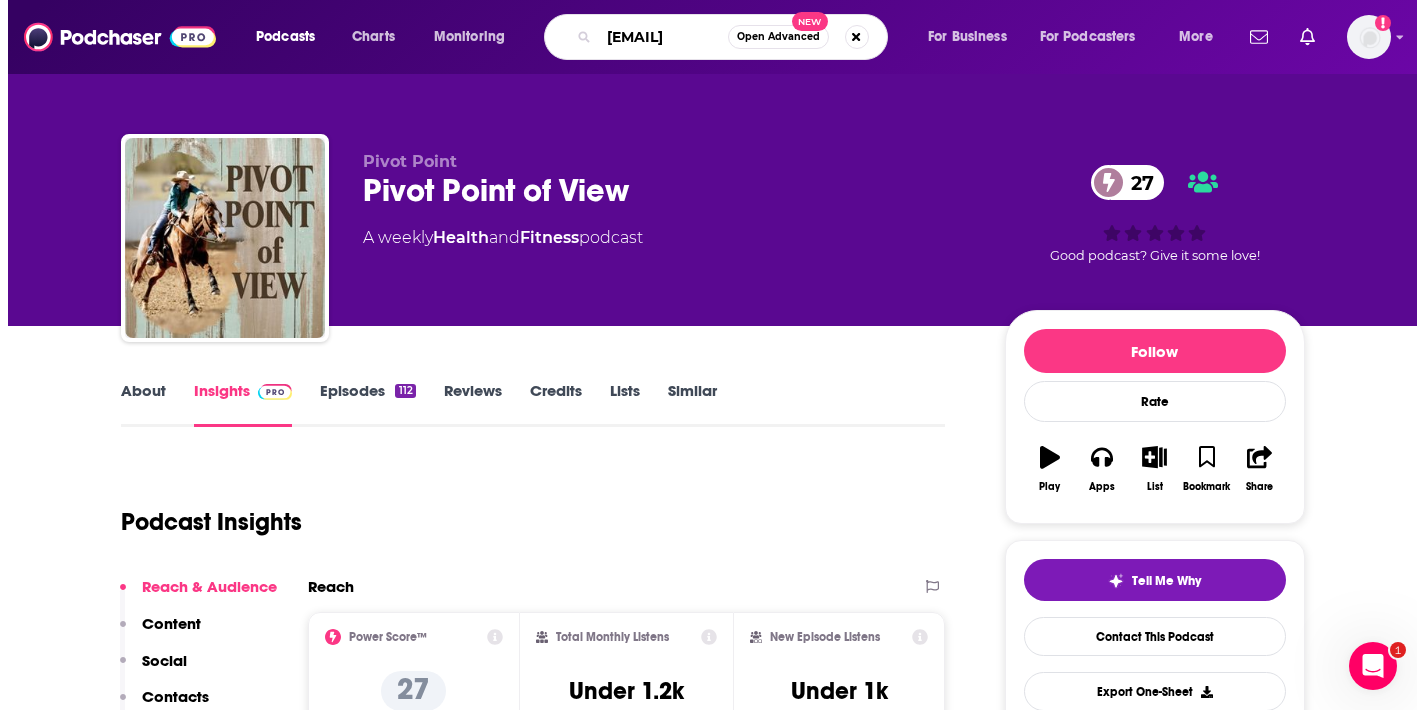 scroll, scrollTop: 0, scrollLeft: 166, axis: horizontal 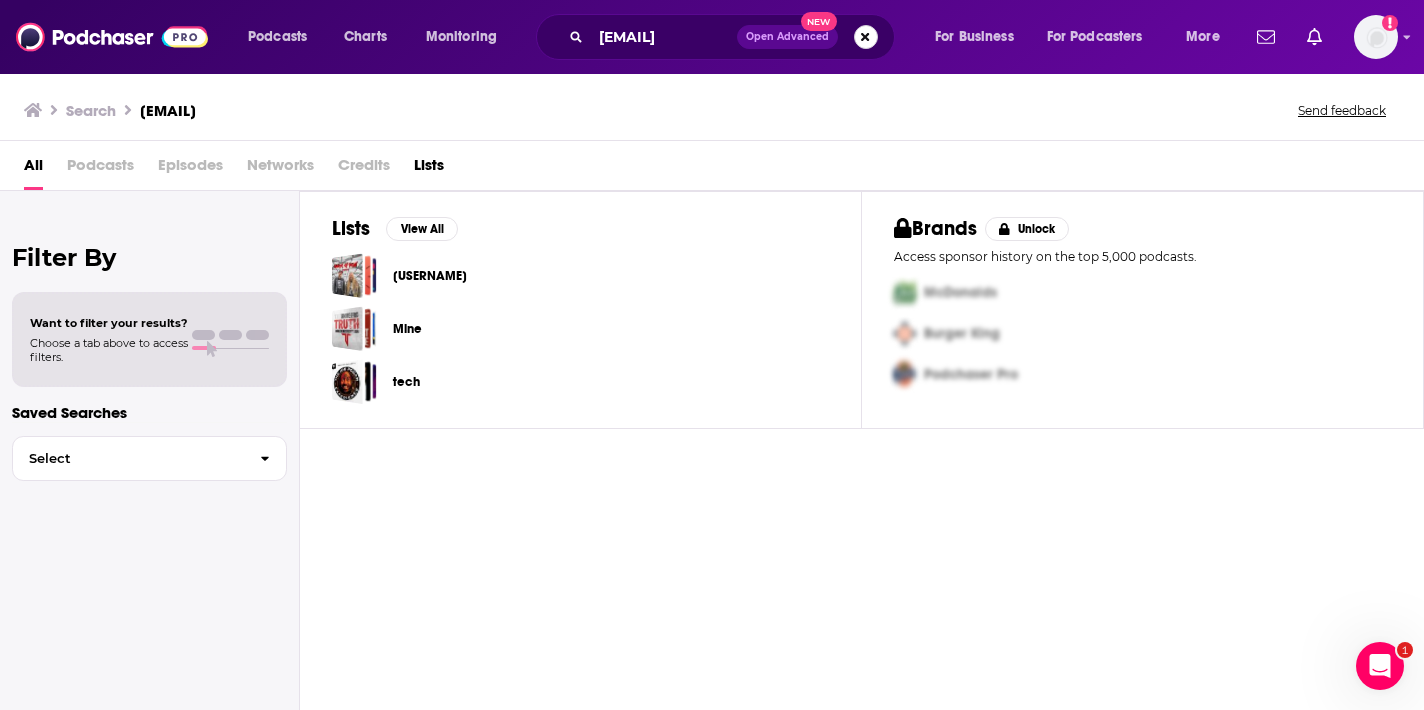 click at bounding box center [866, 37] 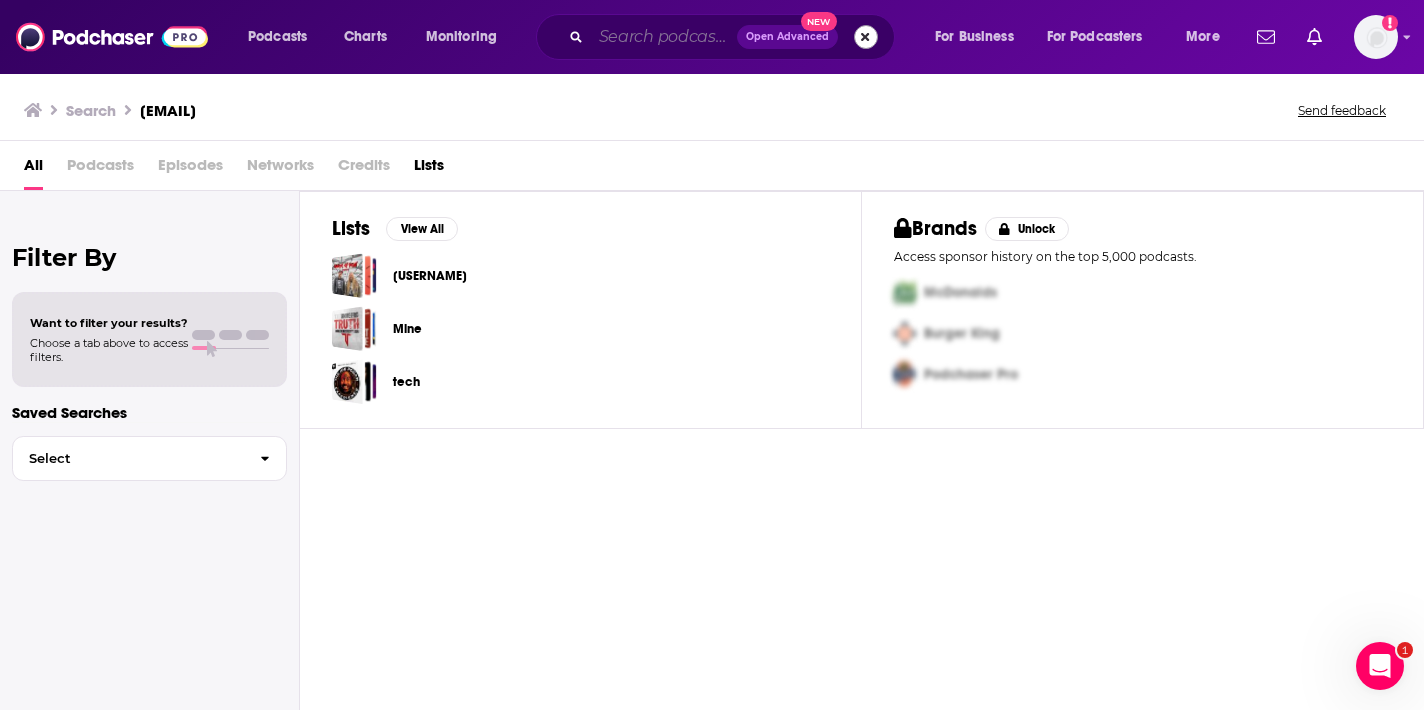 scroll, scrollTop: 0, scrollLeft: 0, axis: both 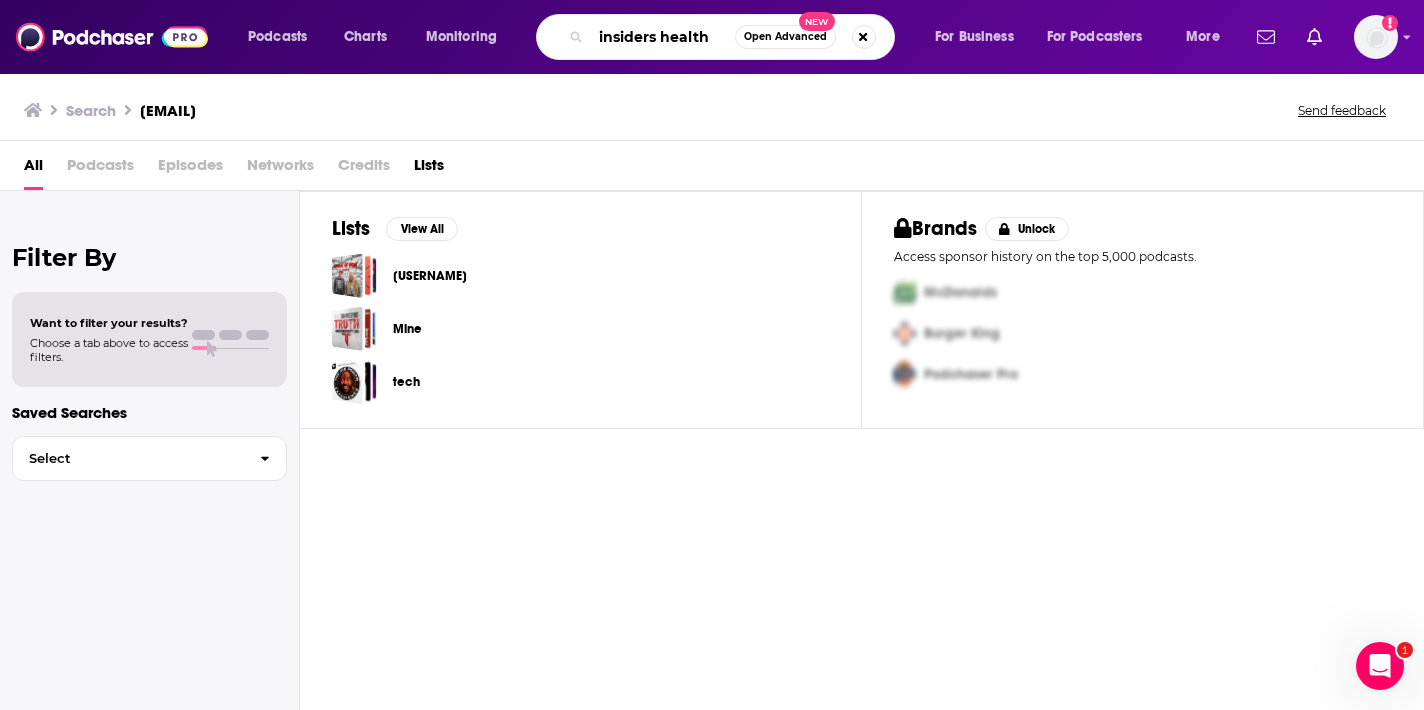 type on "insiders health" 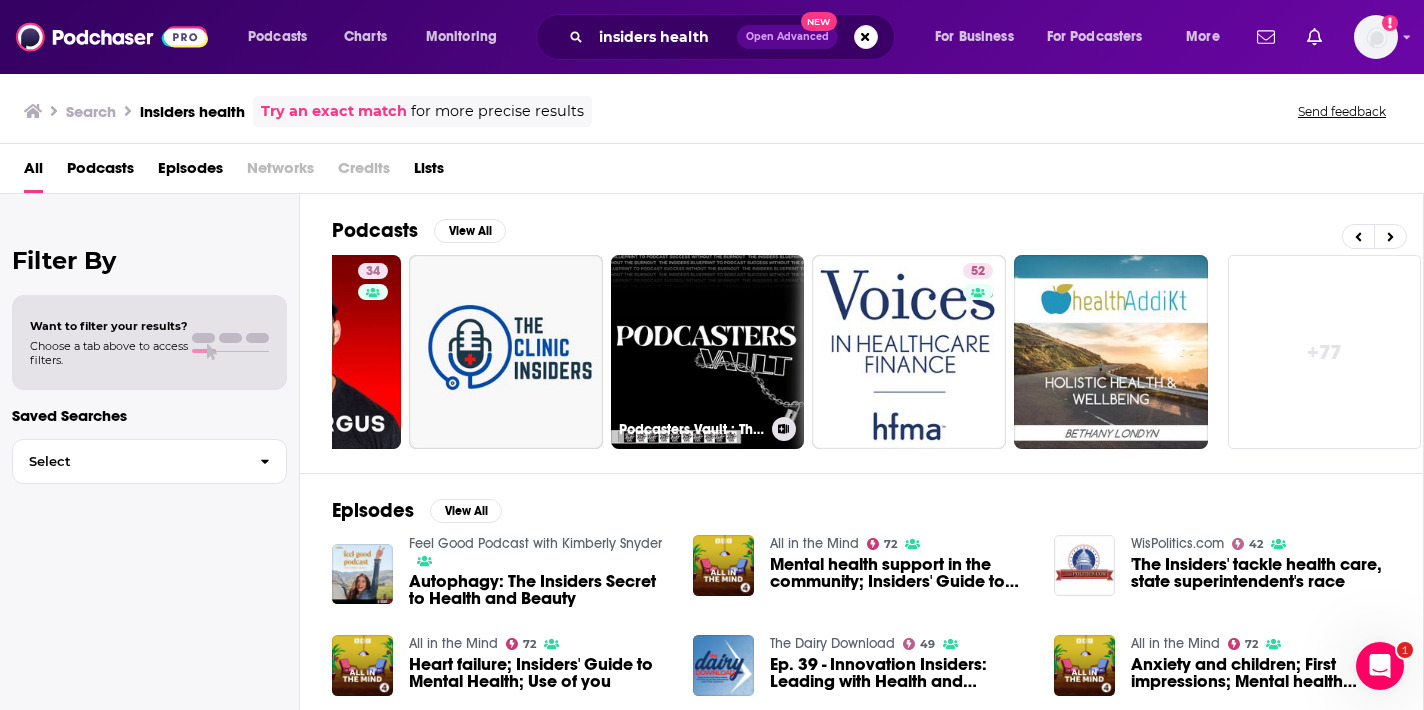 scroll, scrollTop: 0, scrollLeft: 745, axis: horizontal 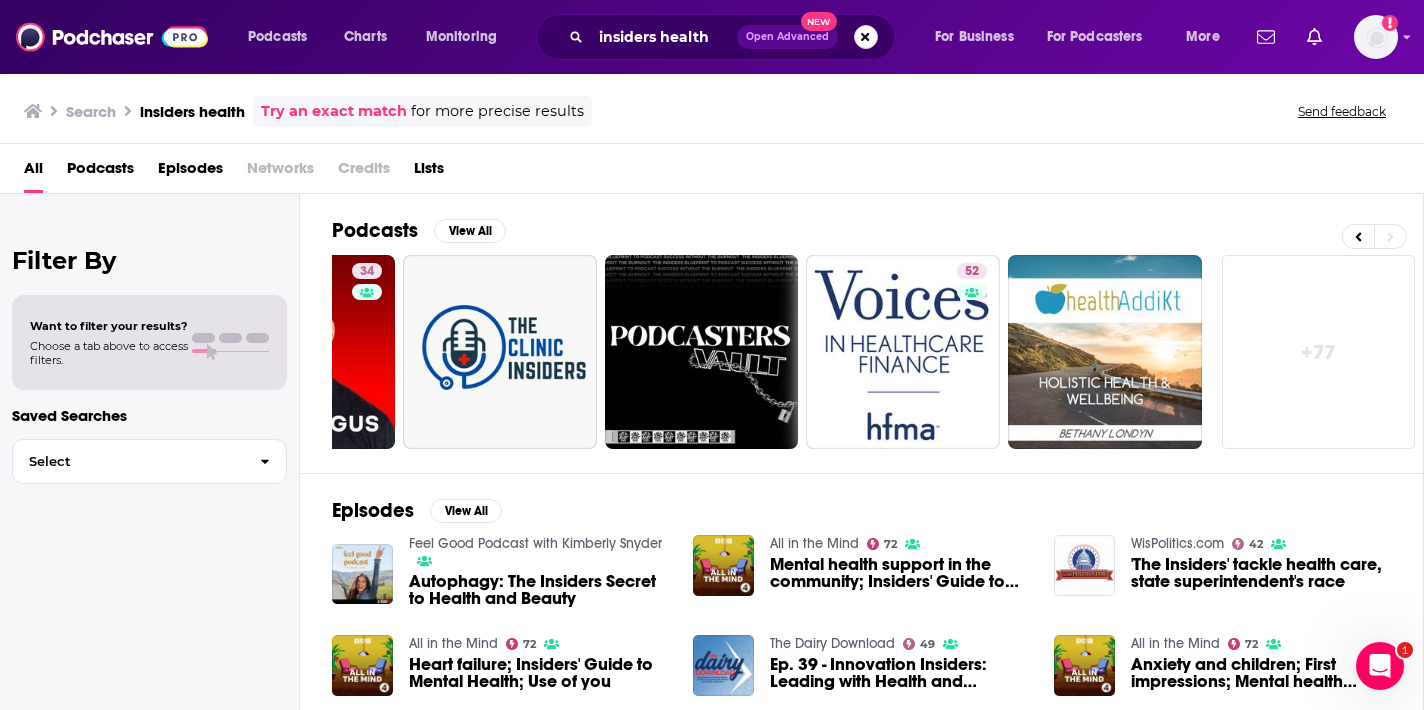 click at bounding box center [866, 37] 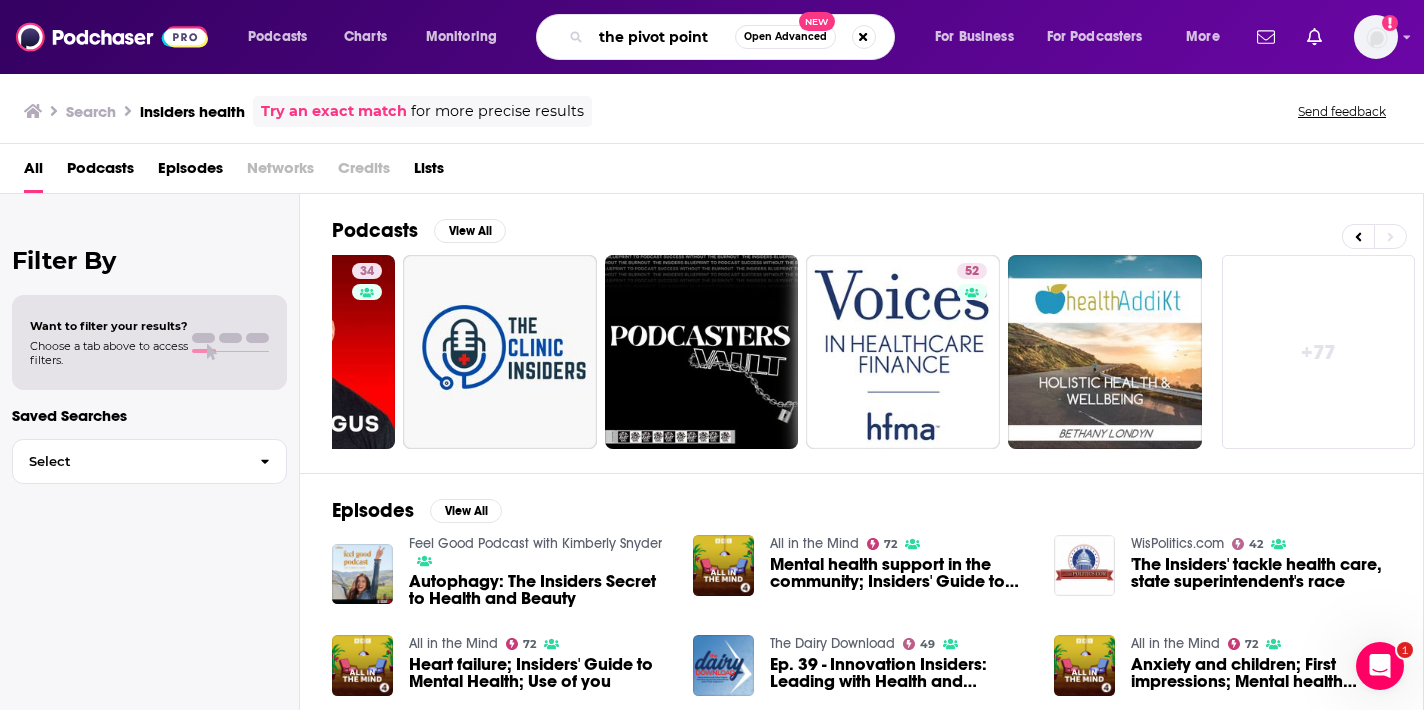 type on "the pivot point" 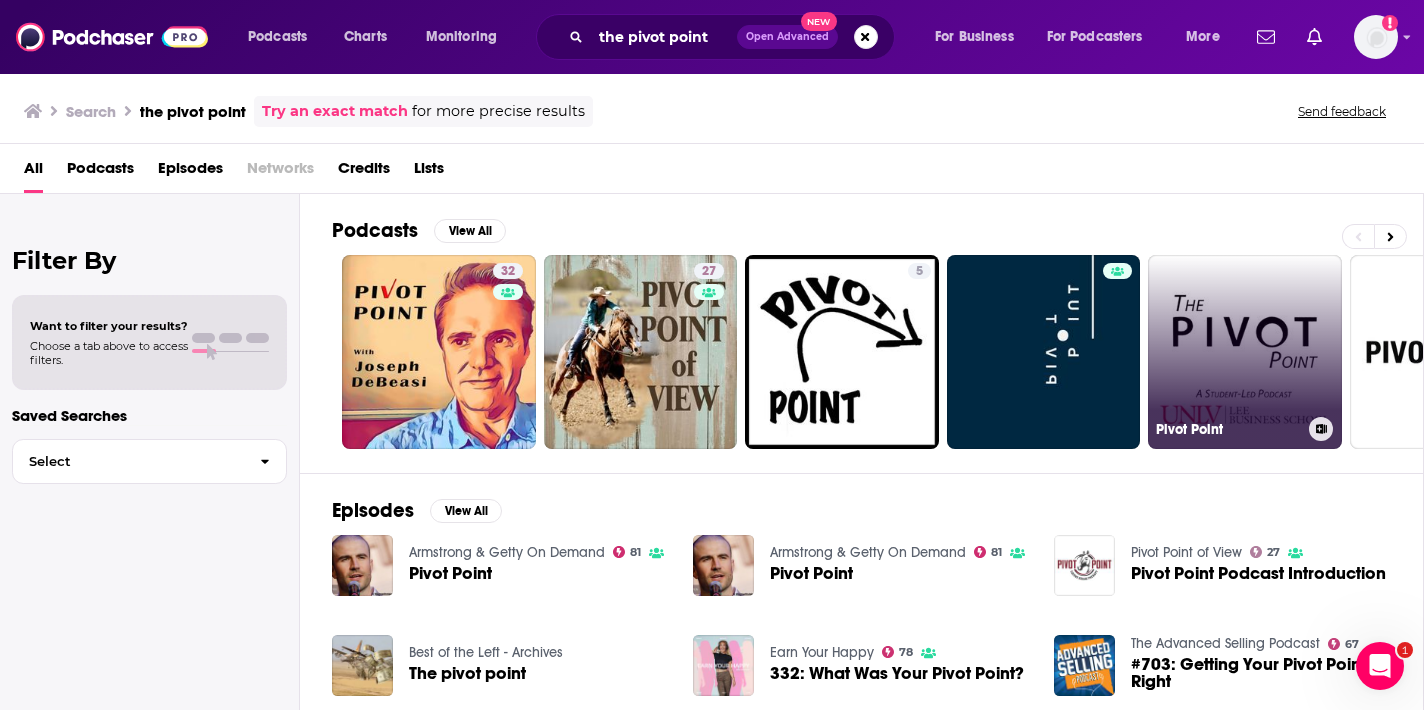 click on "Pivot Point" at bounding box center [1245, 352] 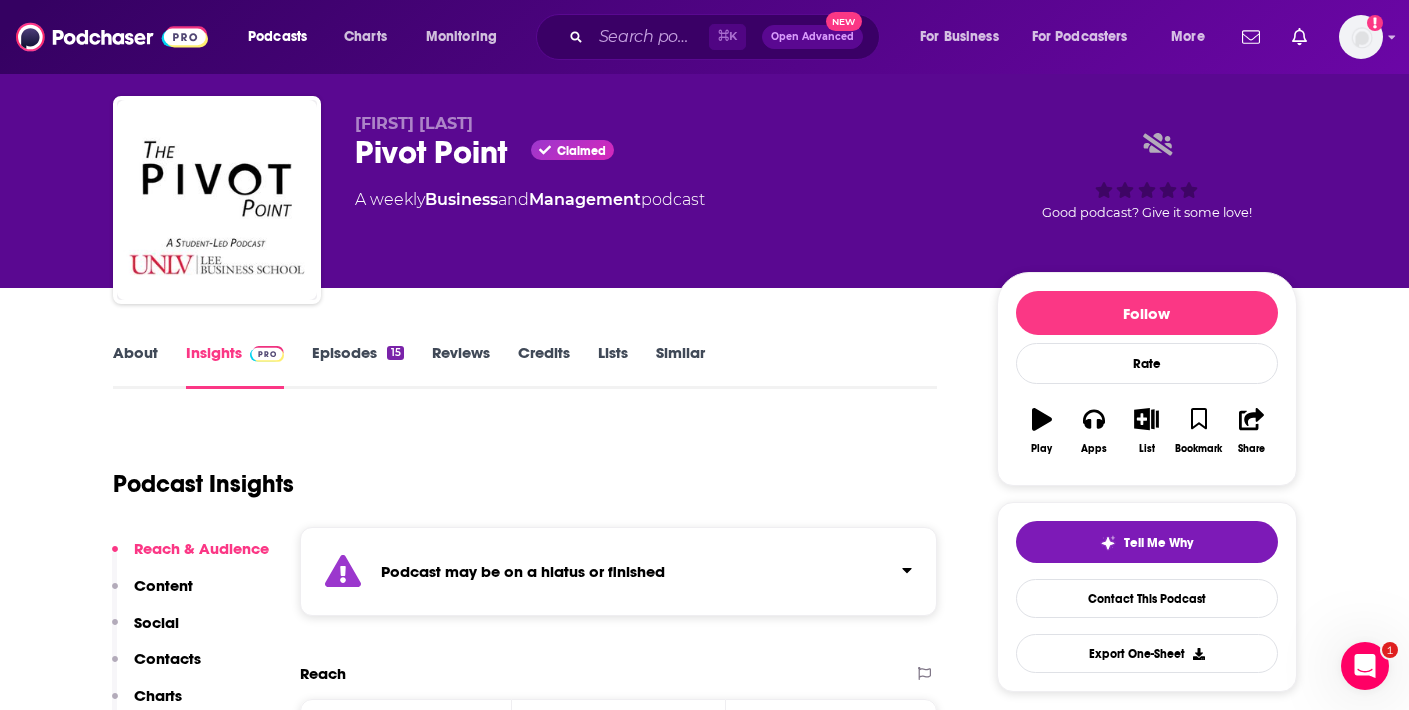 scroll, scrollTop: 0, scrollLeft: 0, axis: both 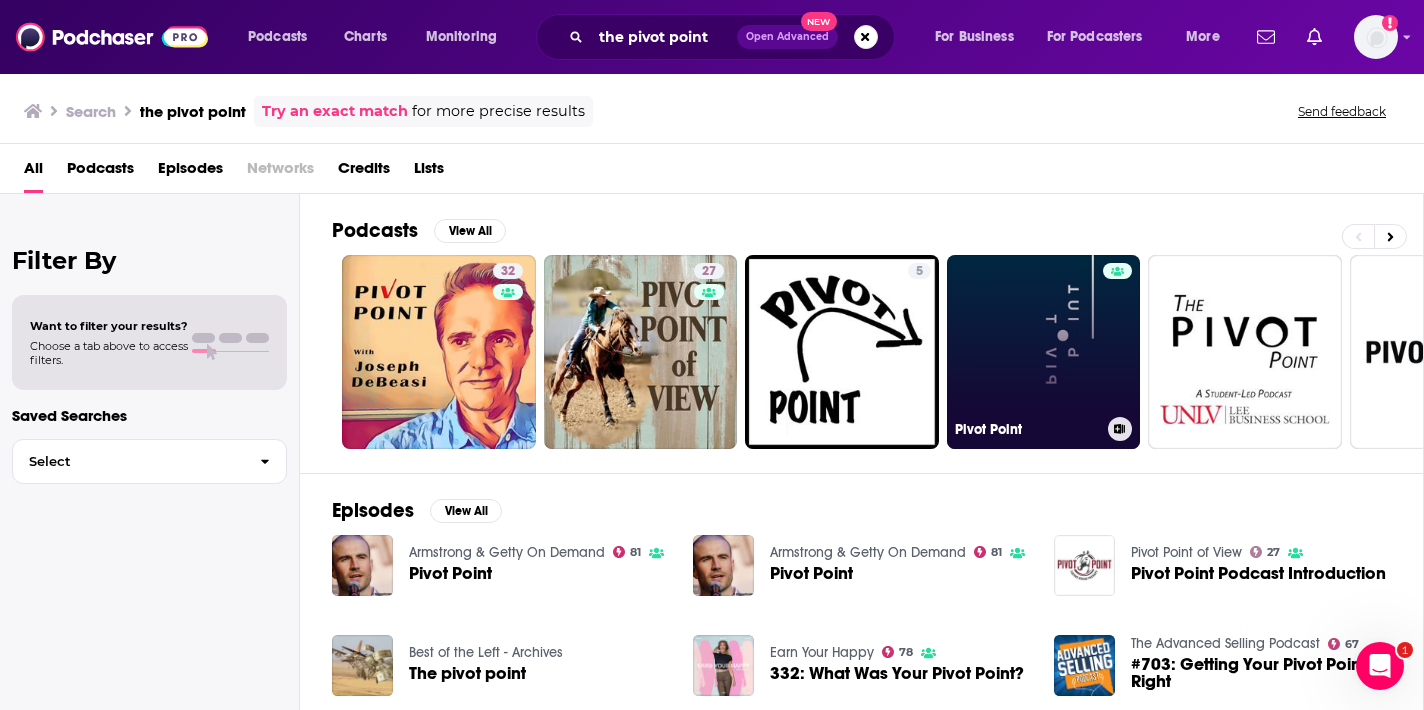 click on "Pivot Point" at bounding box center [1044, 352] 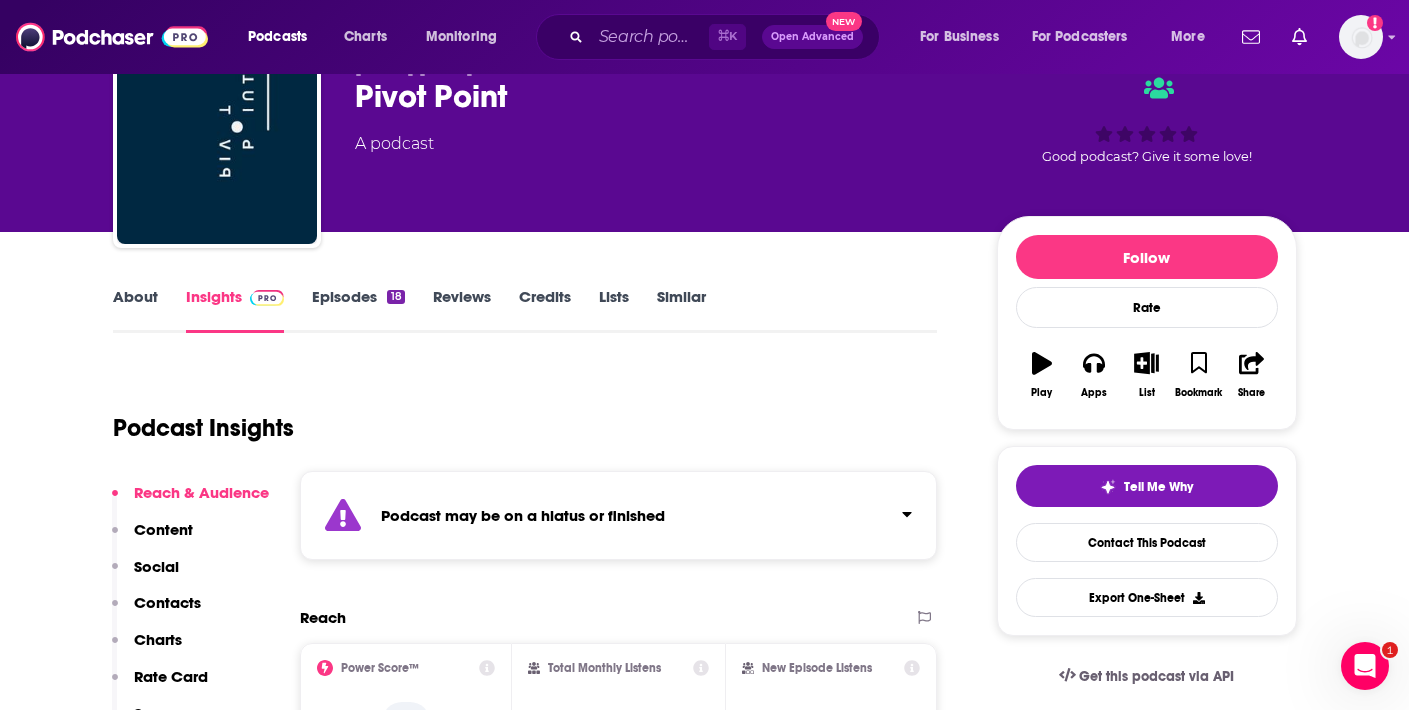 scroll, scrollTop: 0, scrollLeft: 0, axis: both 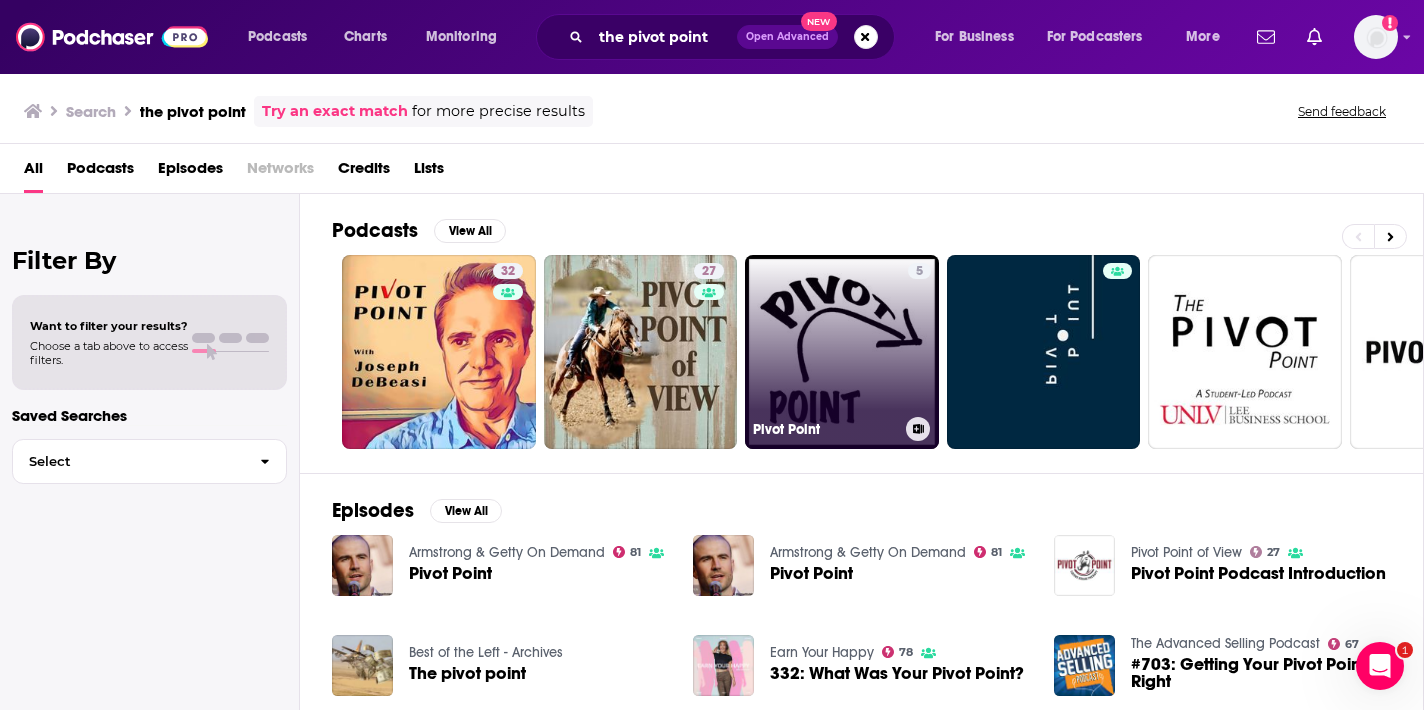 click on "5 Pivot Point" at bounding box center [842, 352] 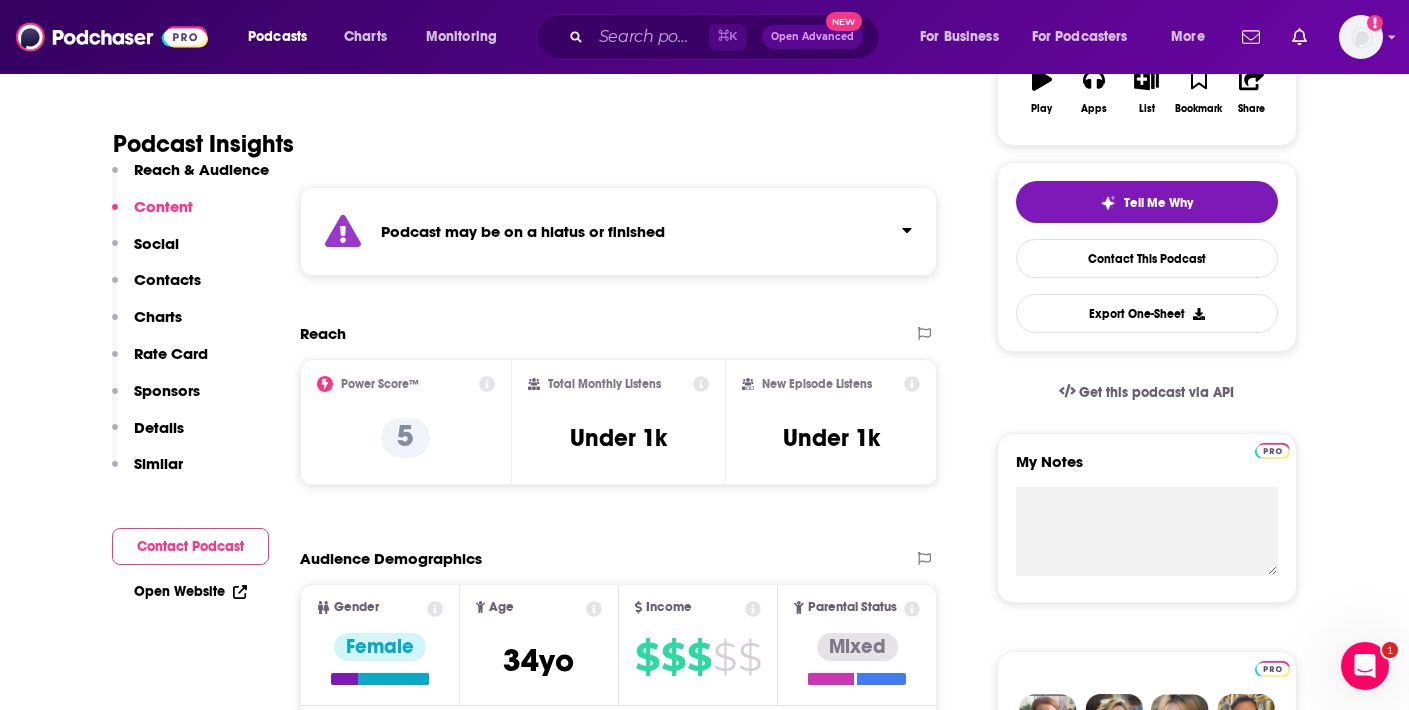 scroll, scrollTop: 0, scrollLeft: 0, axis: both 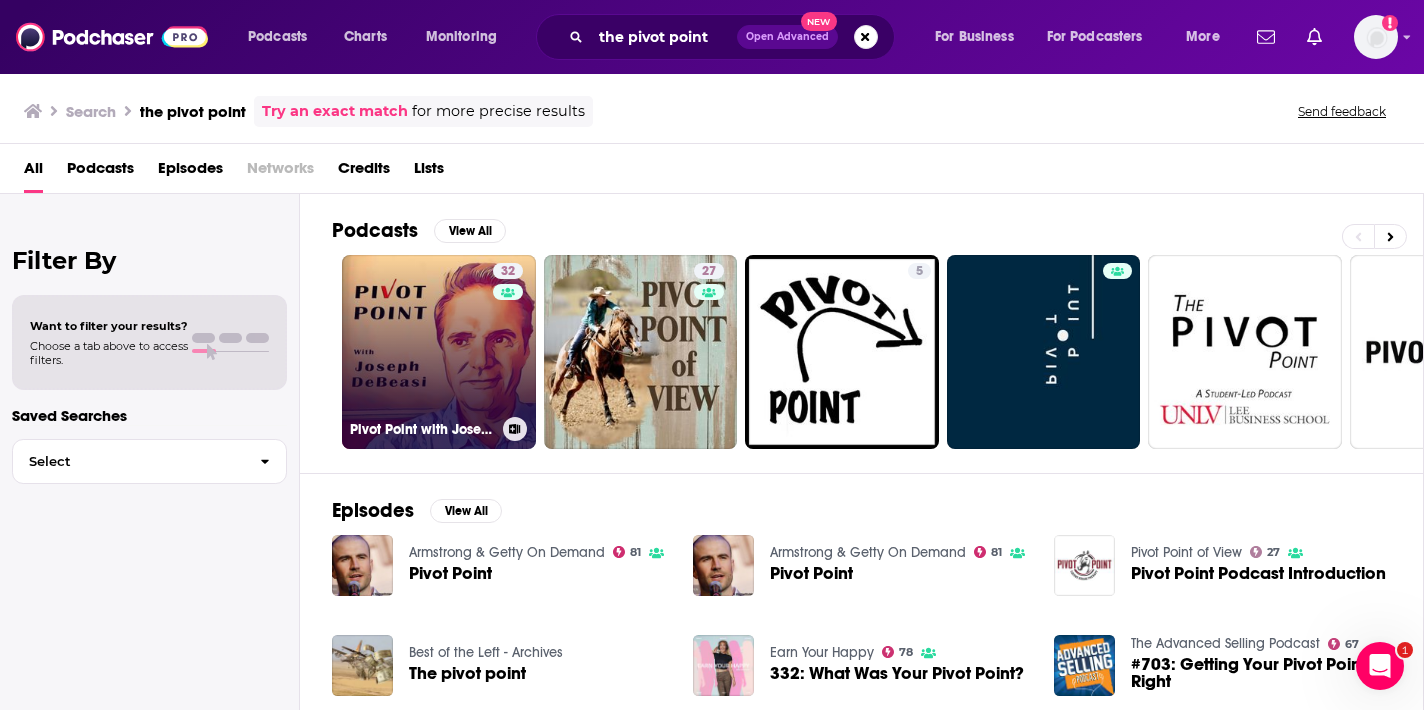 click on "32 Pivot Point with Joseph DeBeasi" at bounding box center (439, 352) 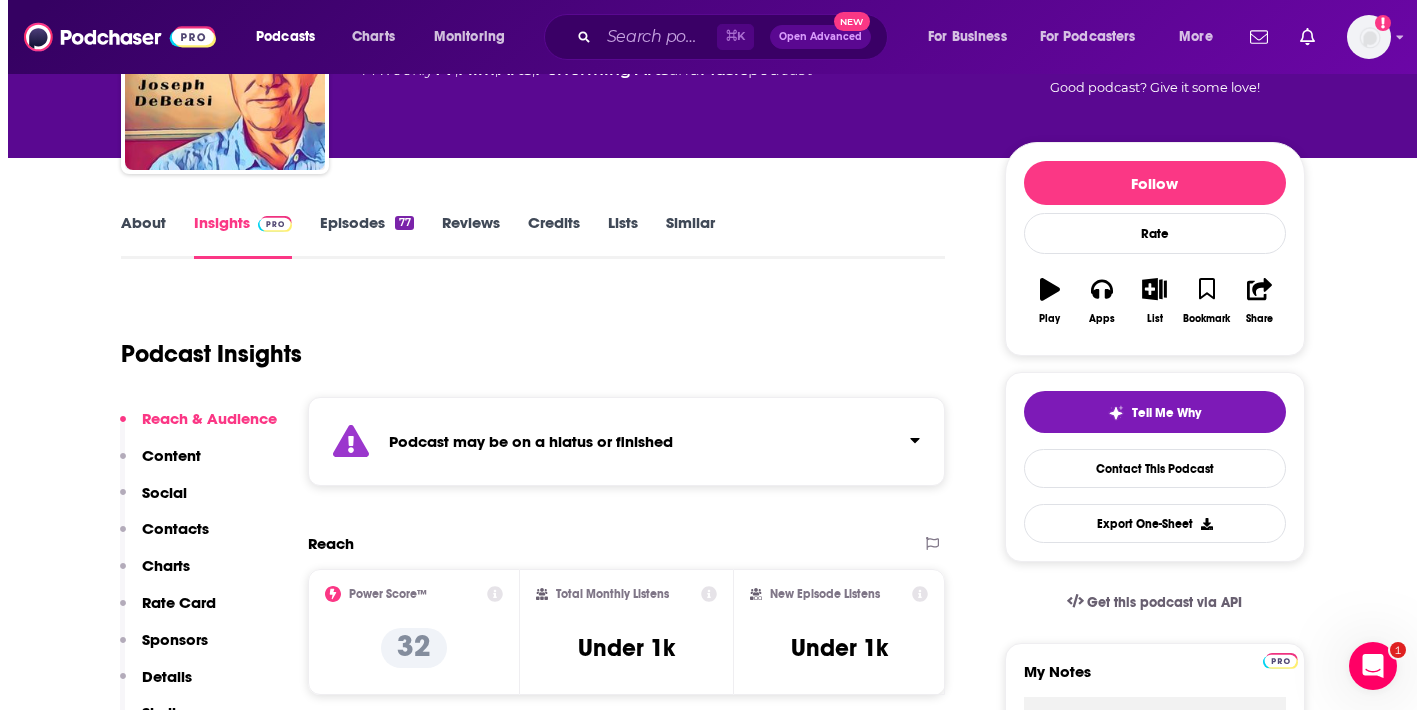 scroll, scrollTop: 0, scrollLeft: 0, axis: both 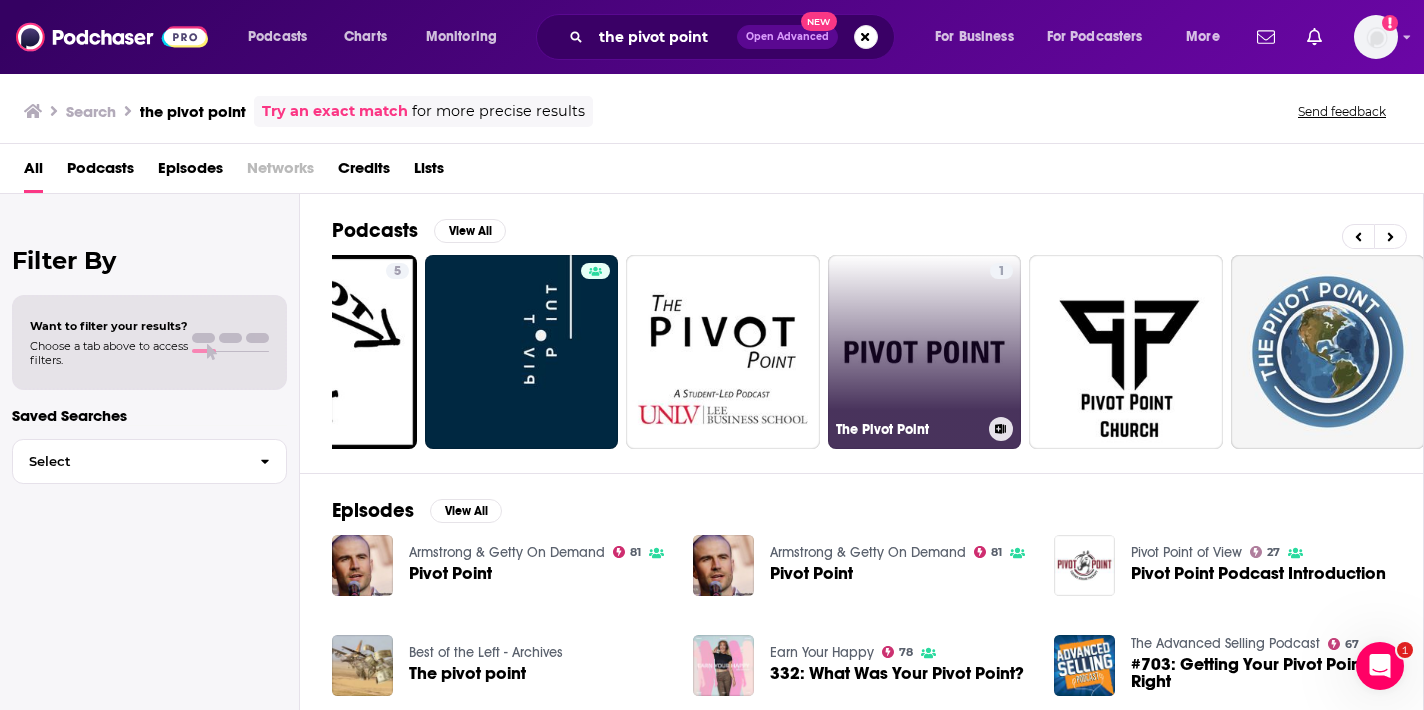 click on "1 The Pivot Point" at bounding box center (925, 352) 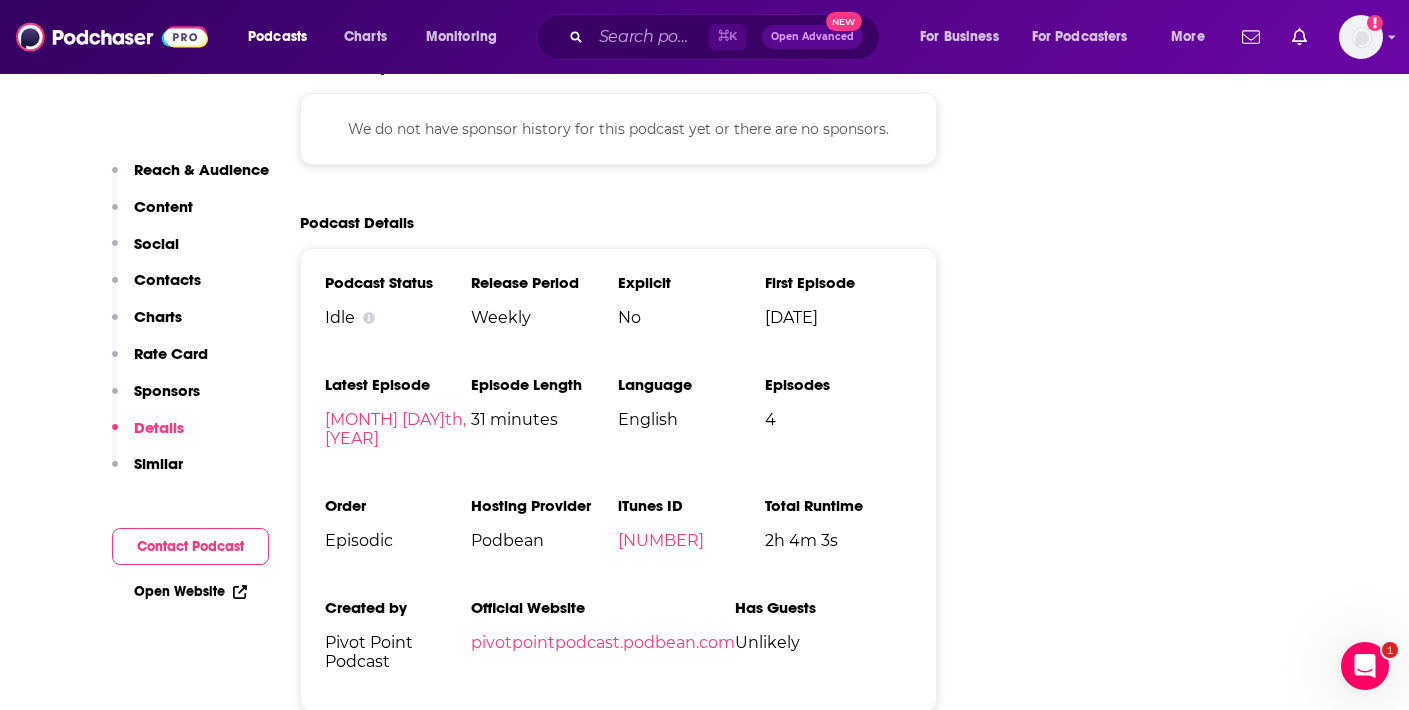 scroll, scrollTop: 2690, scrollLeft: 0, axis: vertical 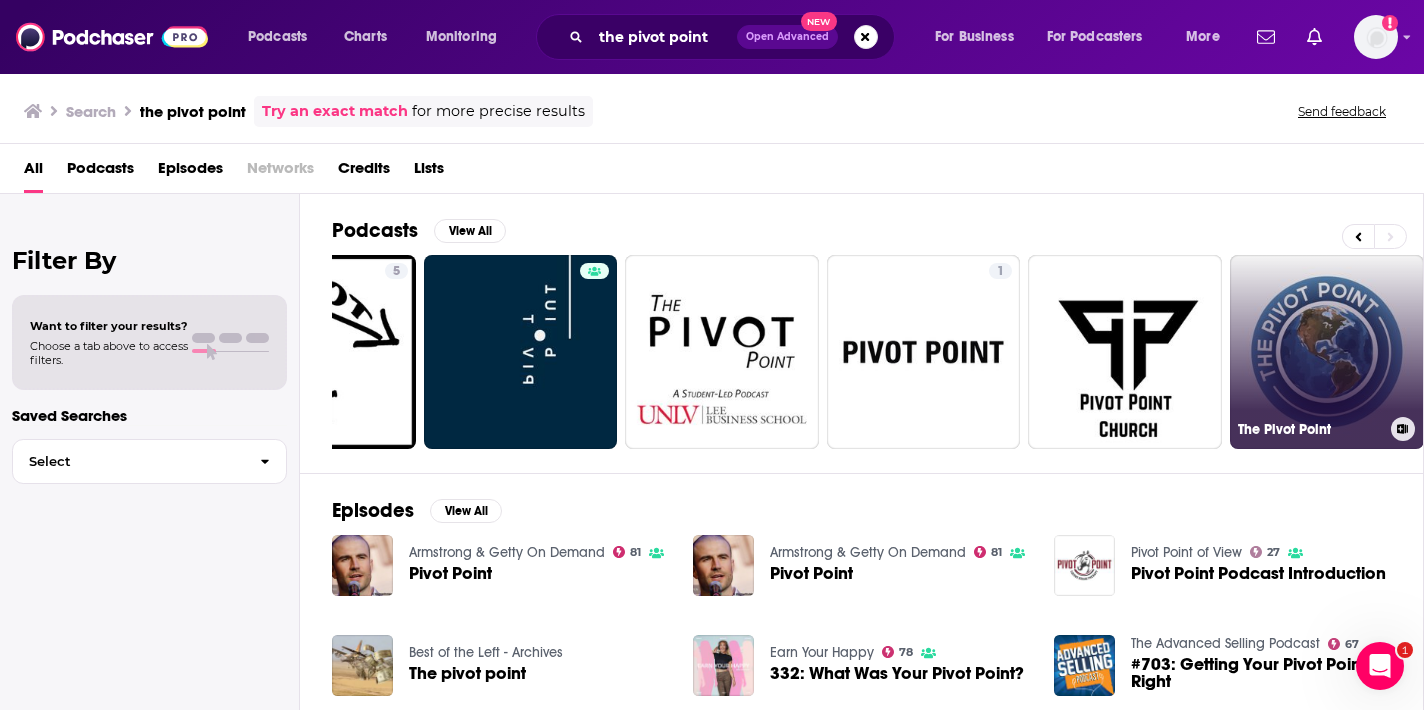 click on "The Pivot Point" at bounding box center [1327, 352] 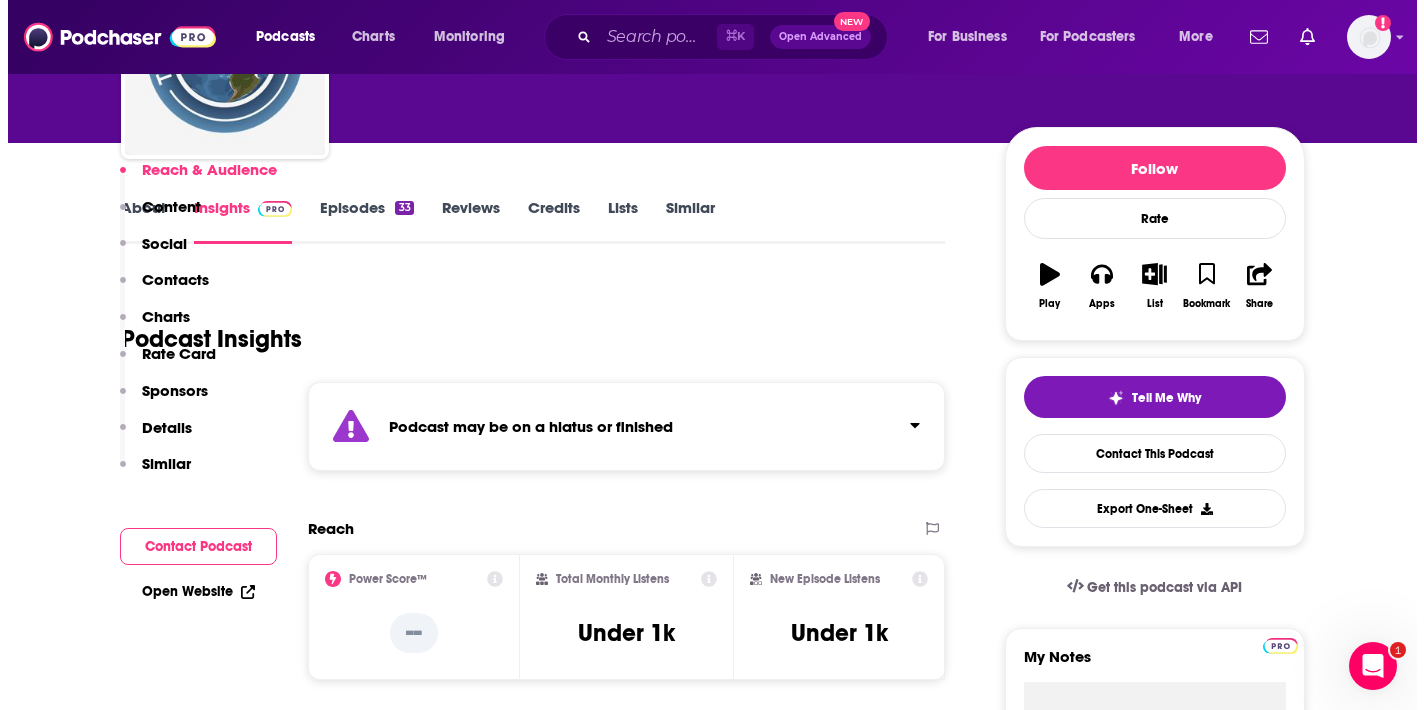 scroll, scrollTop: 0, scrollLeft: 0, axis: both 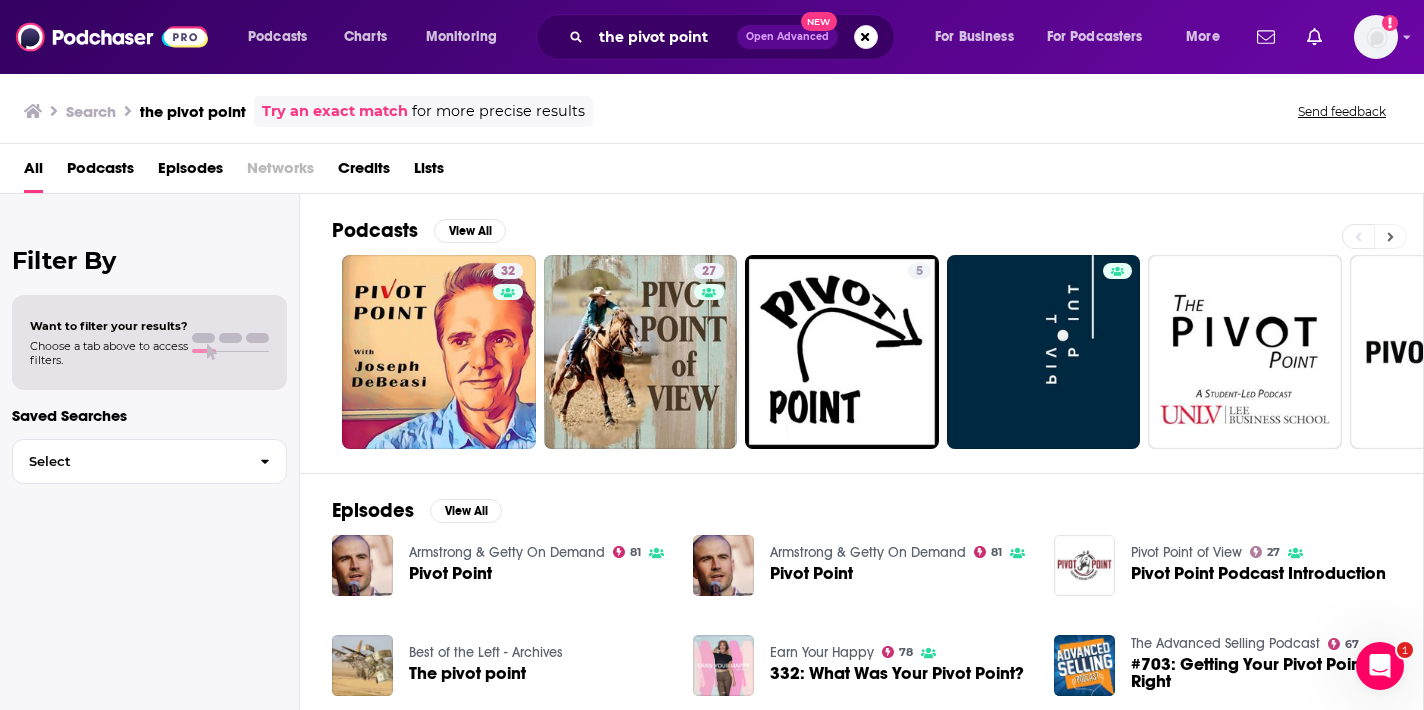 click at bounding box center (1390, 236) 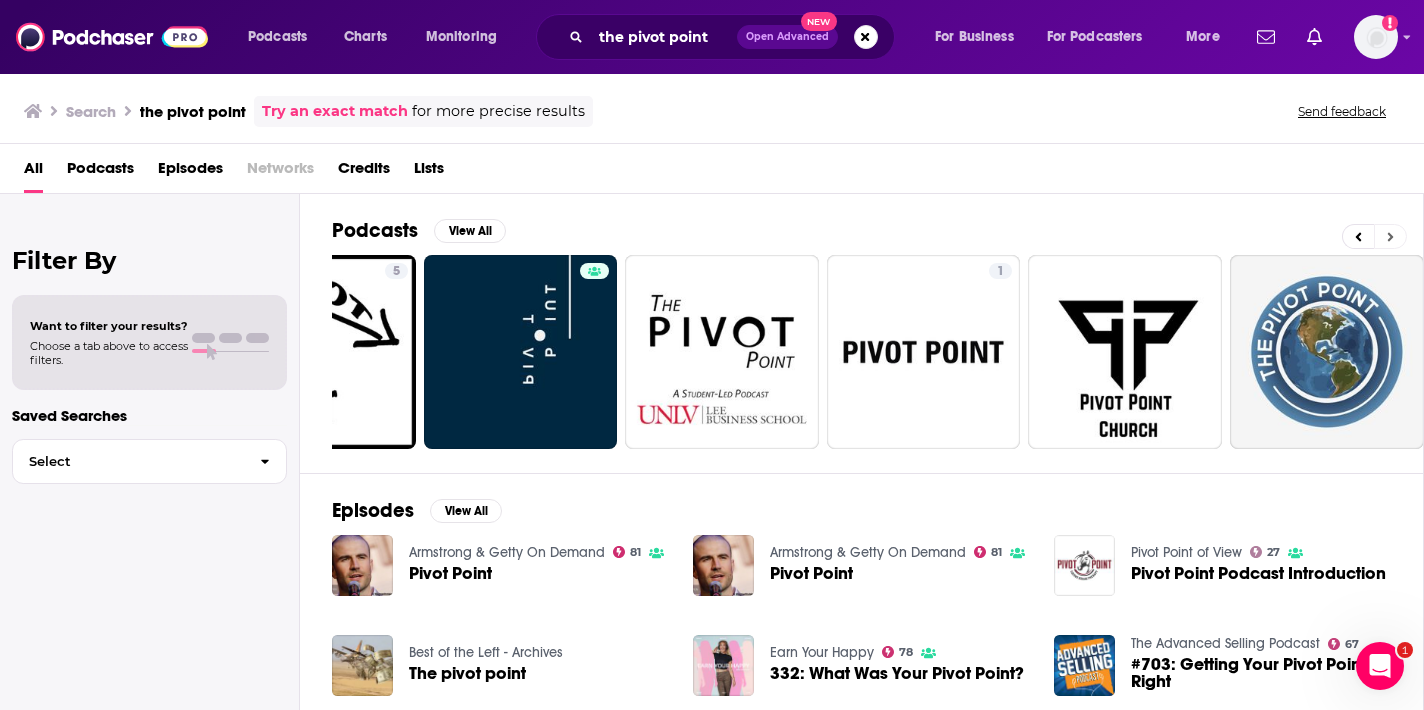 click 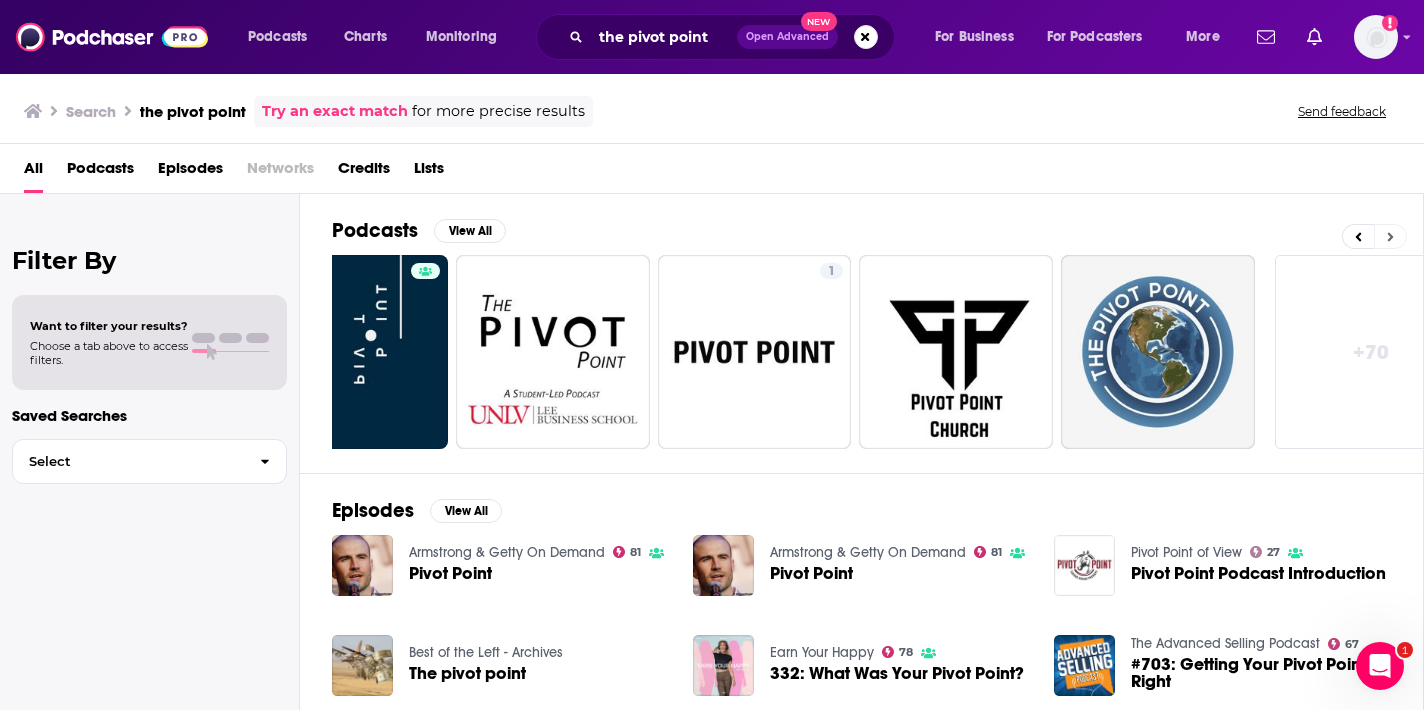 scroll, scrollTop: 0, scrollLeft: 745, axis: horizontal 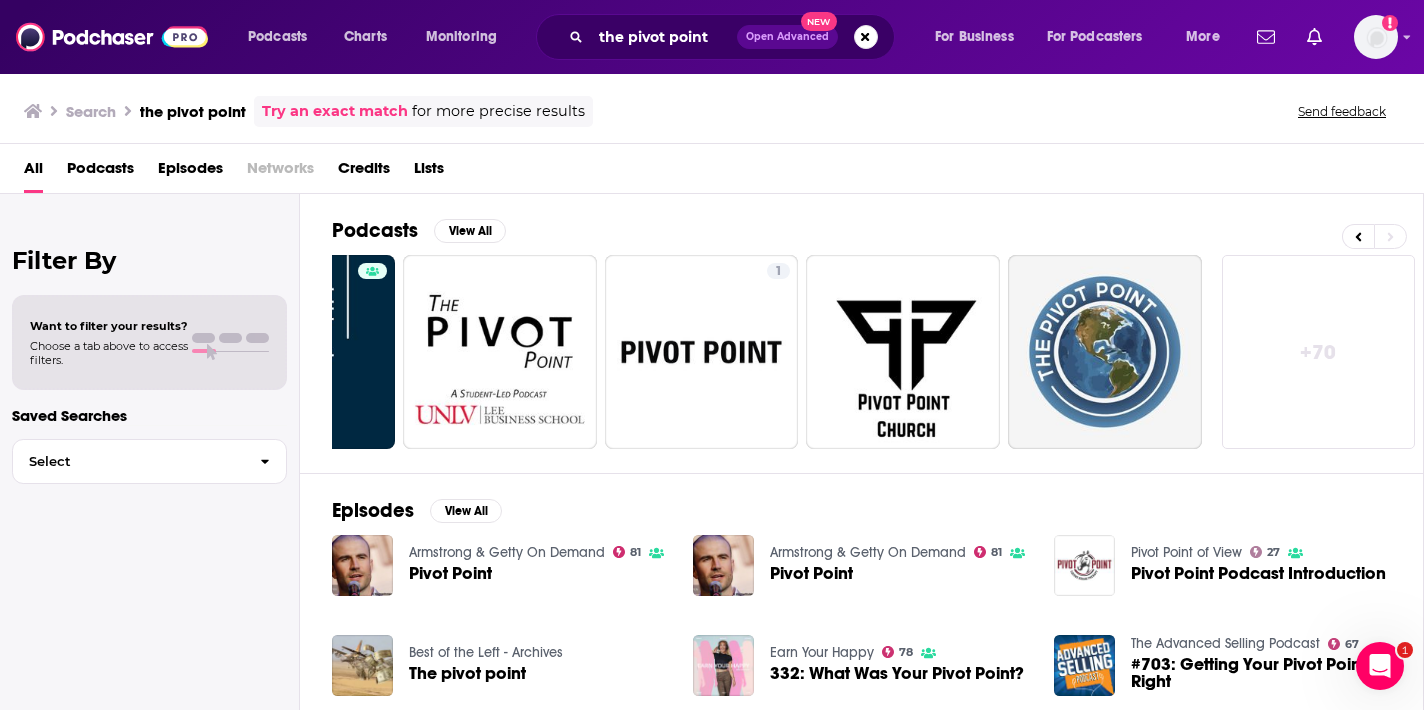 click on "+ 70" at bounding box center [1319, 352] 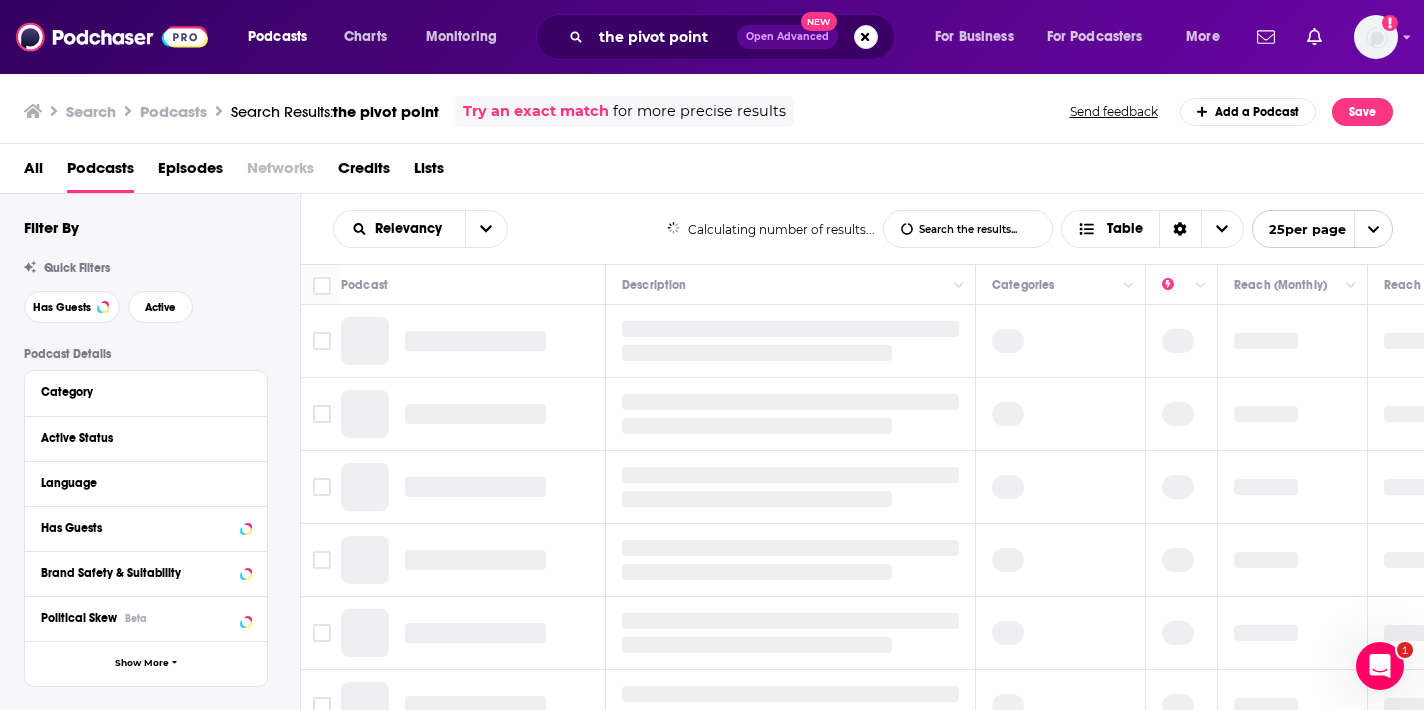 click at bounding box center (790, 402) 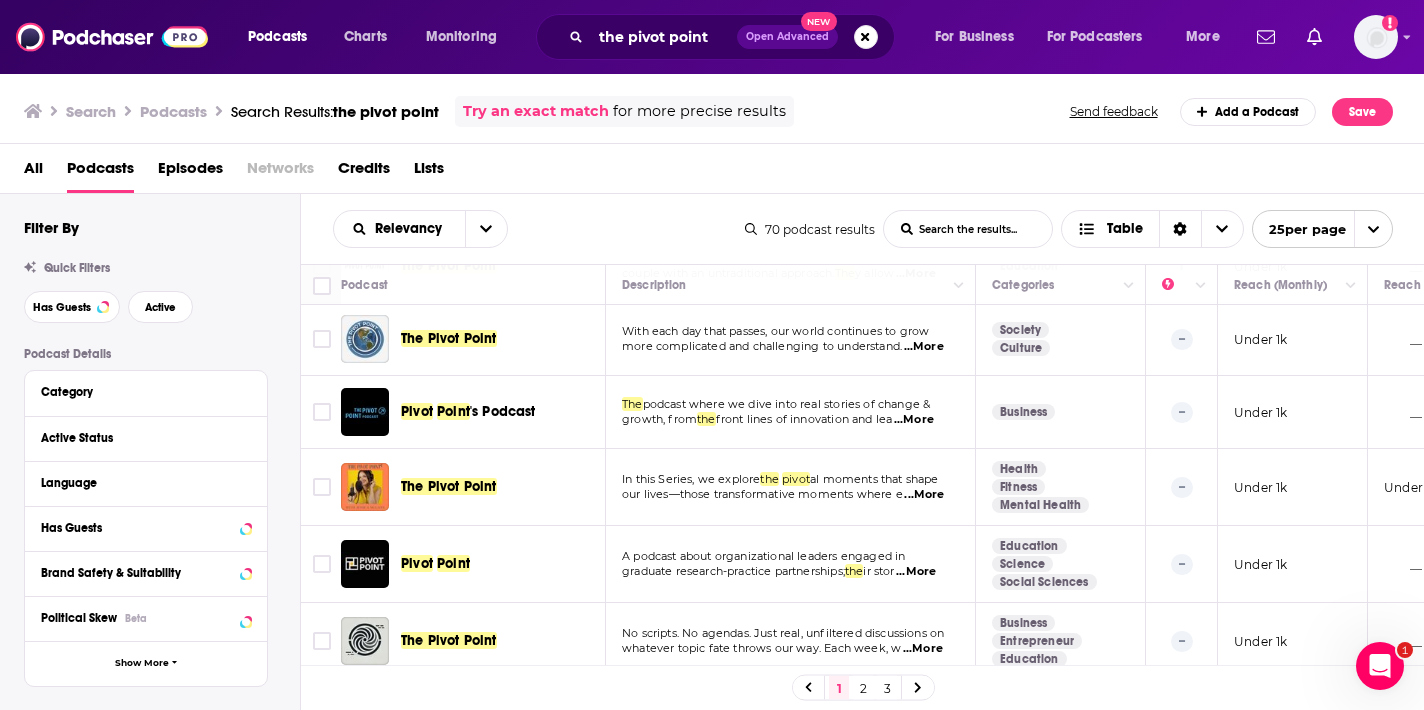 scroll, scrollTop: 522, scrollLeft: 0, axis: vertical 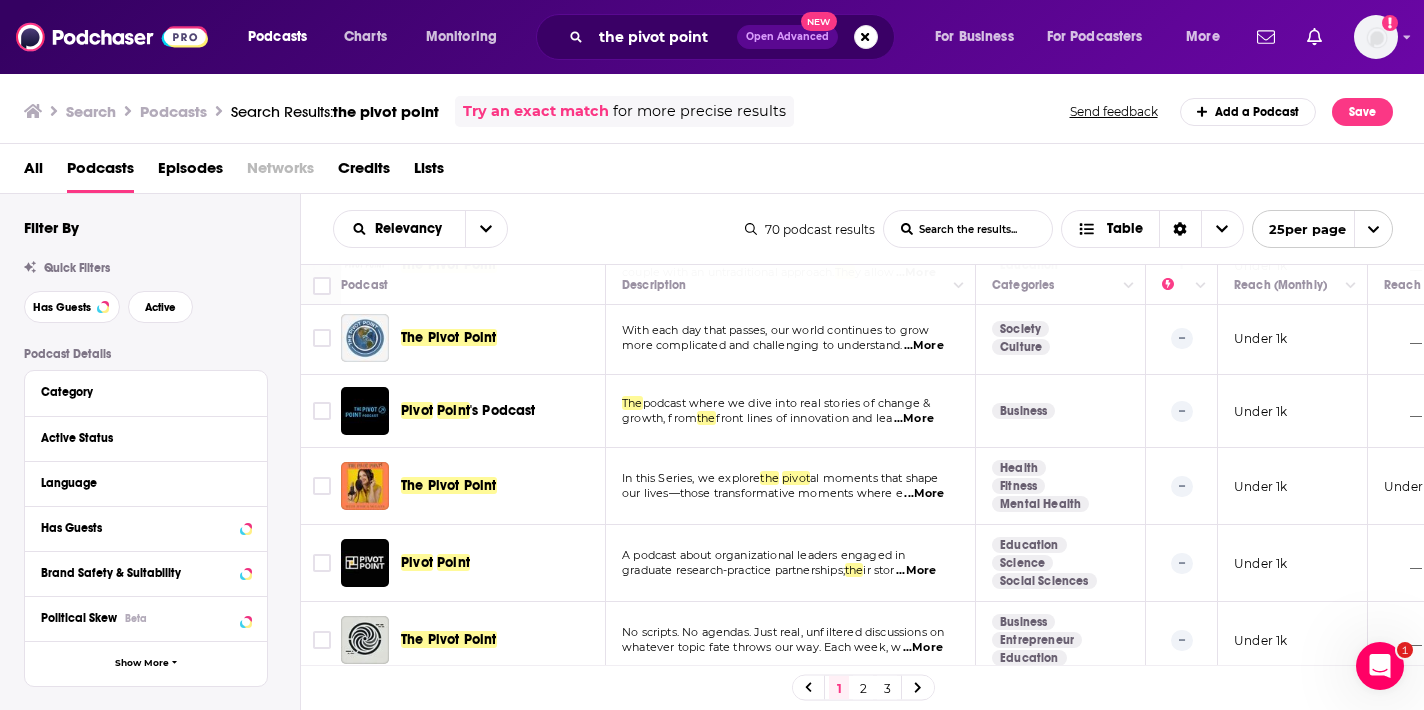 click on "...More" at bounding box center [914, 419] 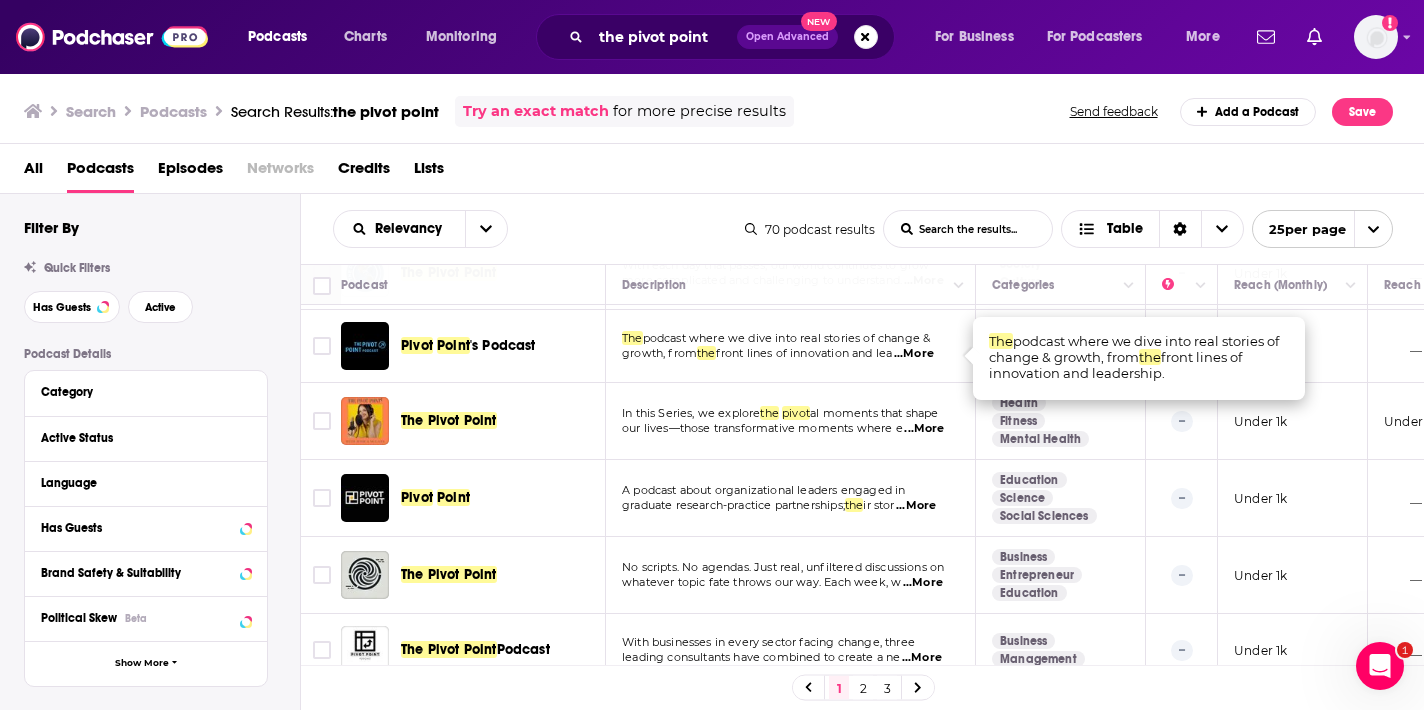 scroll, scrollTop: 584, scrollLeft: 0, axis: vertical 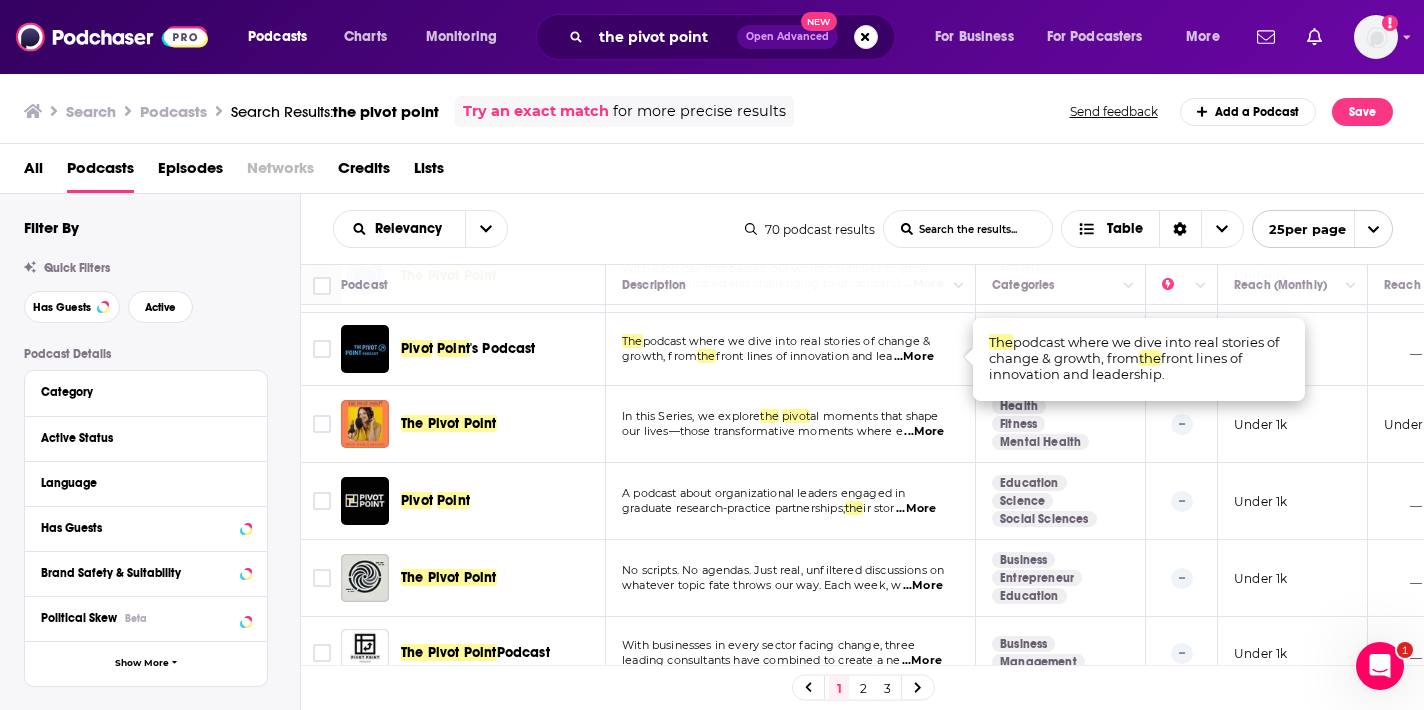 click on "...More" at bounding box center (924, 432) 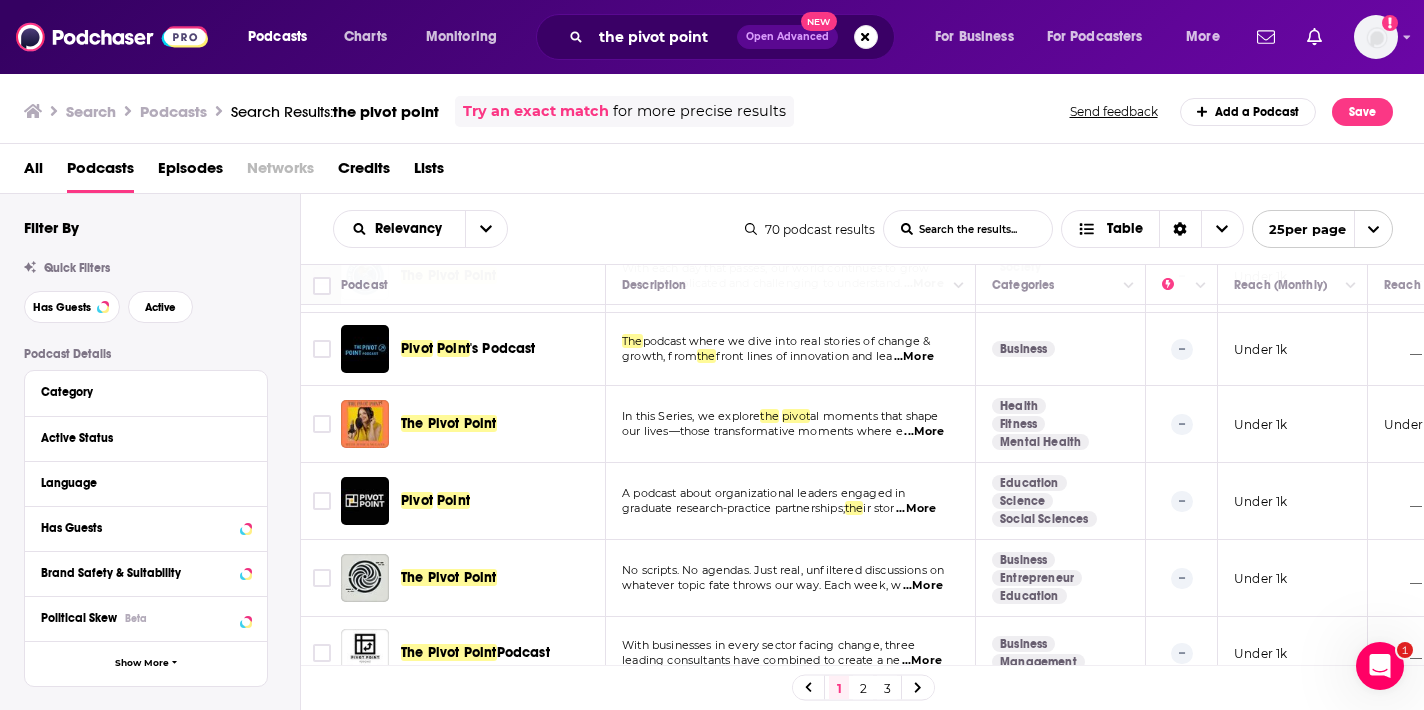 click on "A podcast about organizational leaders engaged in graduate research-practice partnerships; the ir stor ...More" at bounding box center [791, 501] 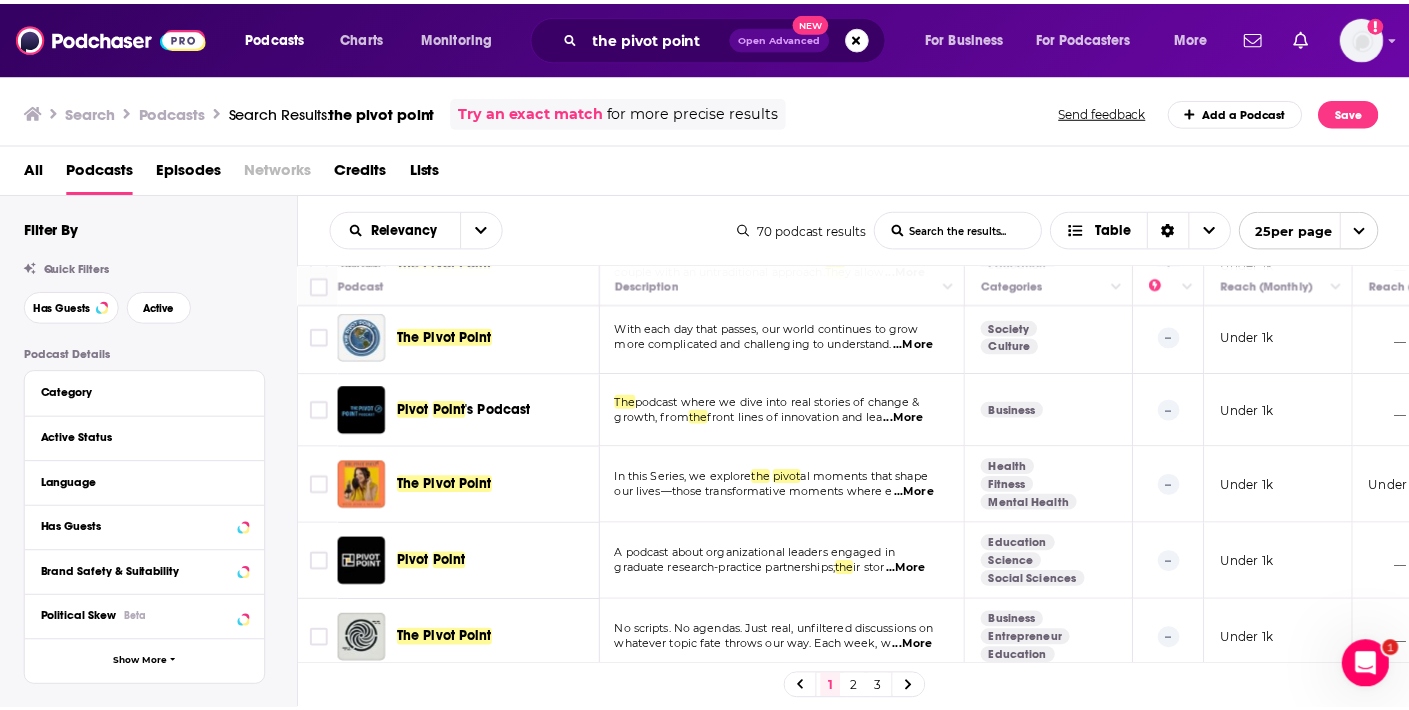 scroll, scrollTop: 524, scrollLeft: 1, axis: both 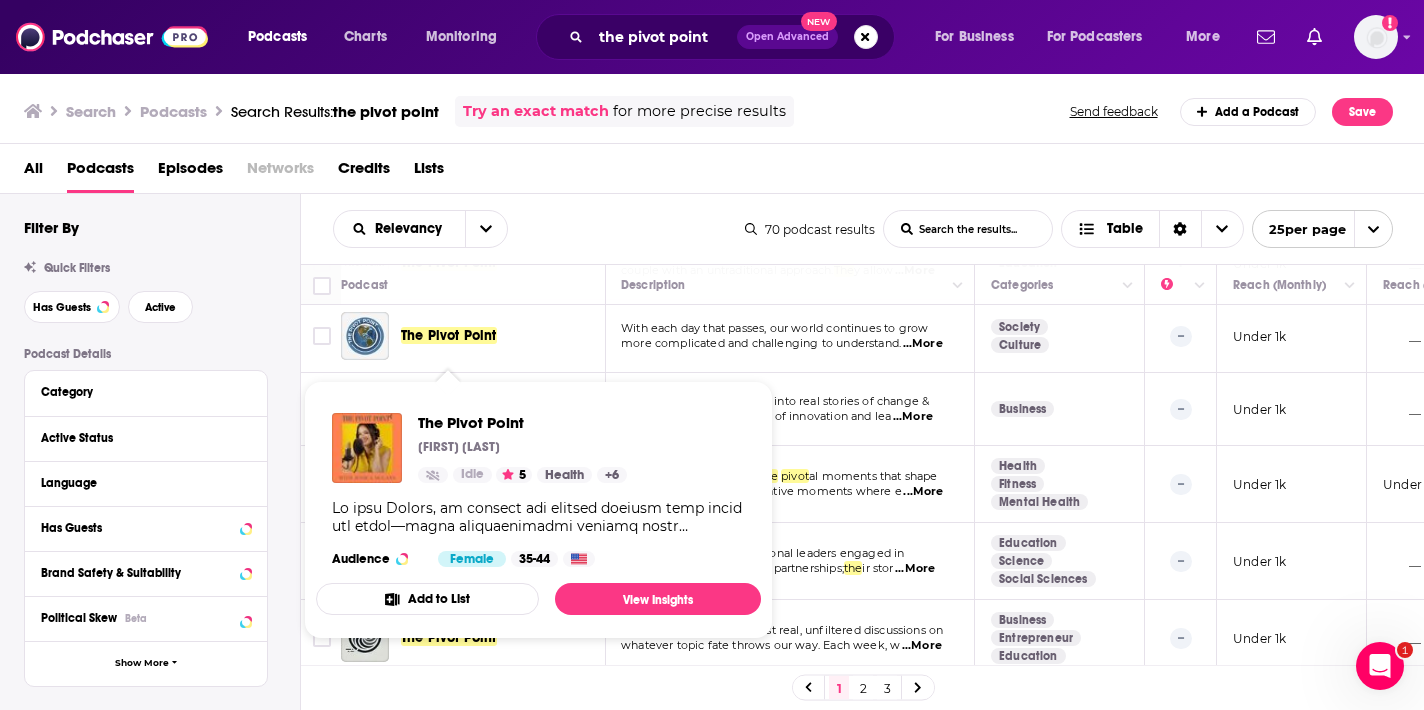 click on "The Pivot Point Jessica McGann Idle 5 Health + 6 Audience Female 35-44" at bounding box center [538, 490] 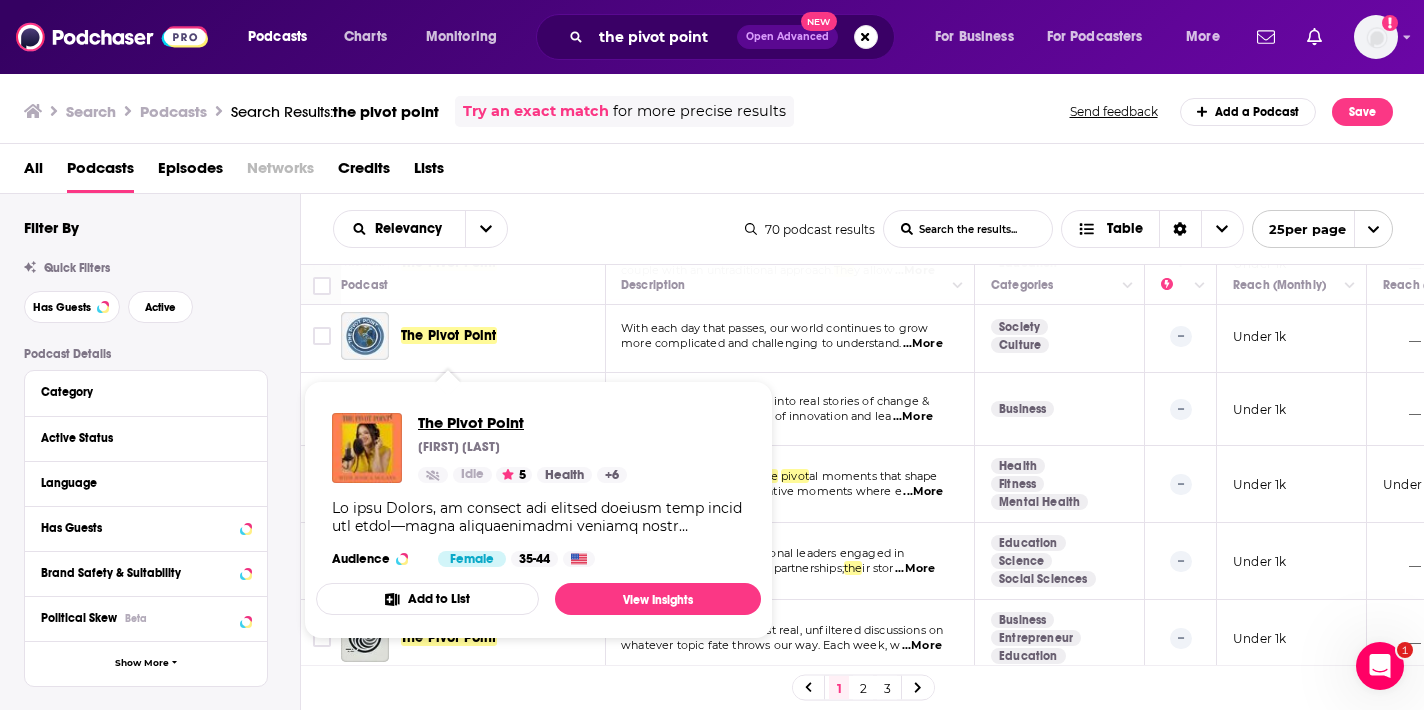 click on "The Pivot Point" at bounding box center (522, 422) 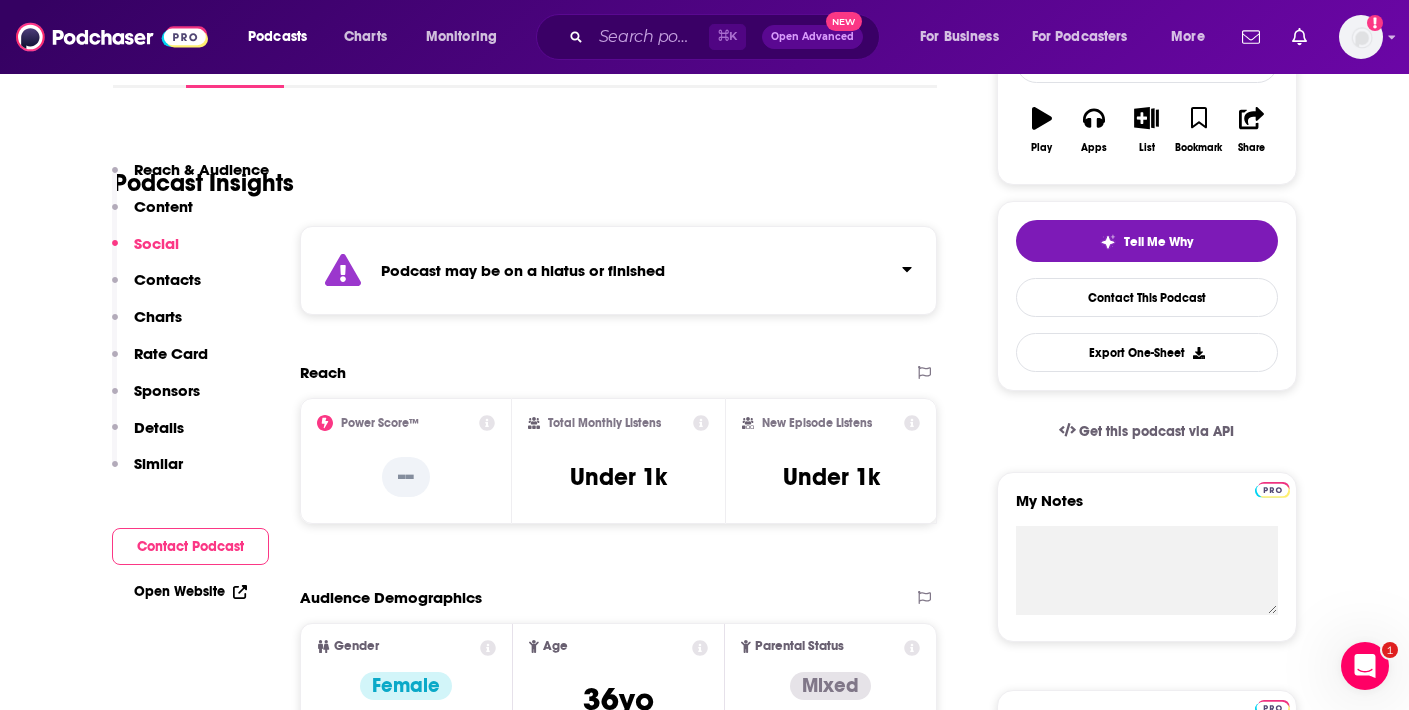 scroll, scrollTop: 0, scrollLeft: 0, axis: both 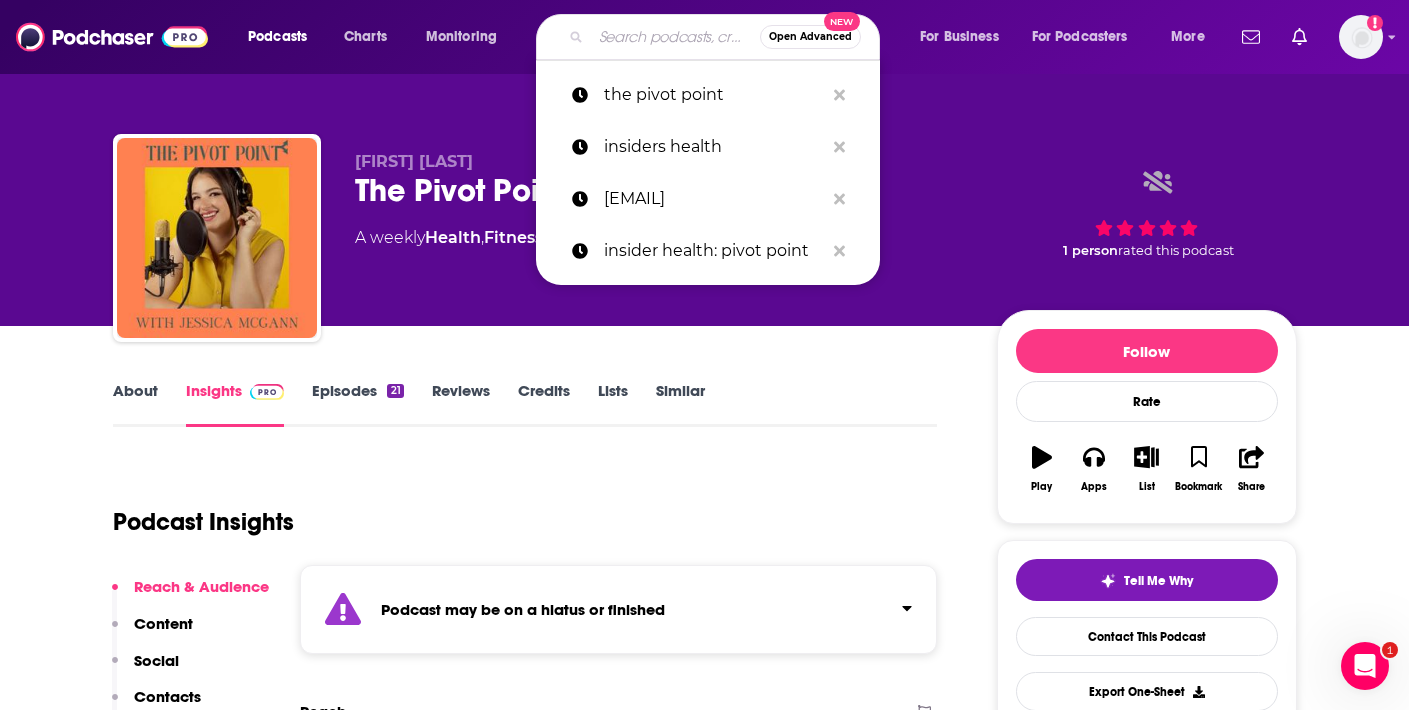 click at bounding box center [675, 37] 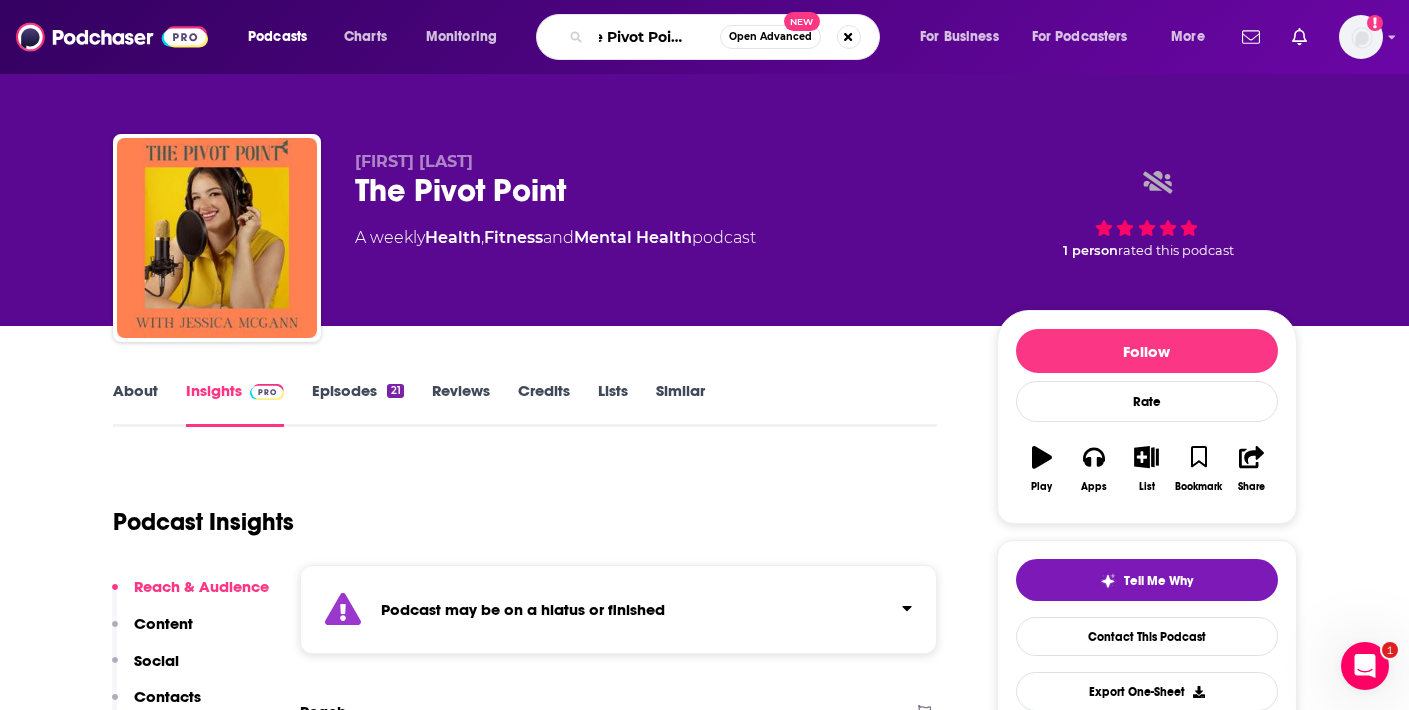 scroll, scrollTop: 0, scrollLeft: 34, axis: horizontal 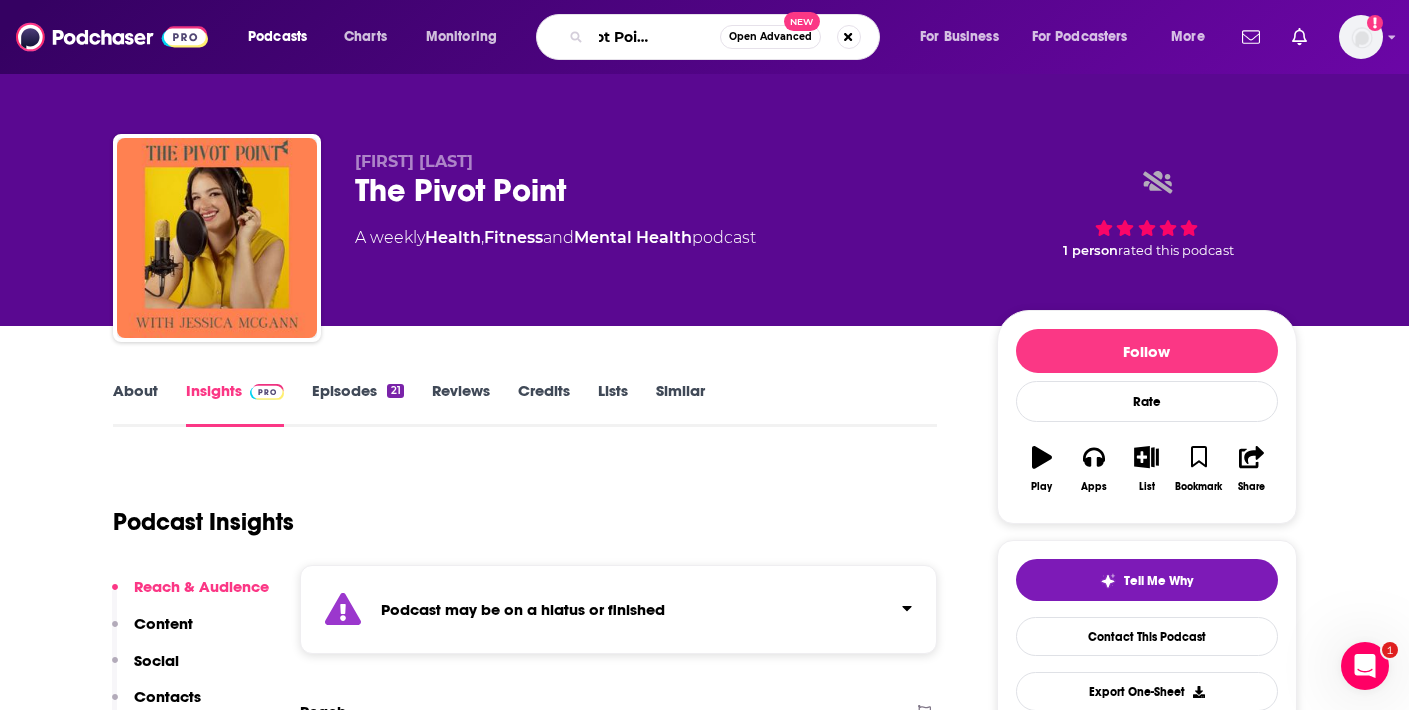 type on "The Pivot Point Podcast" 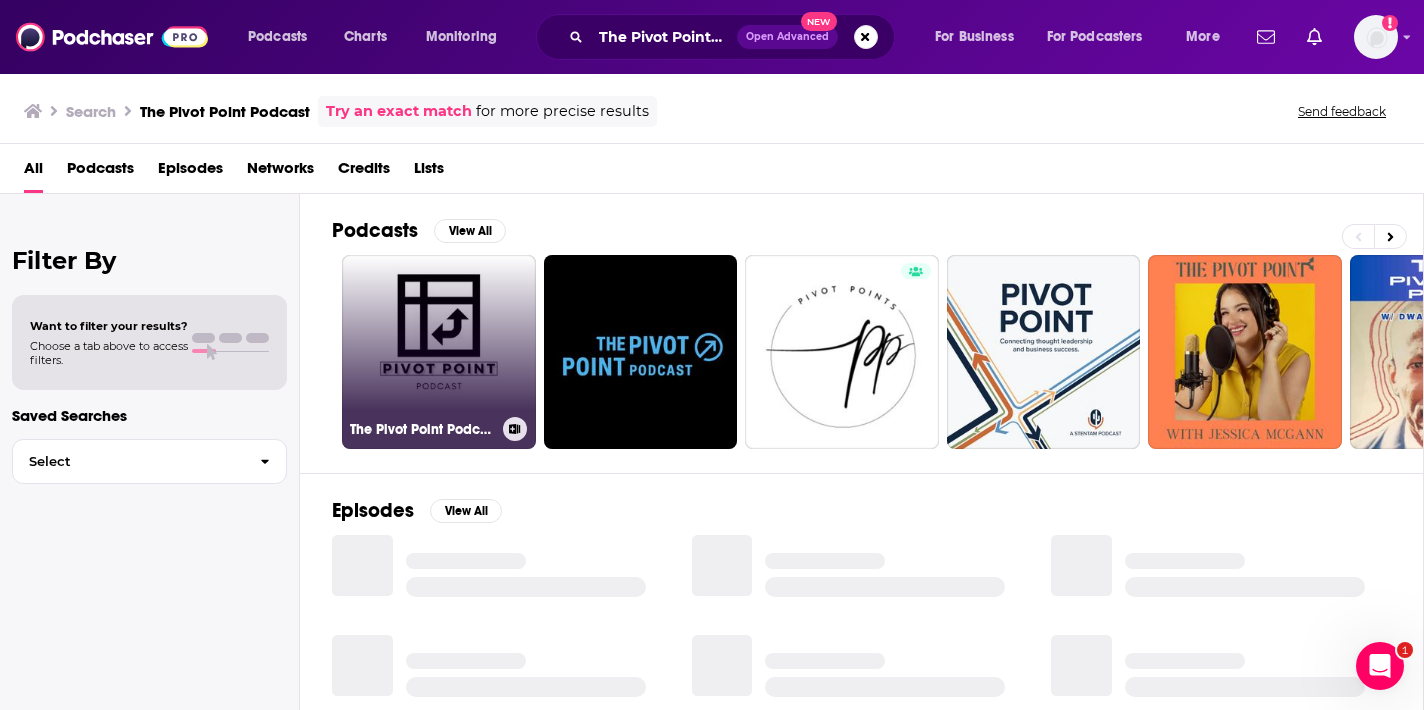 click on "The Pivot Point Podcast" at bounding box center [439, 352] 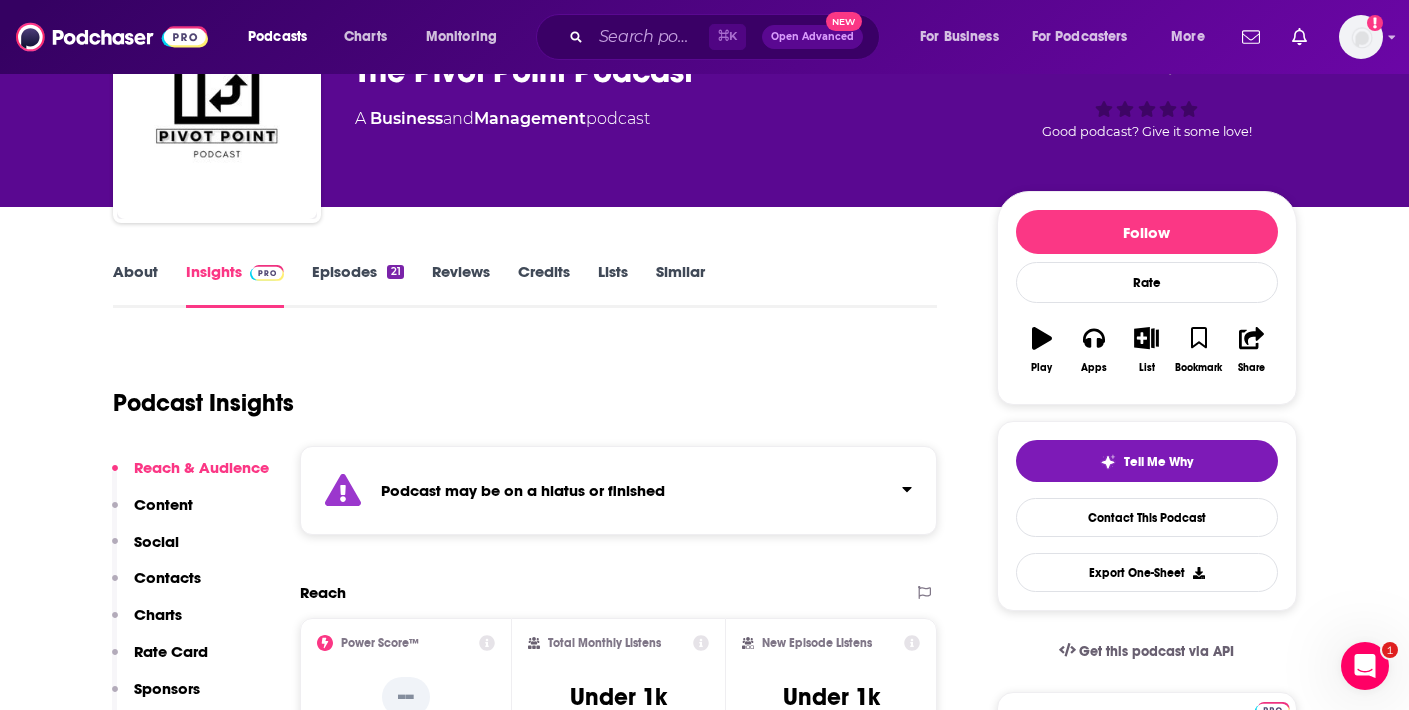 scroll, scrollTop: 0, scrollLeft: 0, axis: both 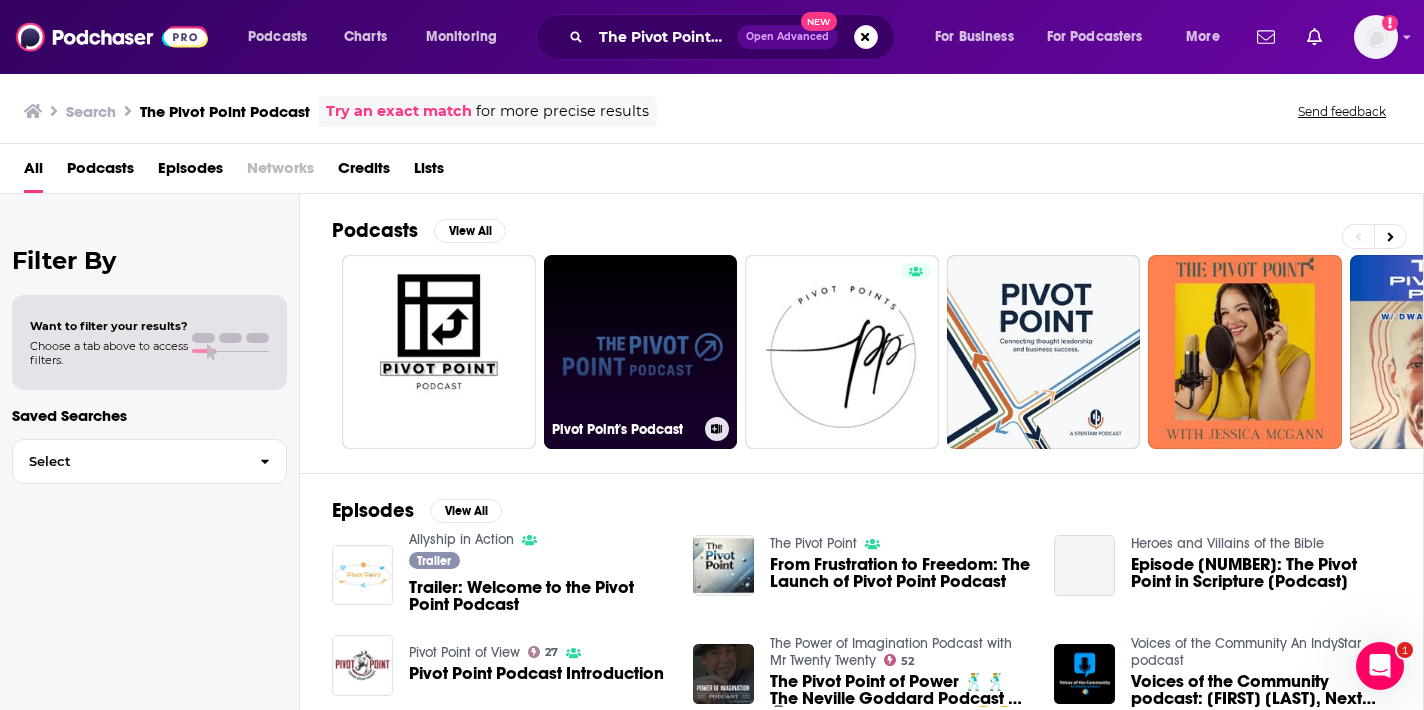 click on "Pivot Point's Podcast" at bounding box center [641, 352] 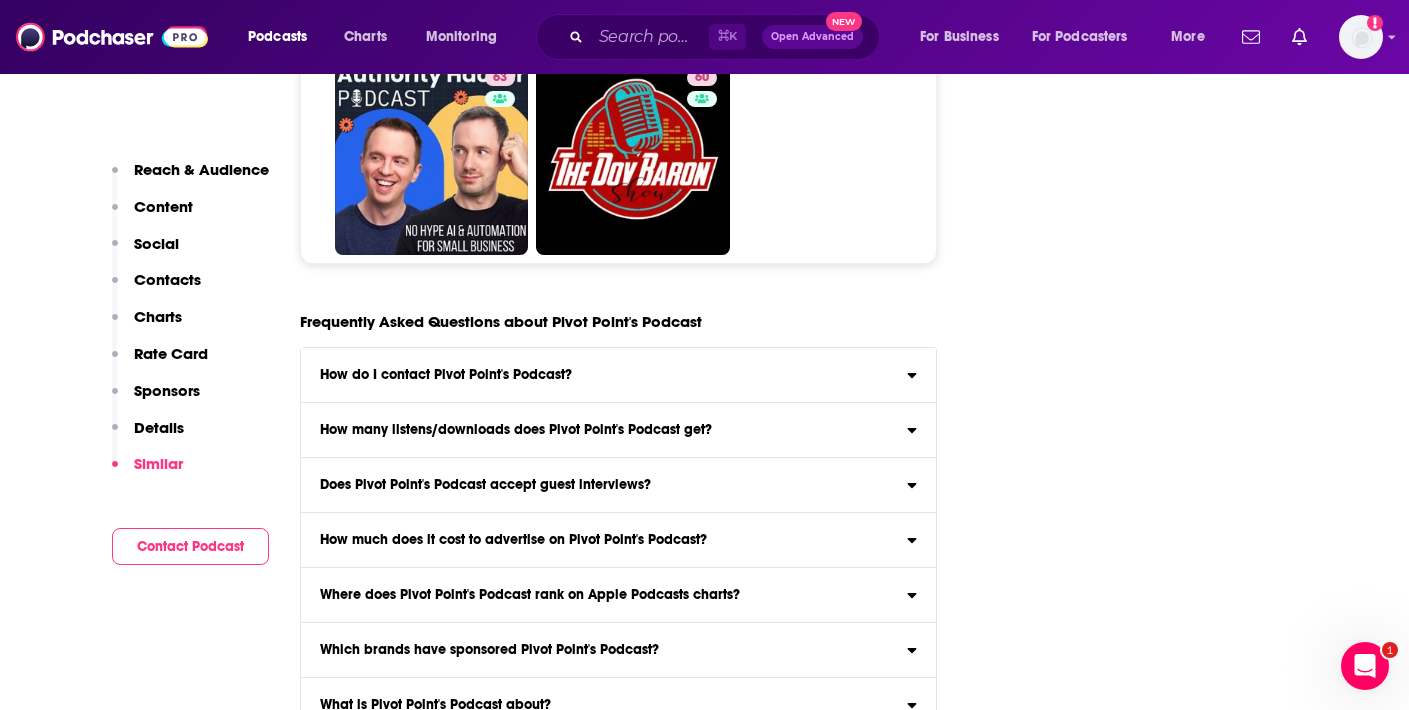 scroll, scrollTop: 6787, scrollLeft: 0, axis: vertical 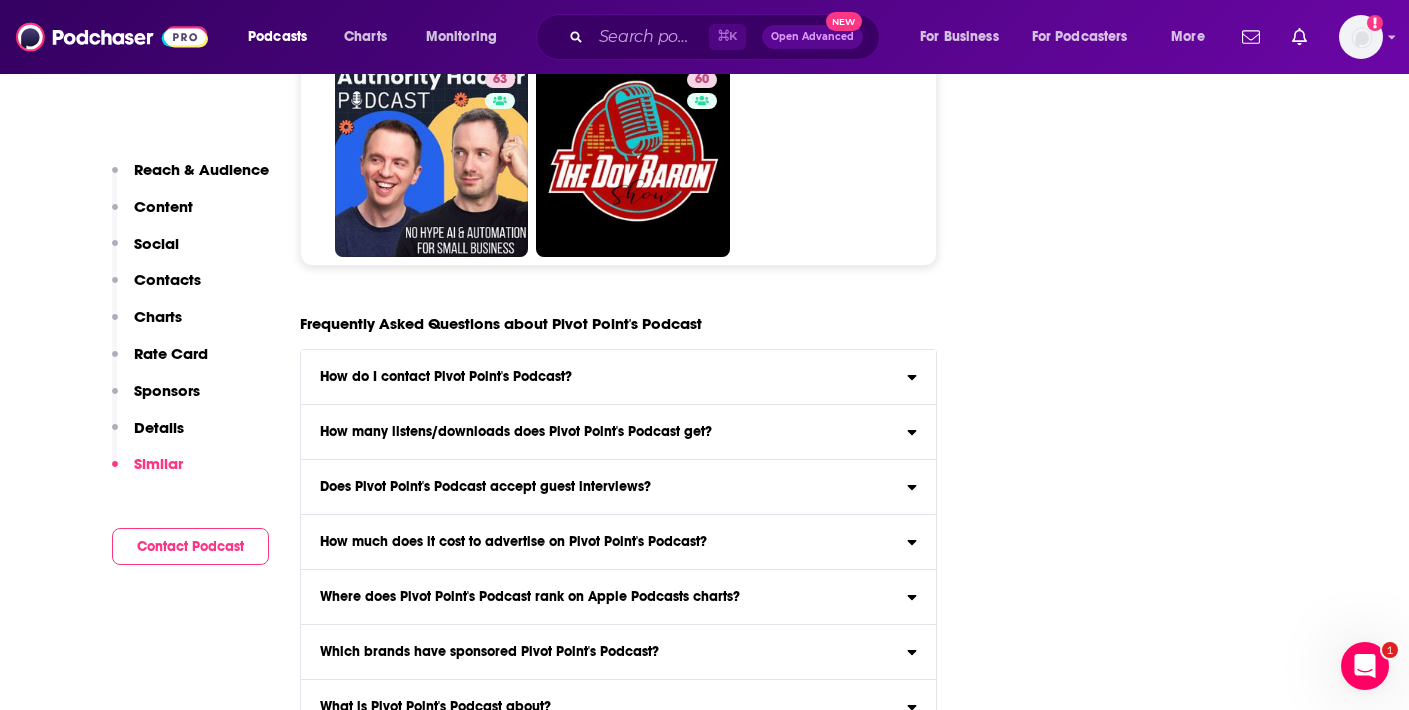 click on "How do I contact Pivot Point's Podcast? Click here to view contact information   for  Pivot Point's Podcast ." at bounding box center (619, 377) 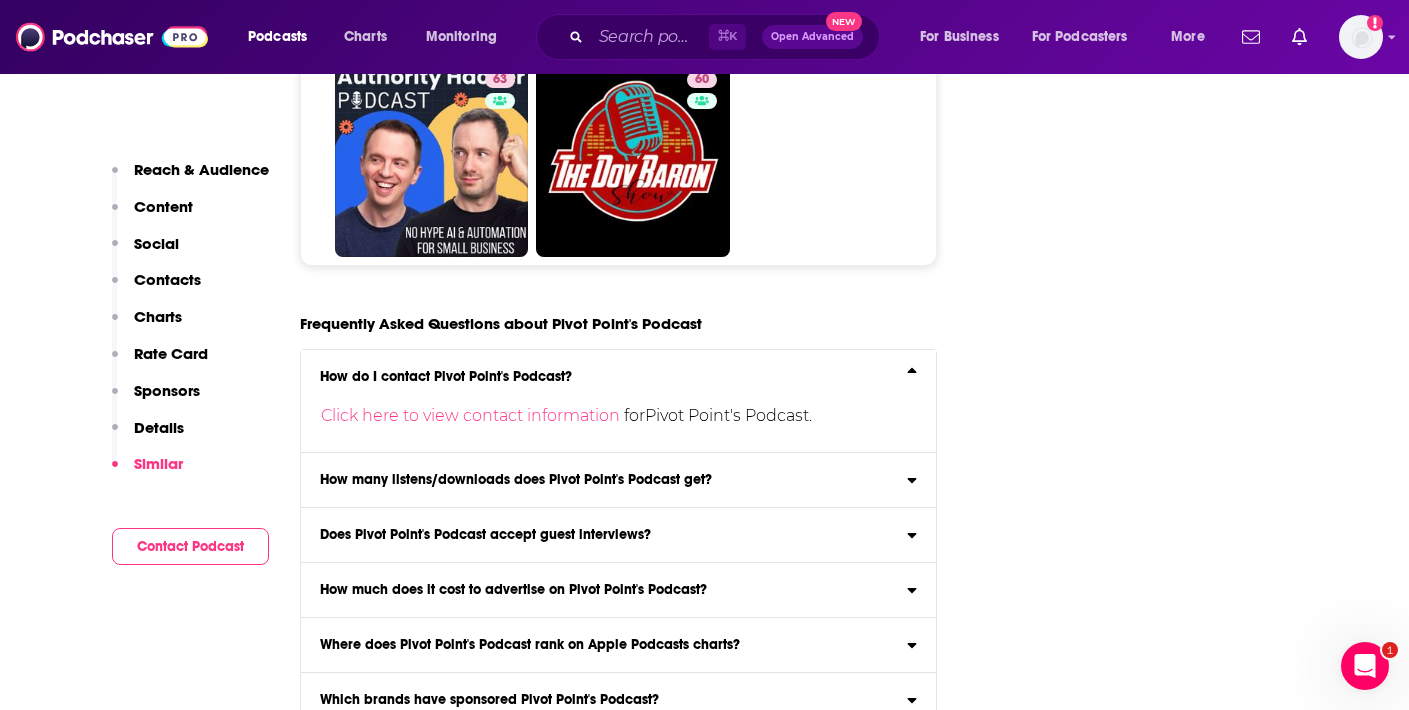 click on "Click here to view contact information   for  Pivot Point's Podcast ." at bounding box center [603, 408] 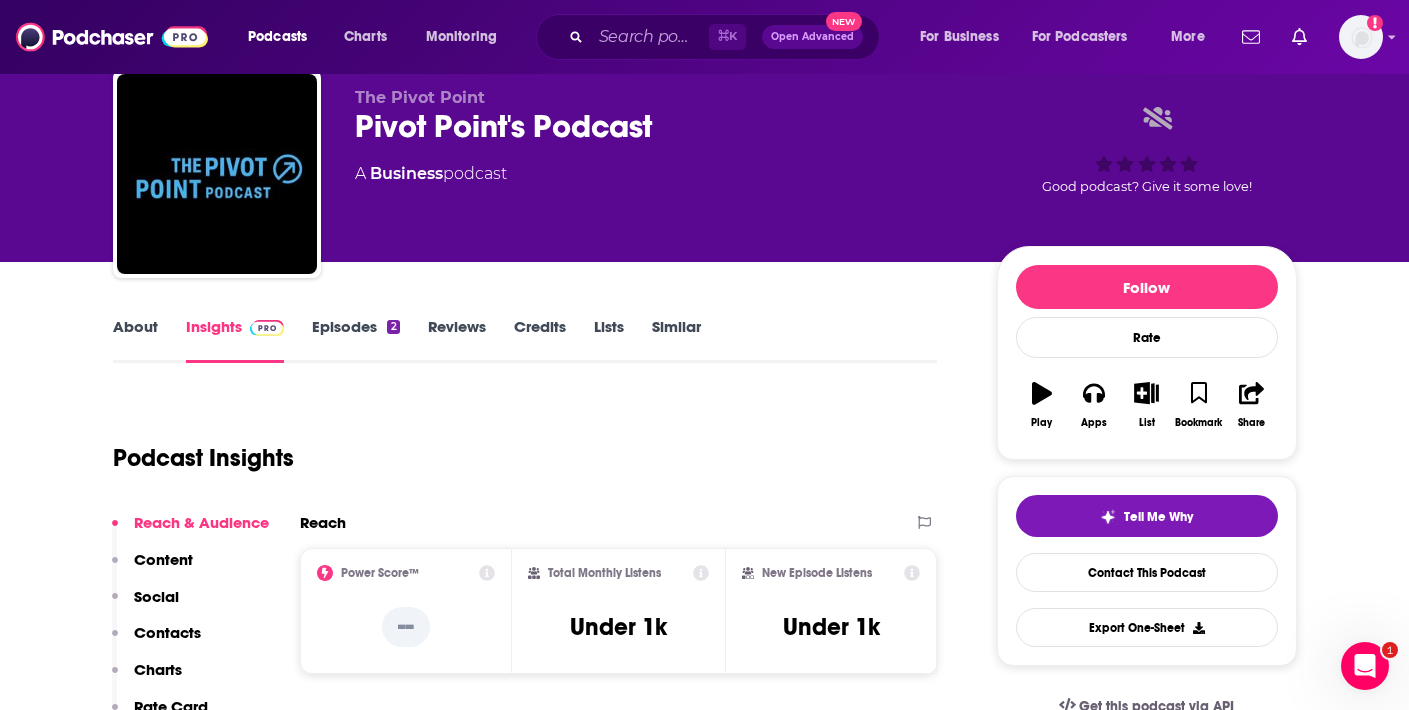 scroll, scrollTop: 0, scrollLeft: 0, axis: both 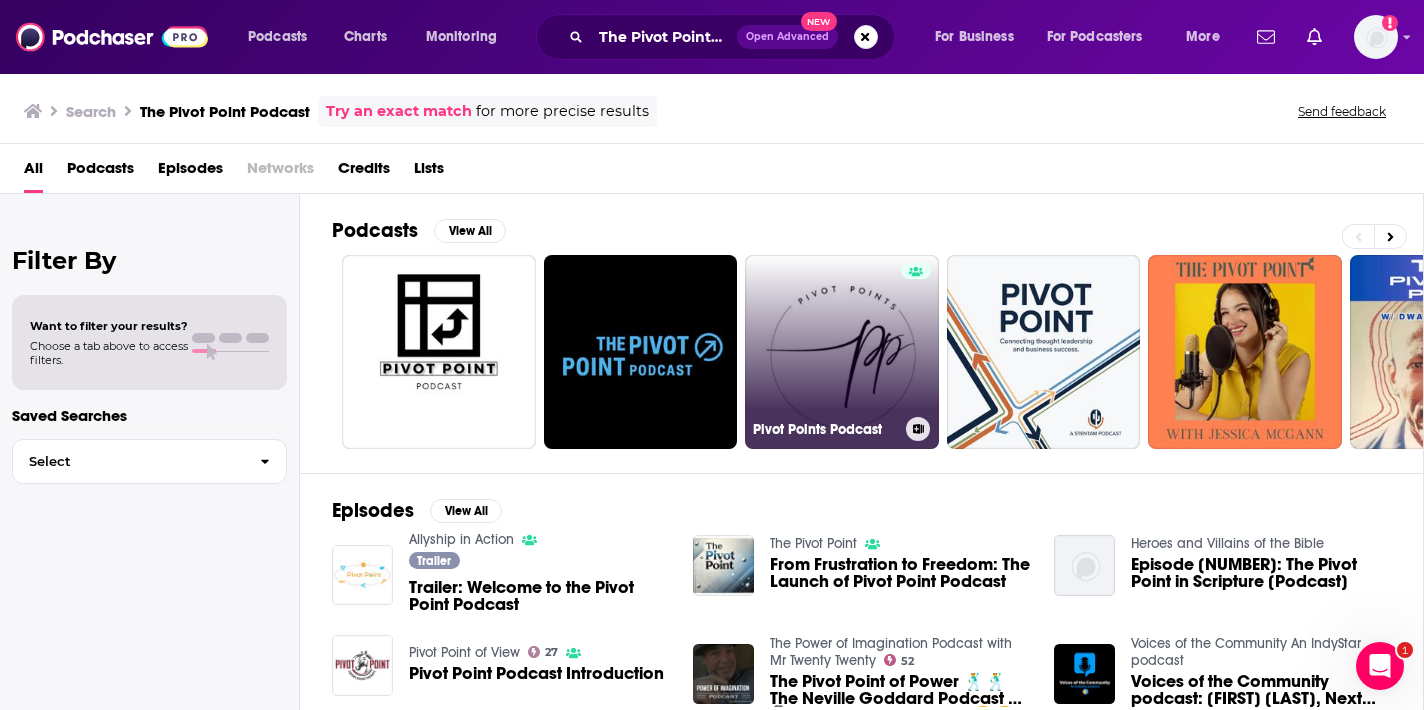 click on "Pivot Points Podcast" at bounding box center [842, 352] 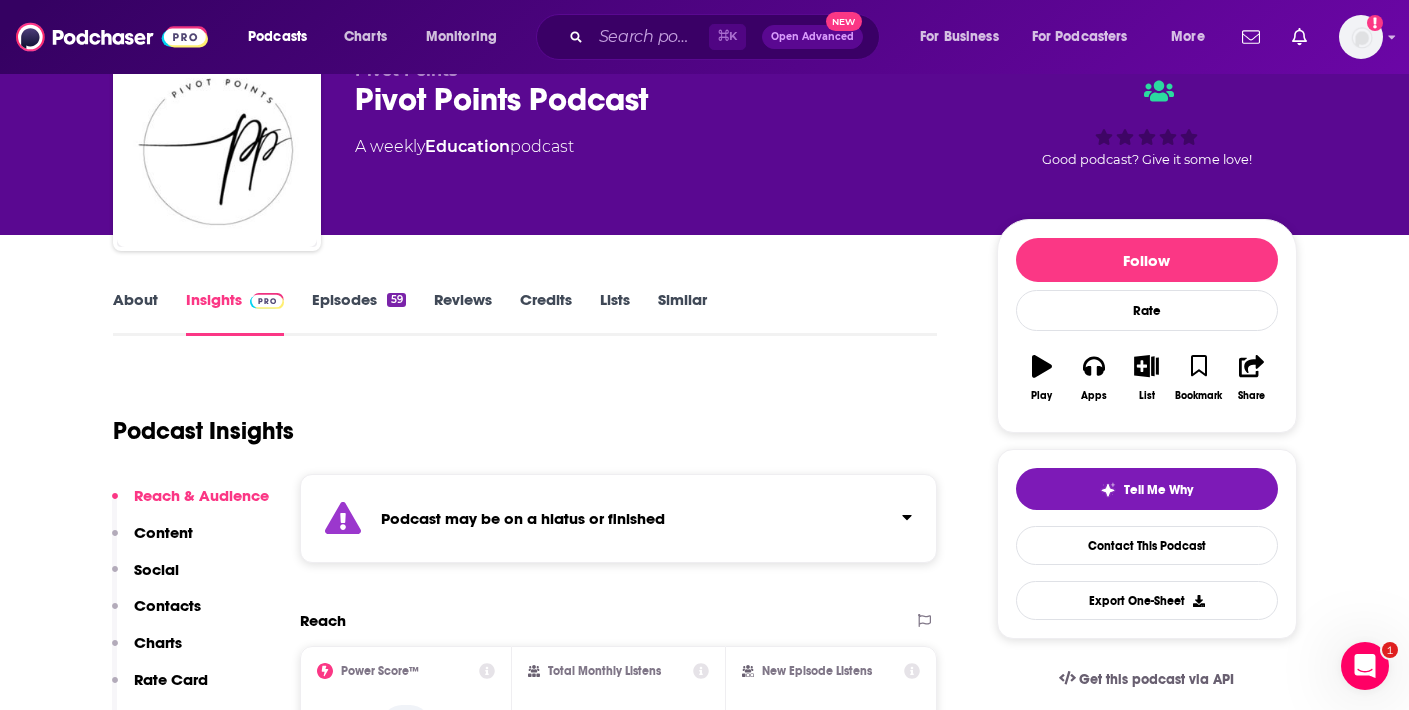 scroll, scrollTop: 0, scrollLeft: 0, axis: both 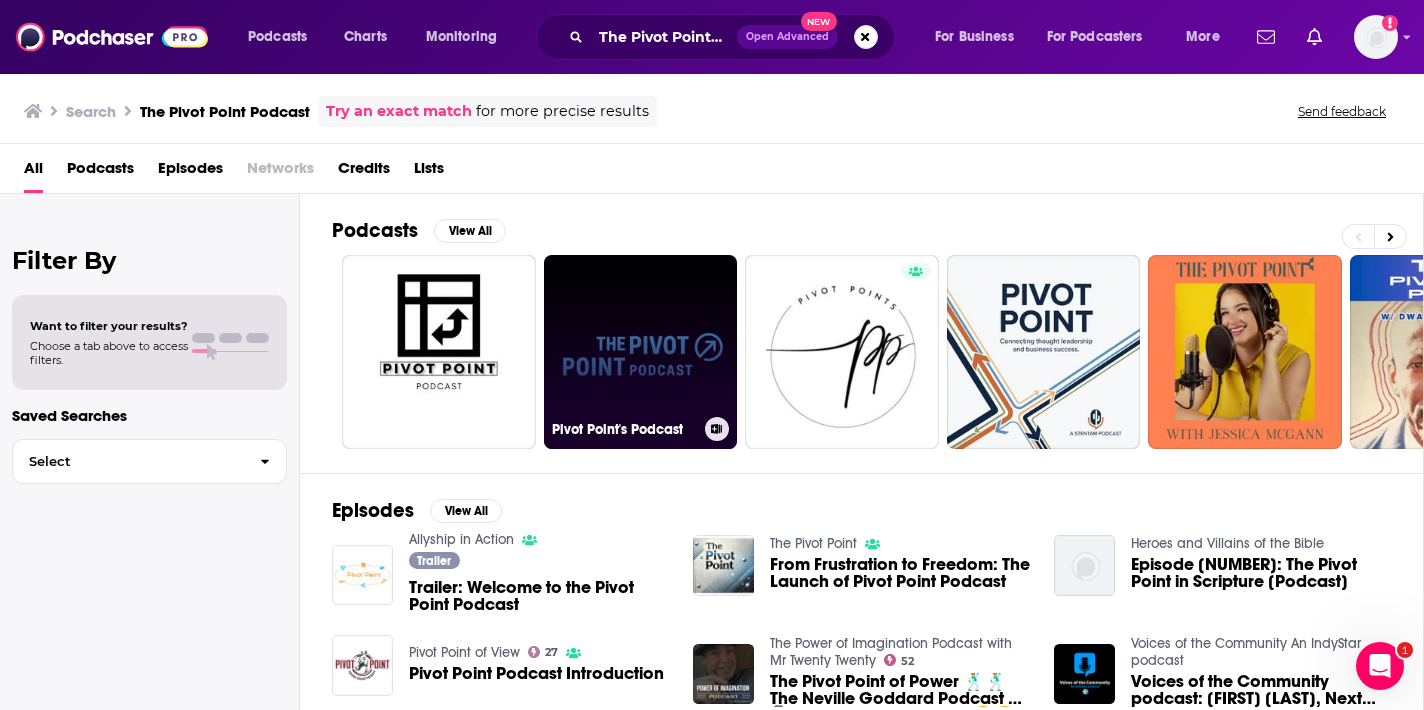 click on "Pivot Point's Podcast" at bounding box center [641, 352] 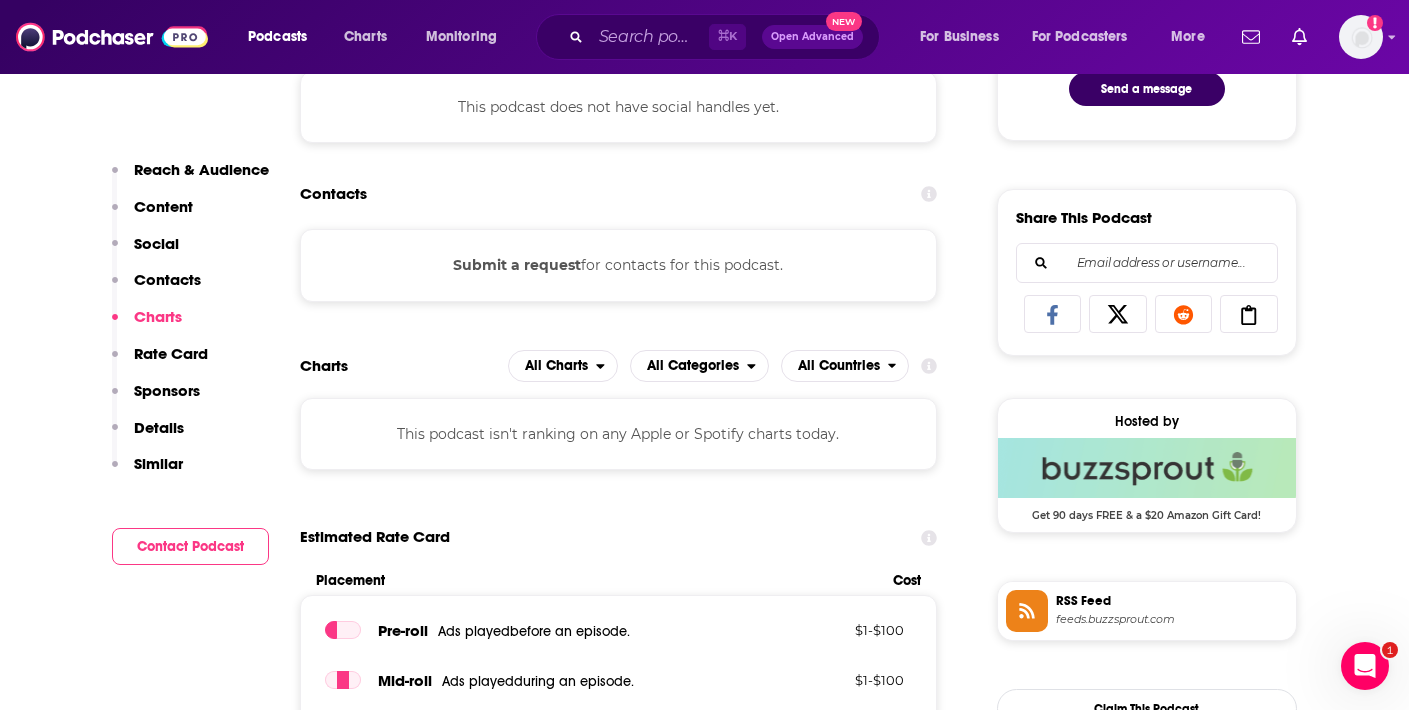 scroll, scrollTop: 1143, scrollLeft: 0, axis: vertical 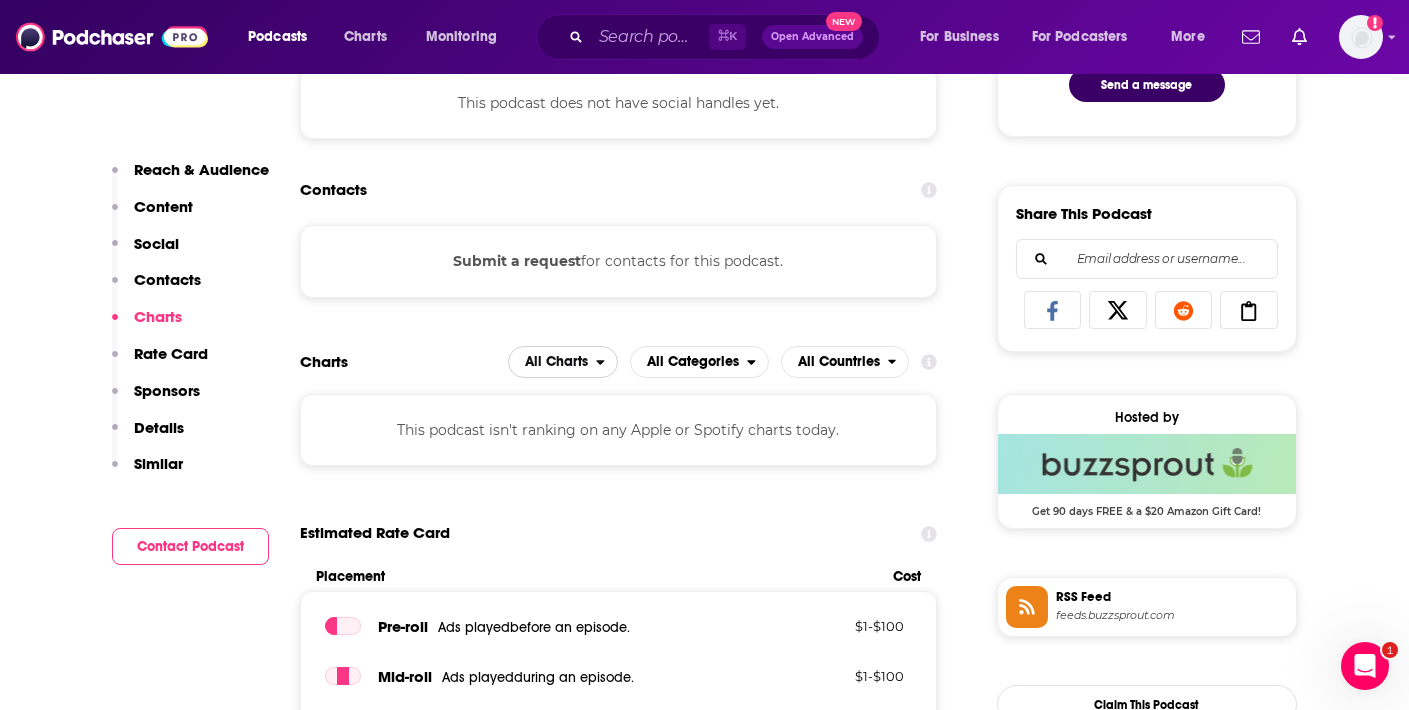 click on "All Charts" at bounding box center (556, 362) 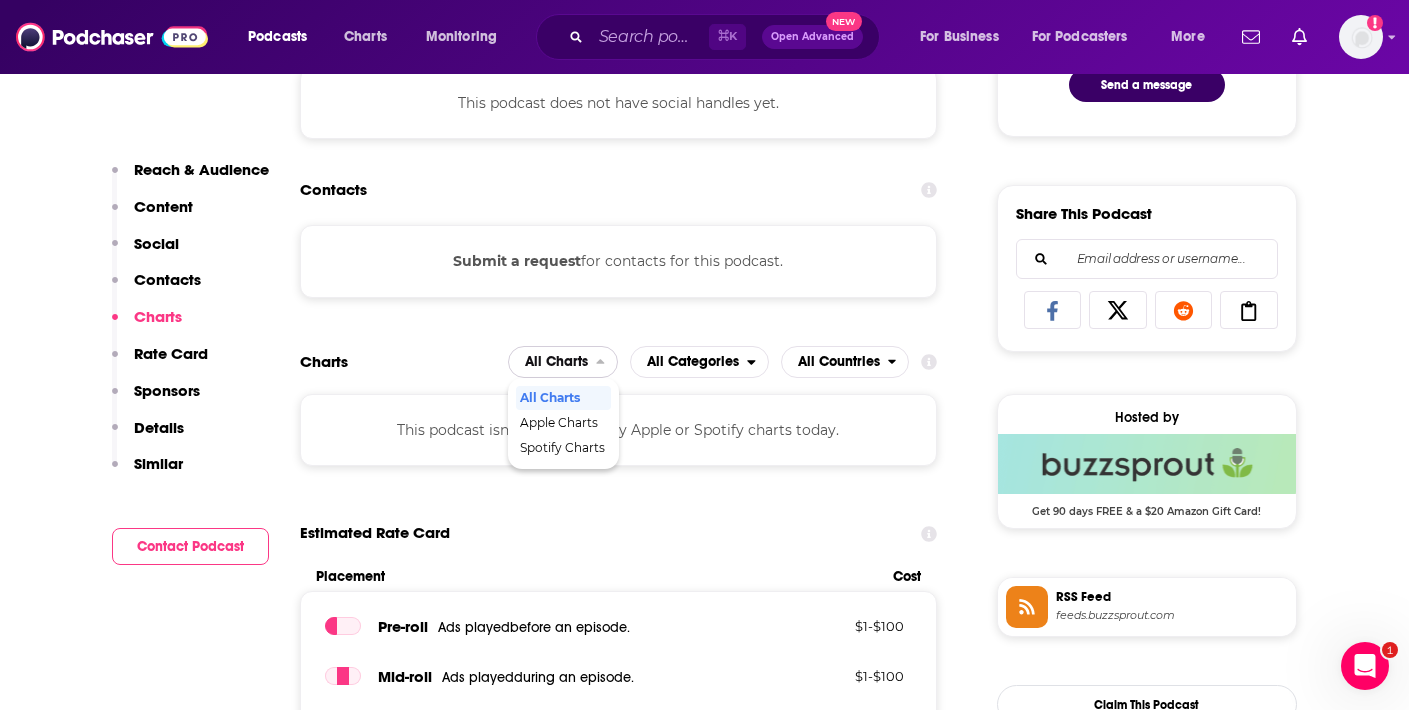 click on "All Charts" at bounding box center (556, 362) 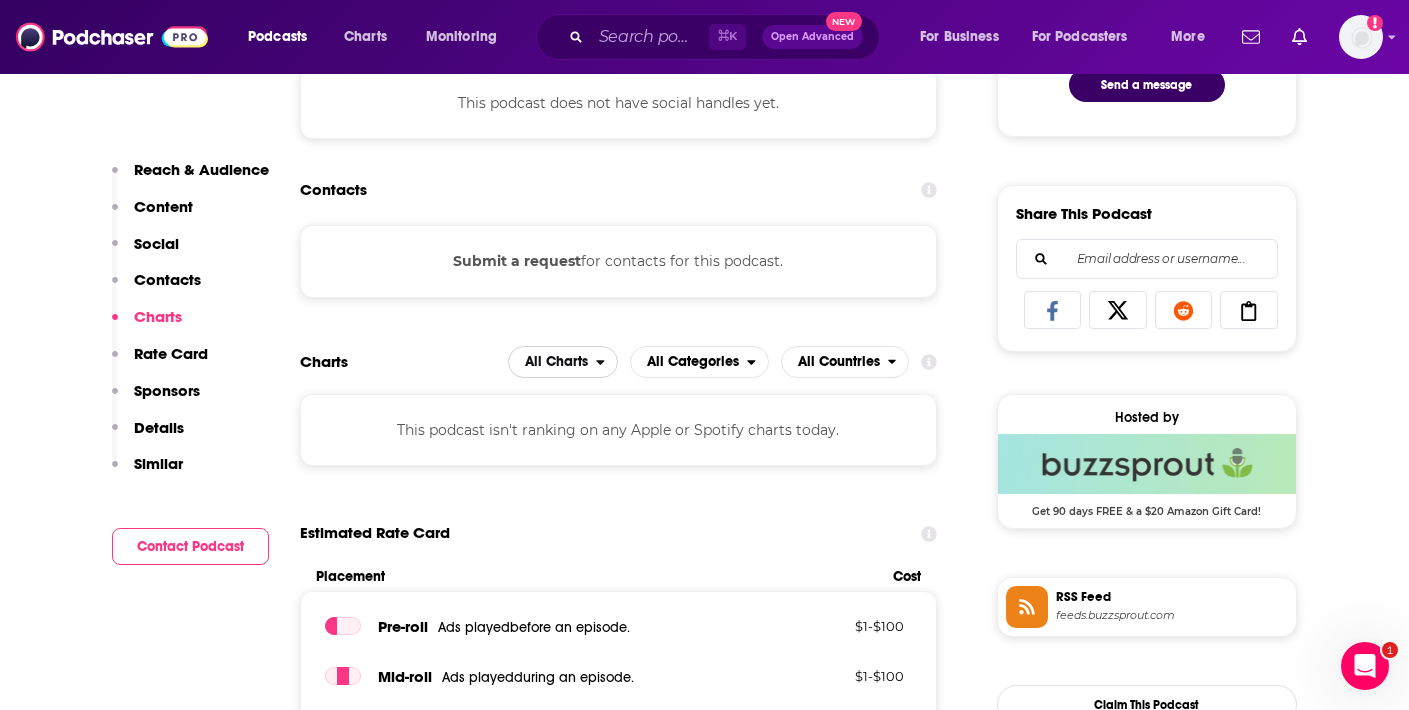 click on "All Charts" at bounding box center [556, 362] 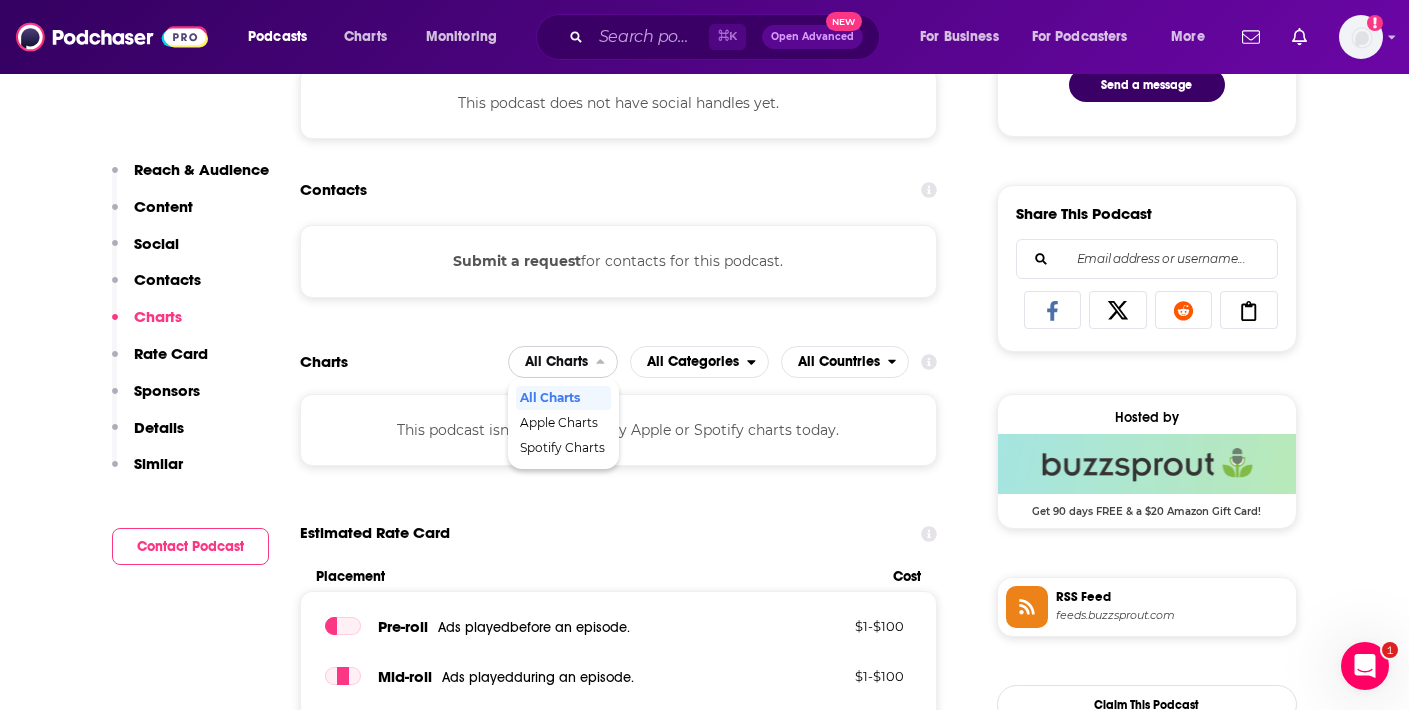 click on "All Charts" at bounding box center (556, 362) 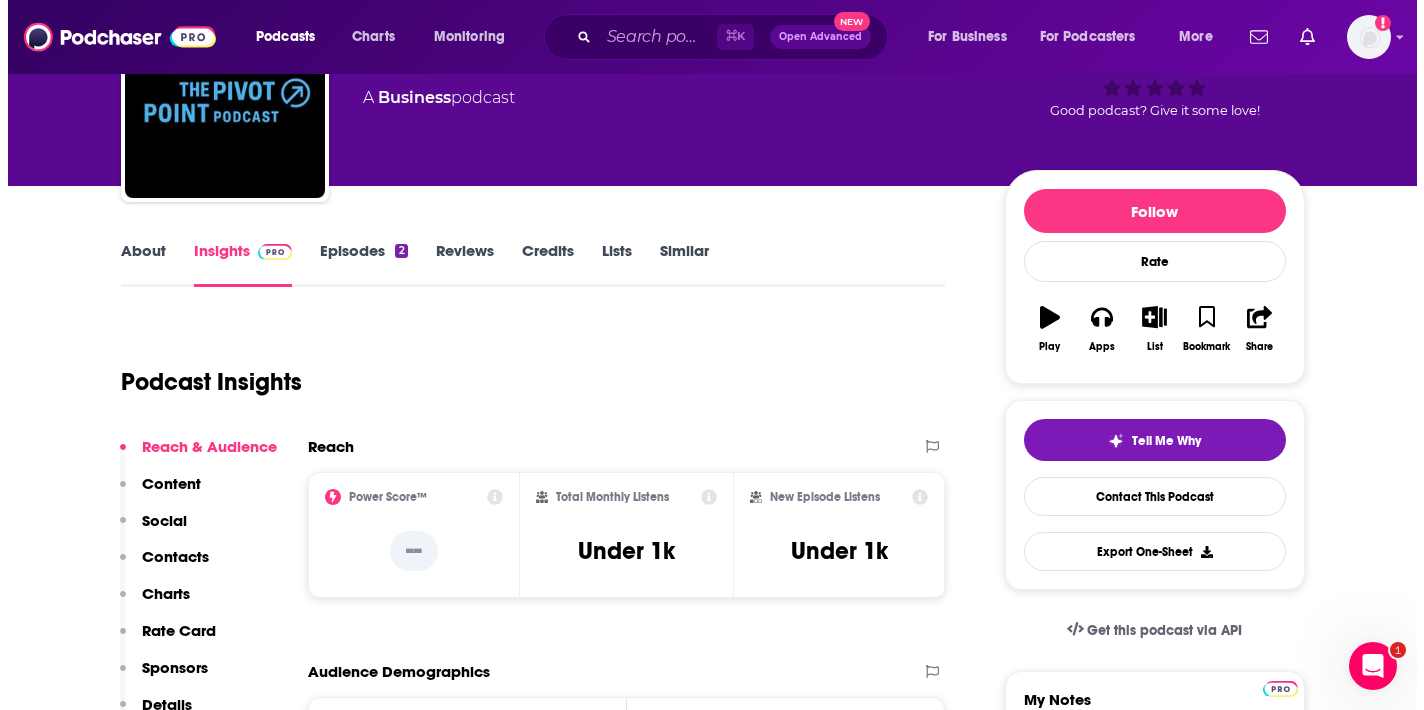 scroll, scrollTop: 0, scrollLeft: 0, axis: both 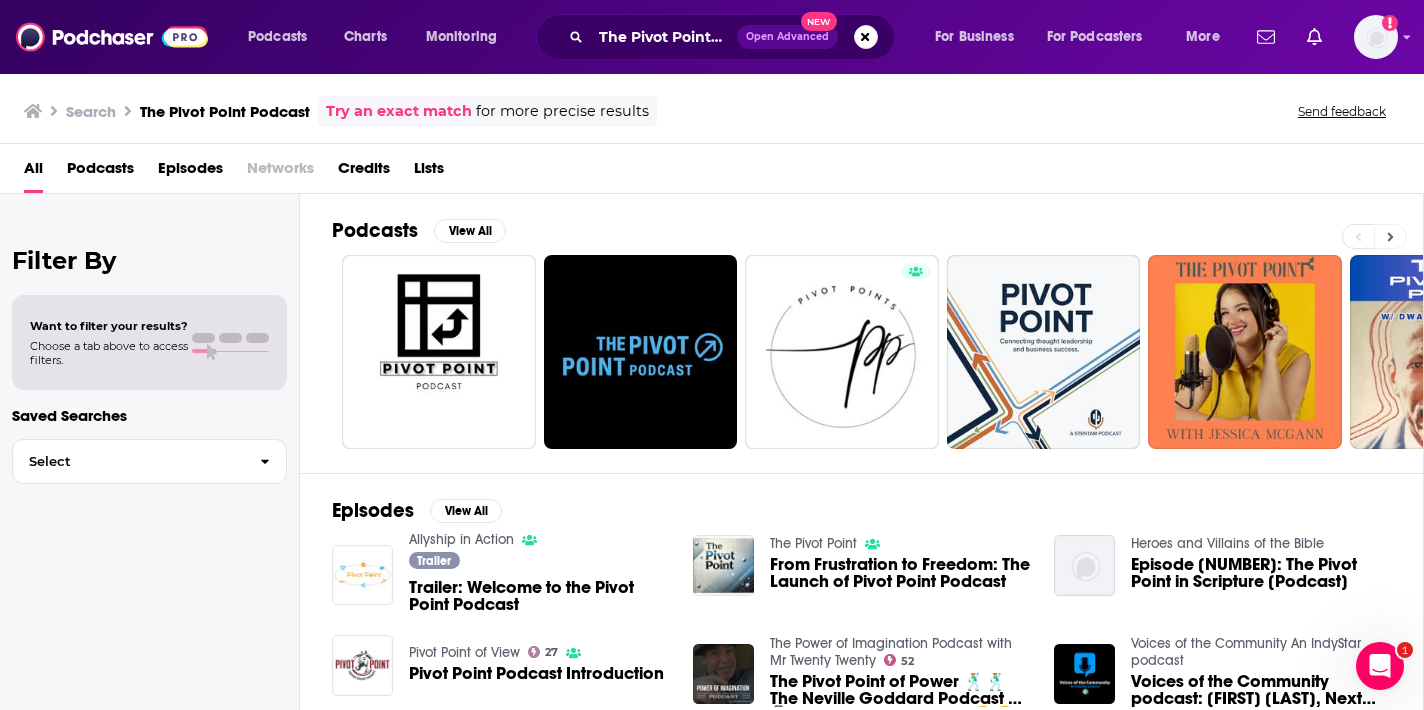 click 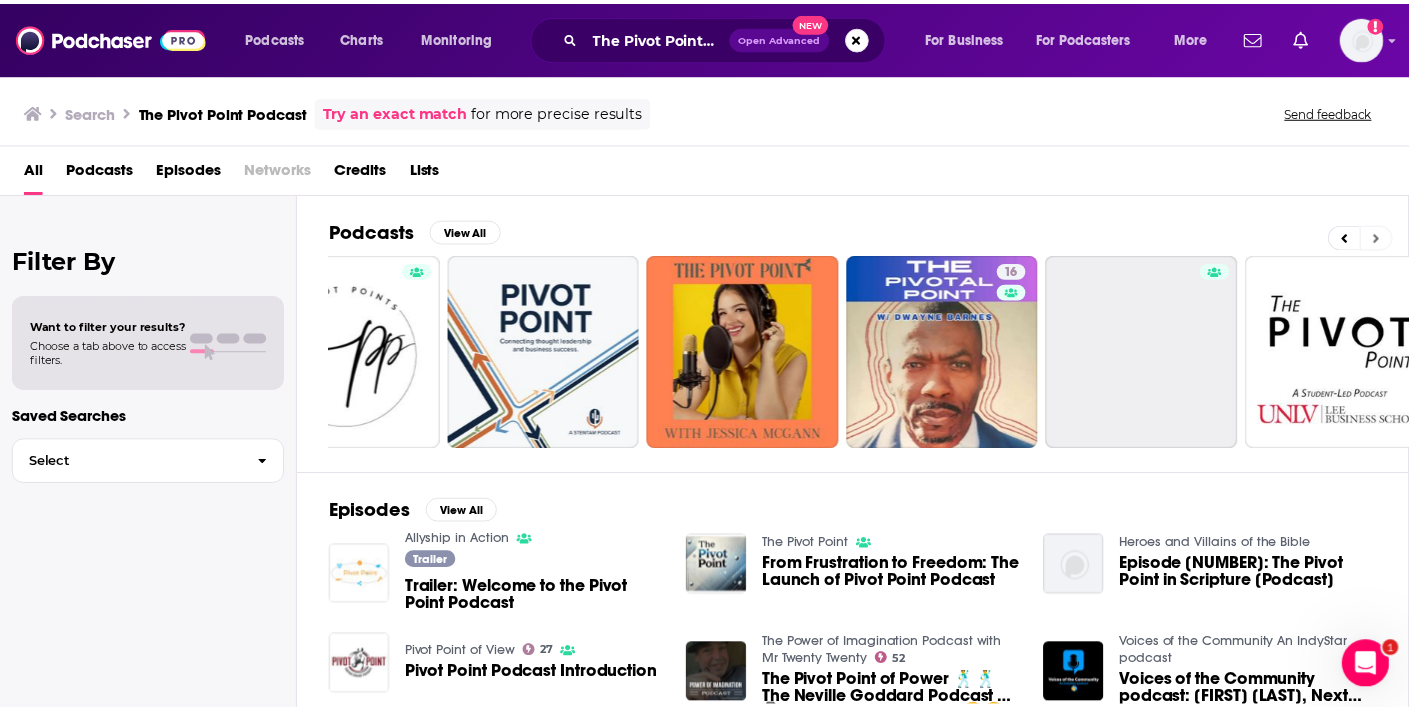 scroll, scrollTop: 0, scrollLeft: 523, axis: horizontal 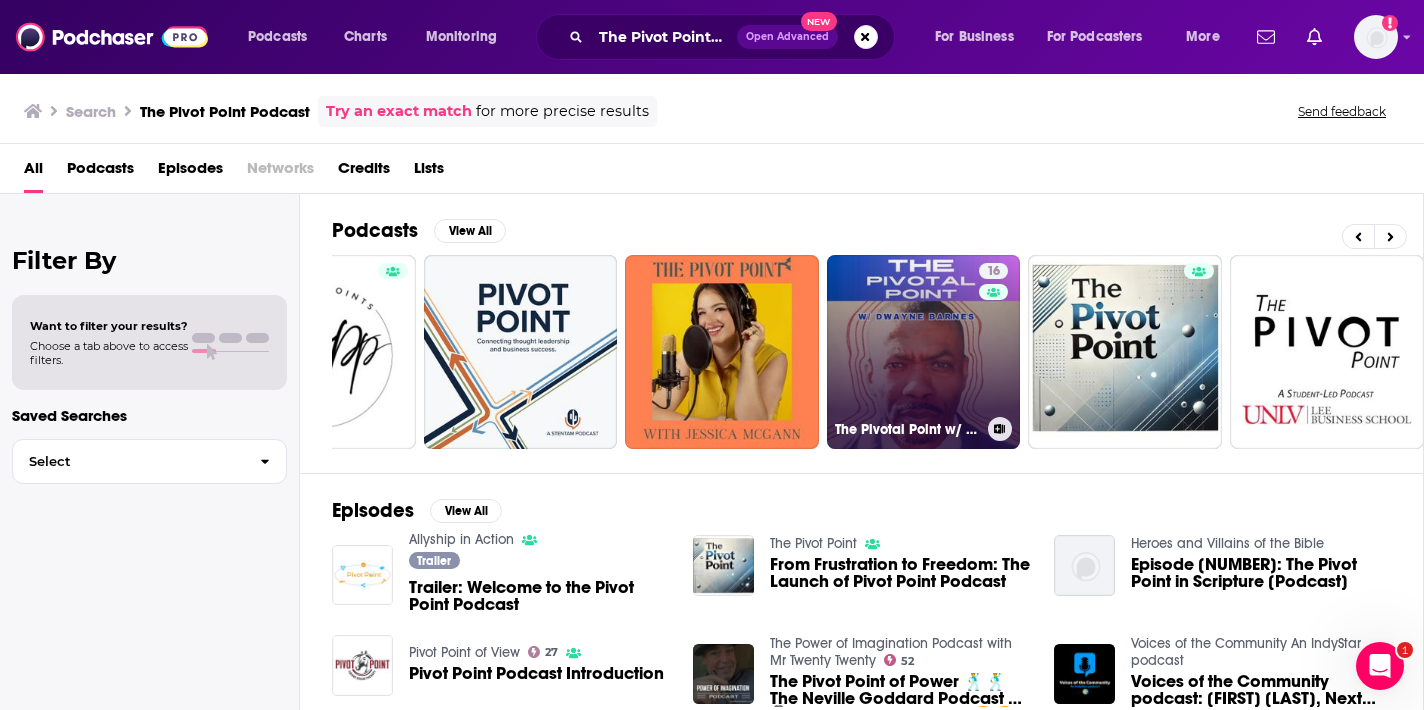 click on "16 The Pivotal Point w/ Dwayne Barnes" at bounding box center [924, 352] 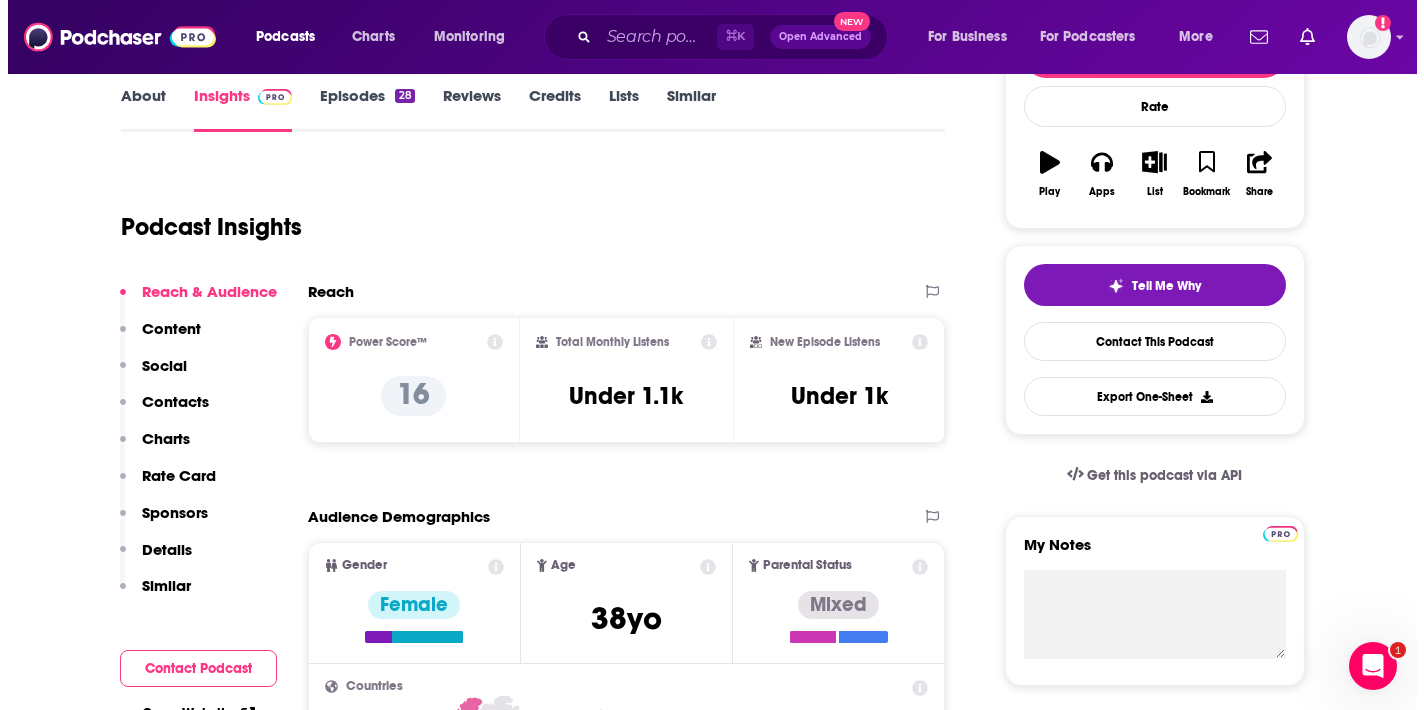 scroll, scrollTop: 0, scrollLeft: 0, axis: both 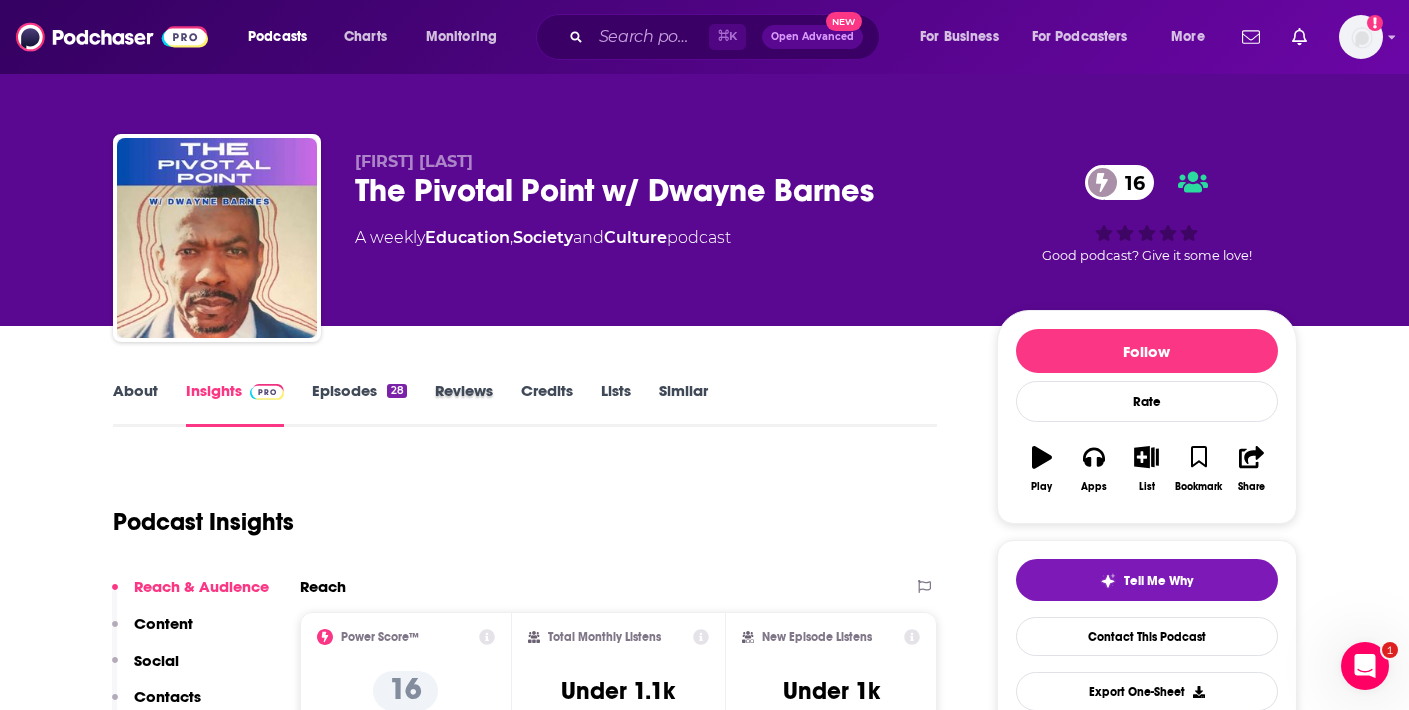 click on "Reviews" at bounding box center [478, 404] 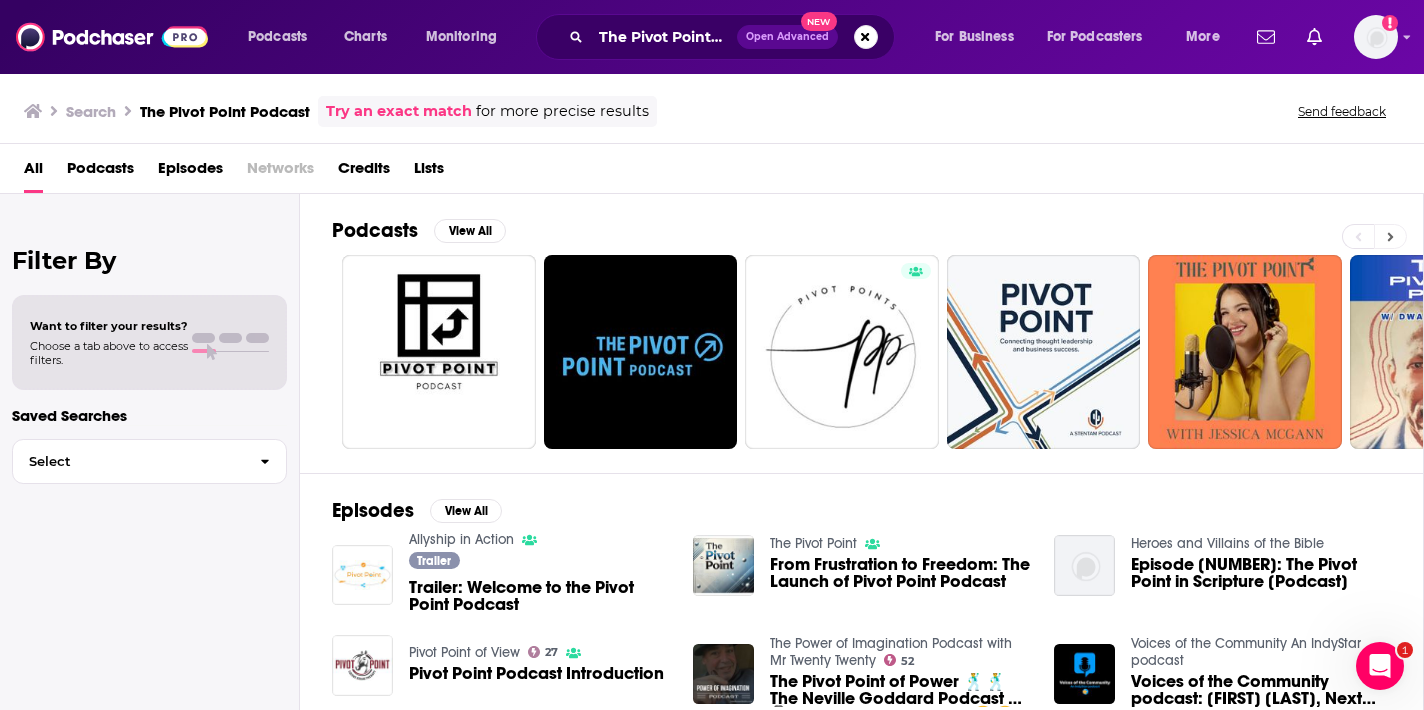 click 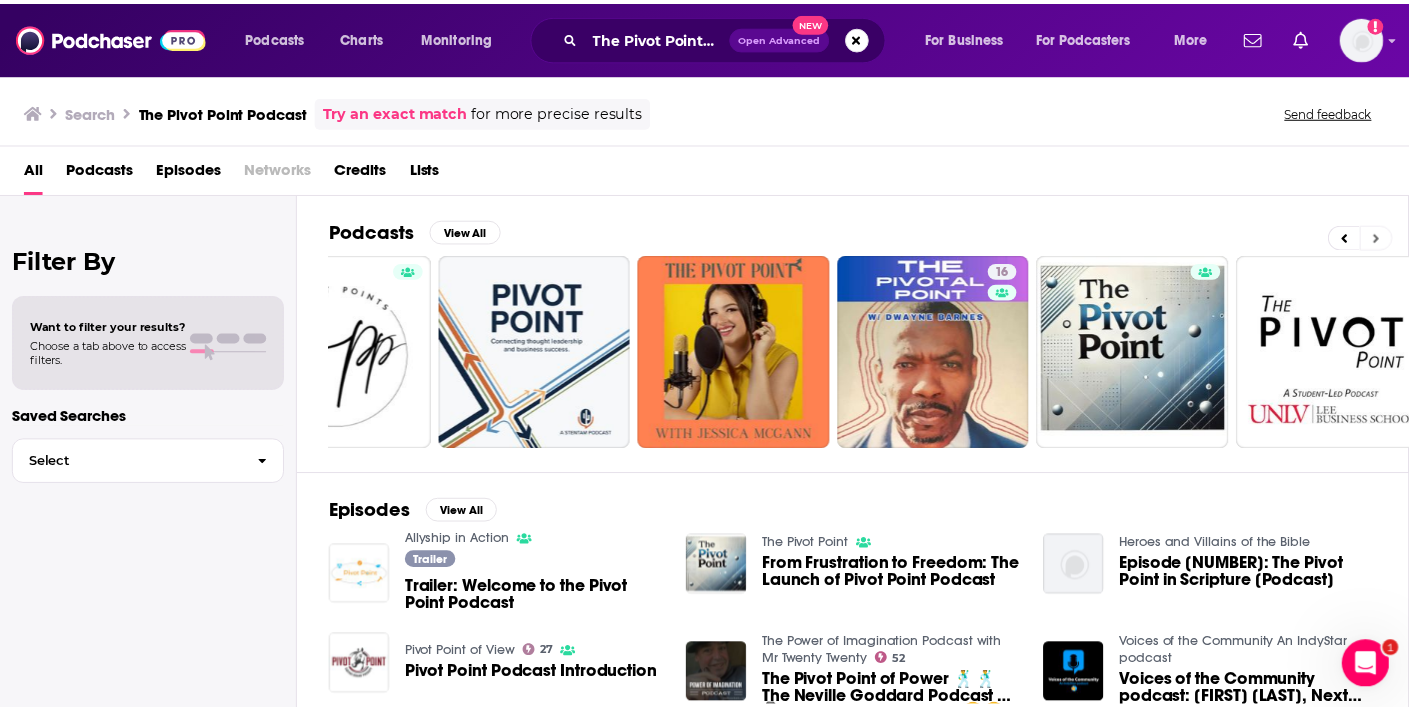 scroll, scrollTop: 0, scrollLeft: 523, axis: horizontal 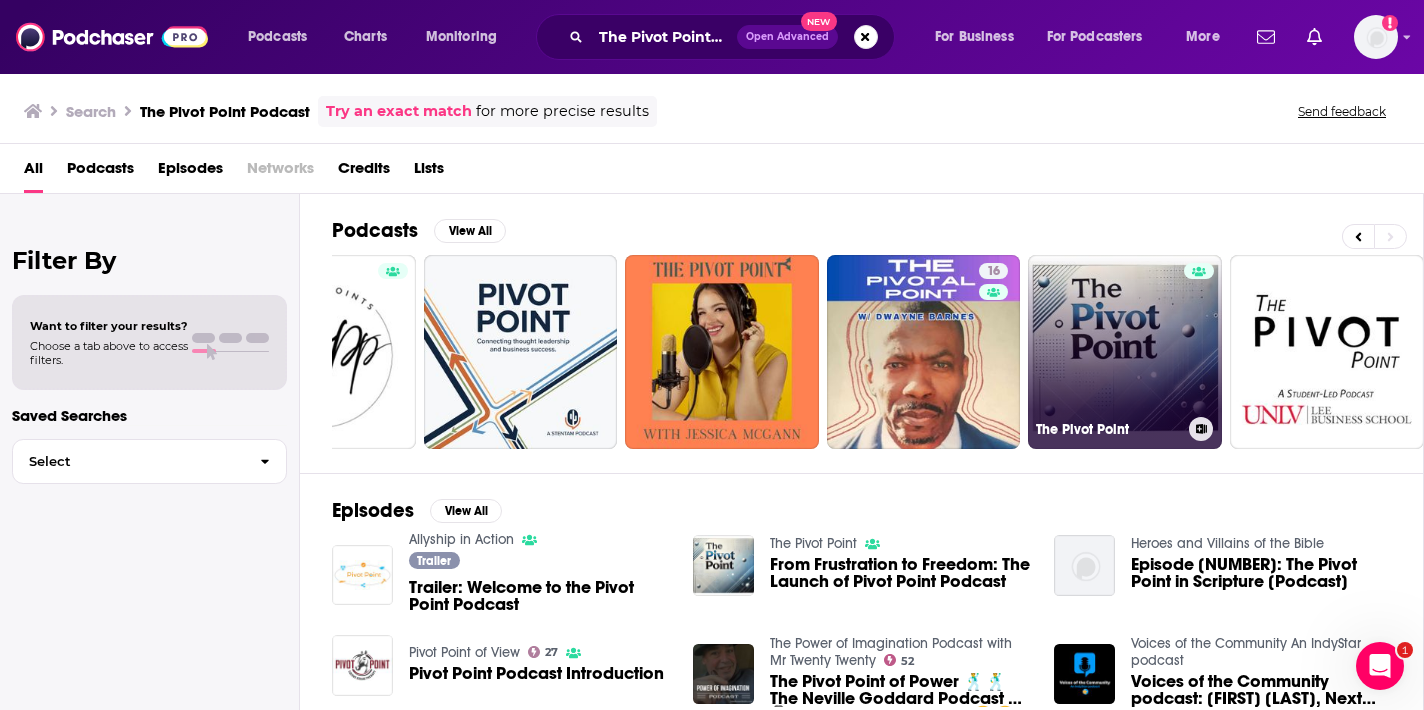 click on "The Pivot Point" at bounding box center [1125, 352] 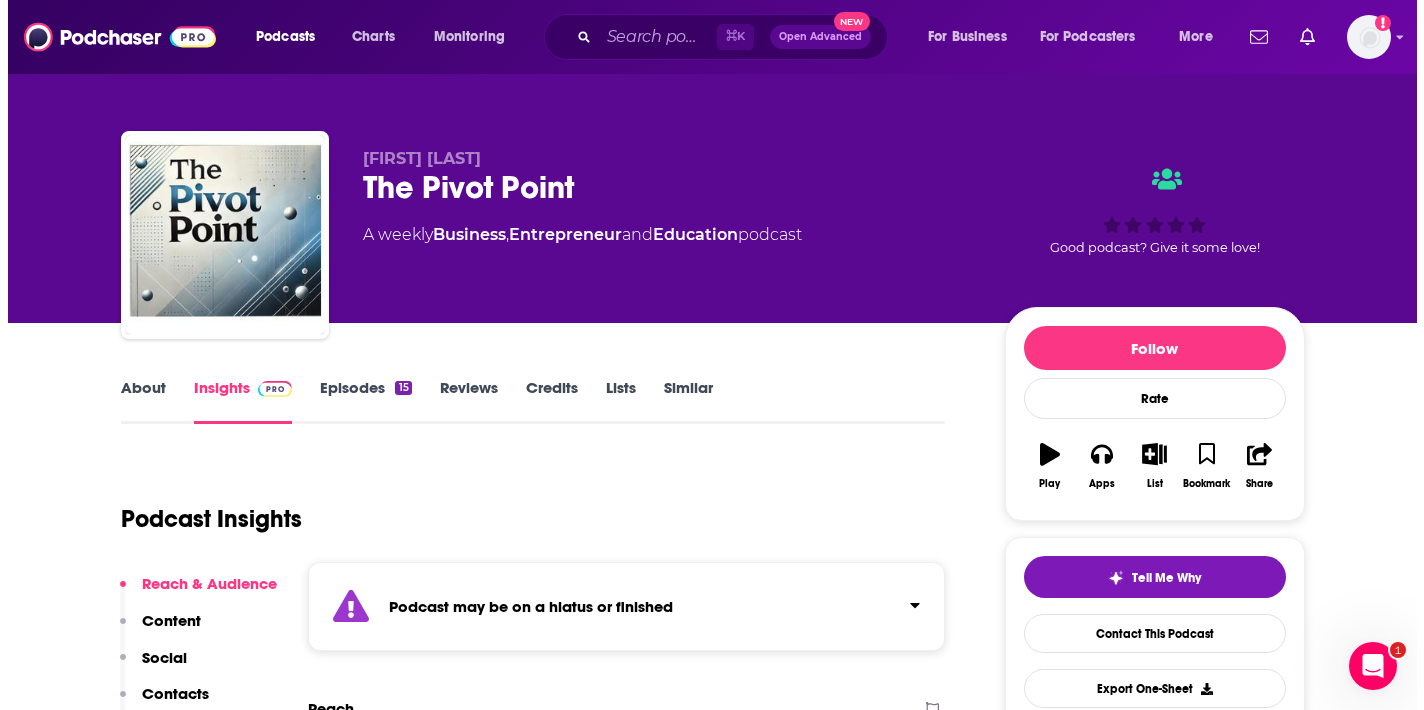 scroll, scrollTop: 0, scrollLeft: 0, axis: both 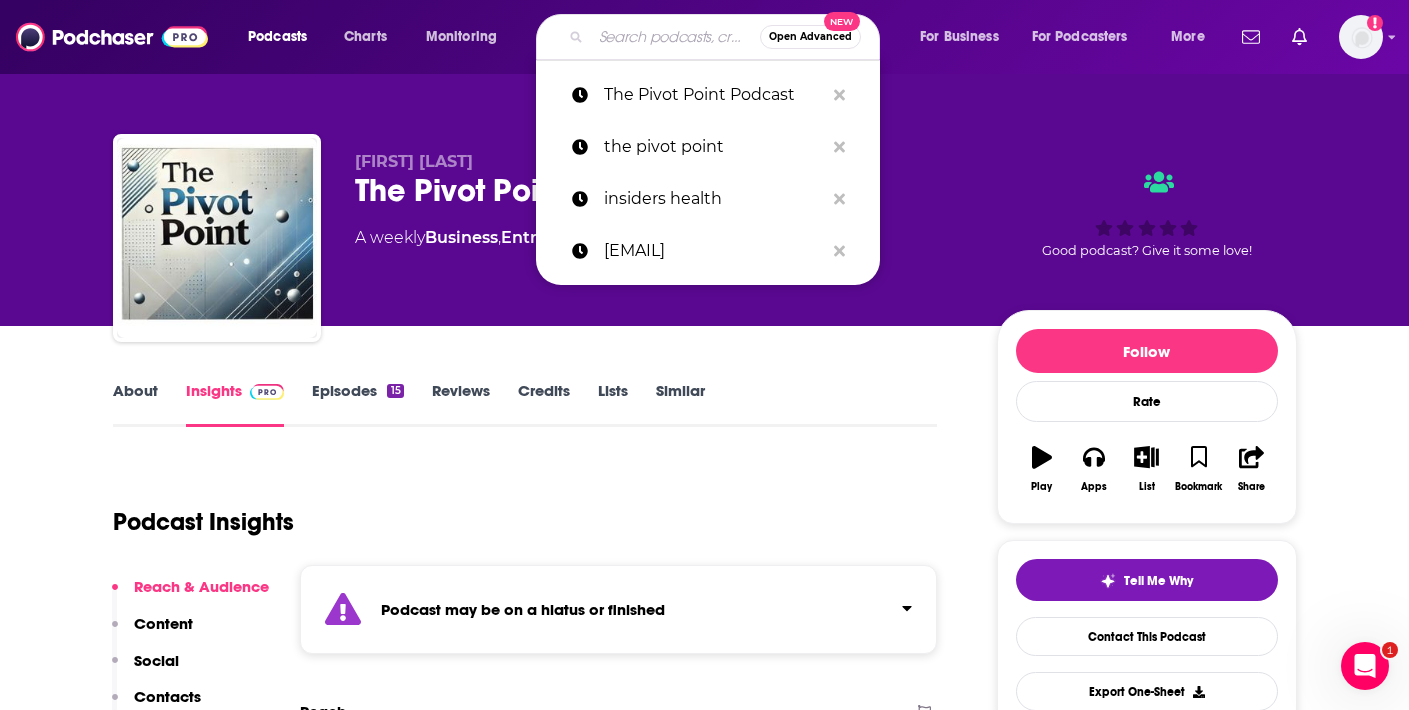 click at bounding box center [675, 37] 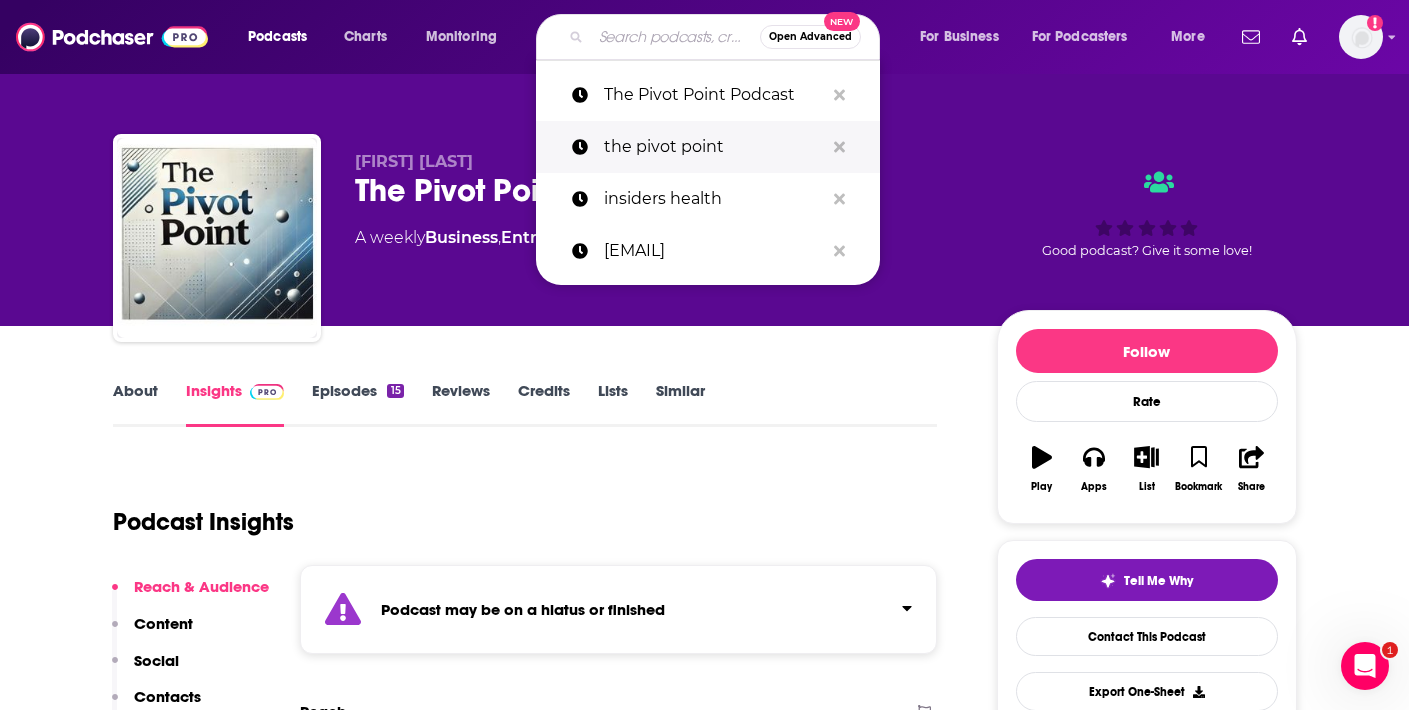 click on "the pivot point" at bounding box center [714, 147] 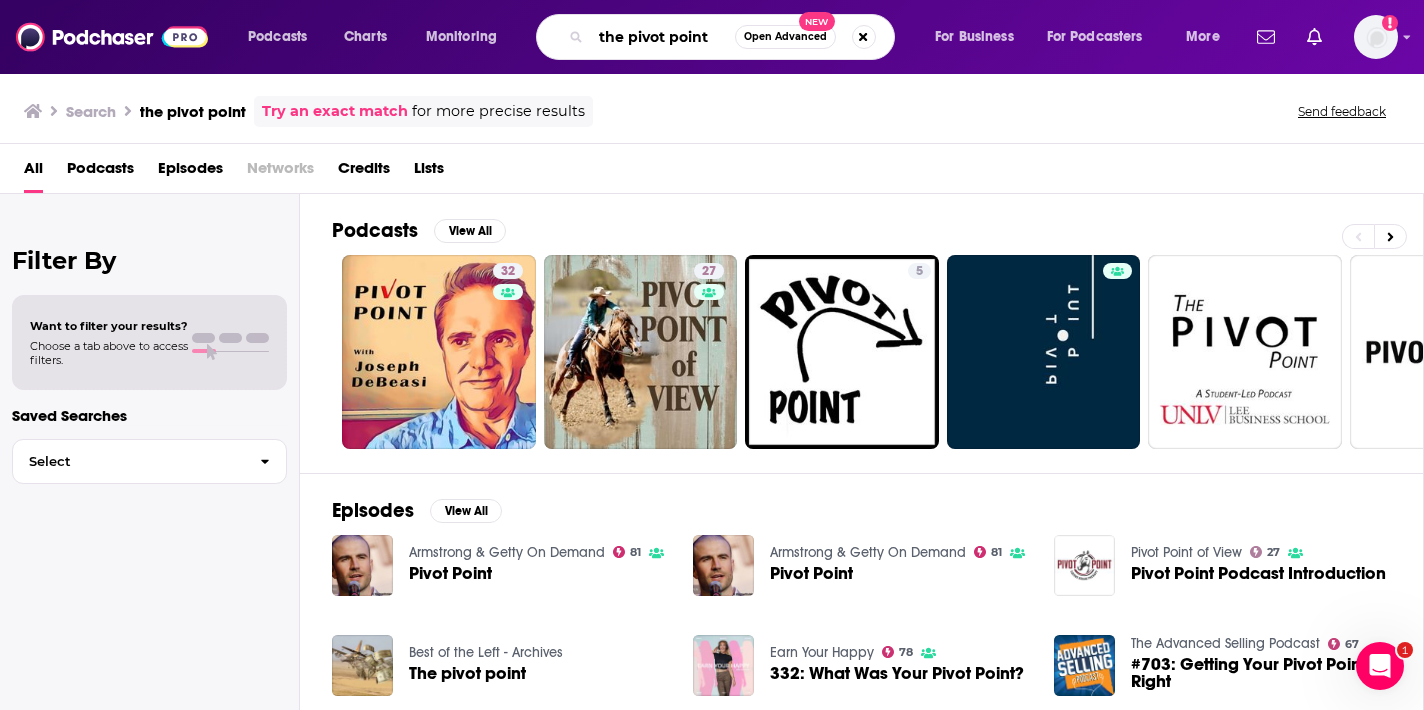 click on "the pivot point" at bounding box center [663, 37] 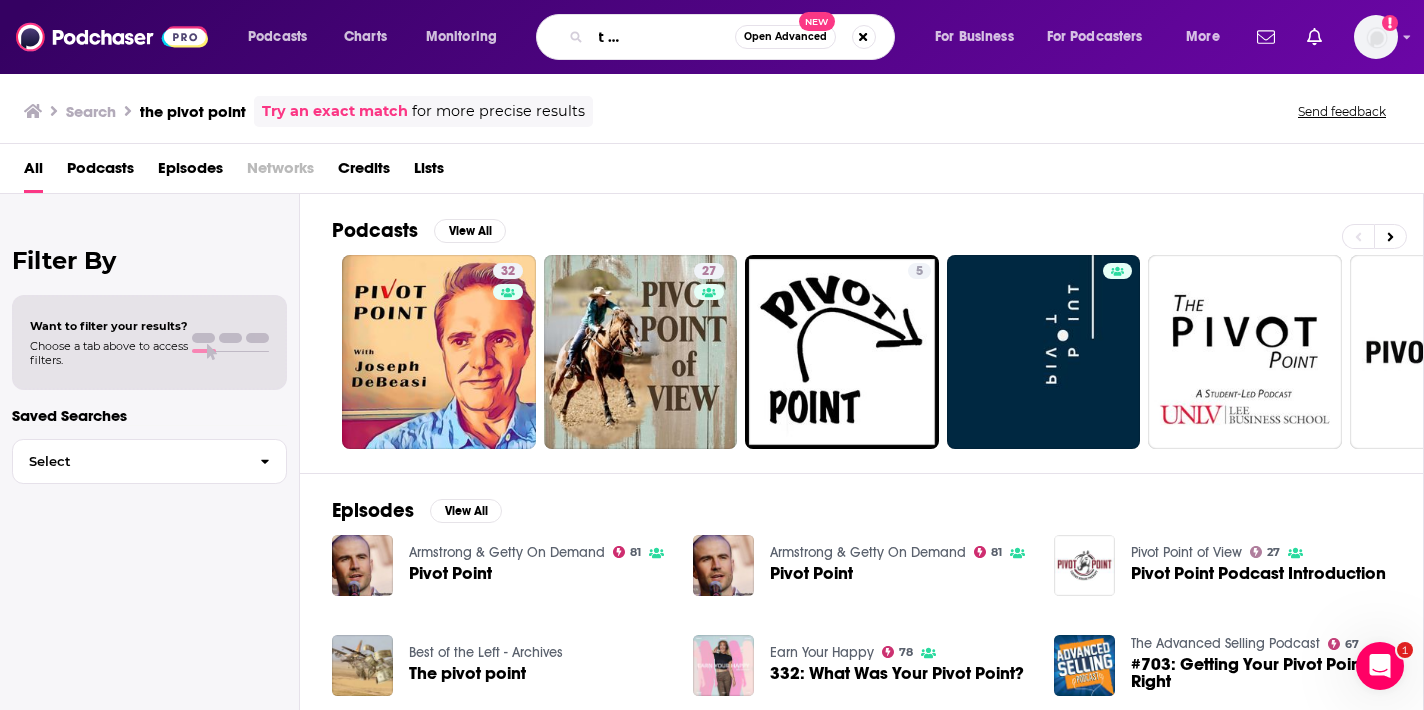 scroll, scrollTop: 0, scrollLeft: 114, axis: horizontal 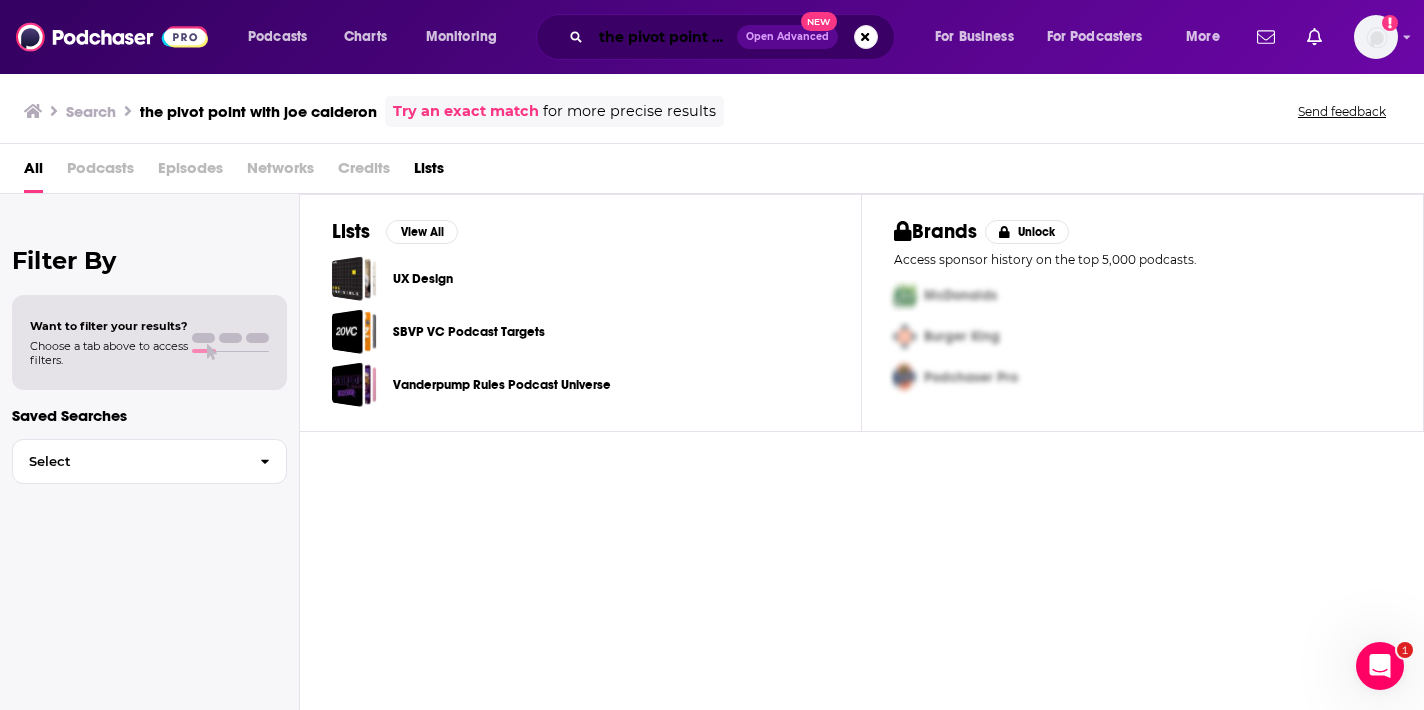 click on "the pivot point with joe calderon" at bounding box center (664, 37) 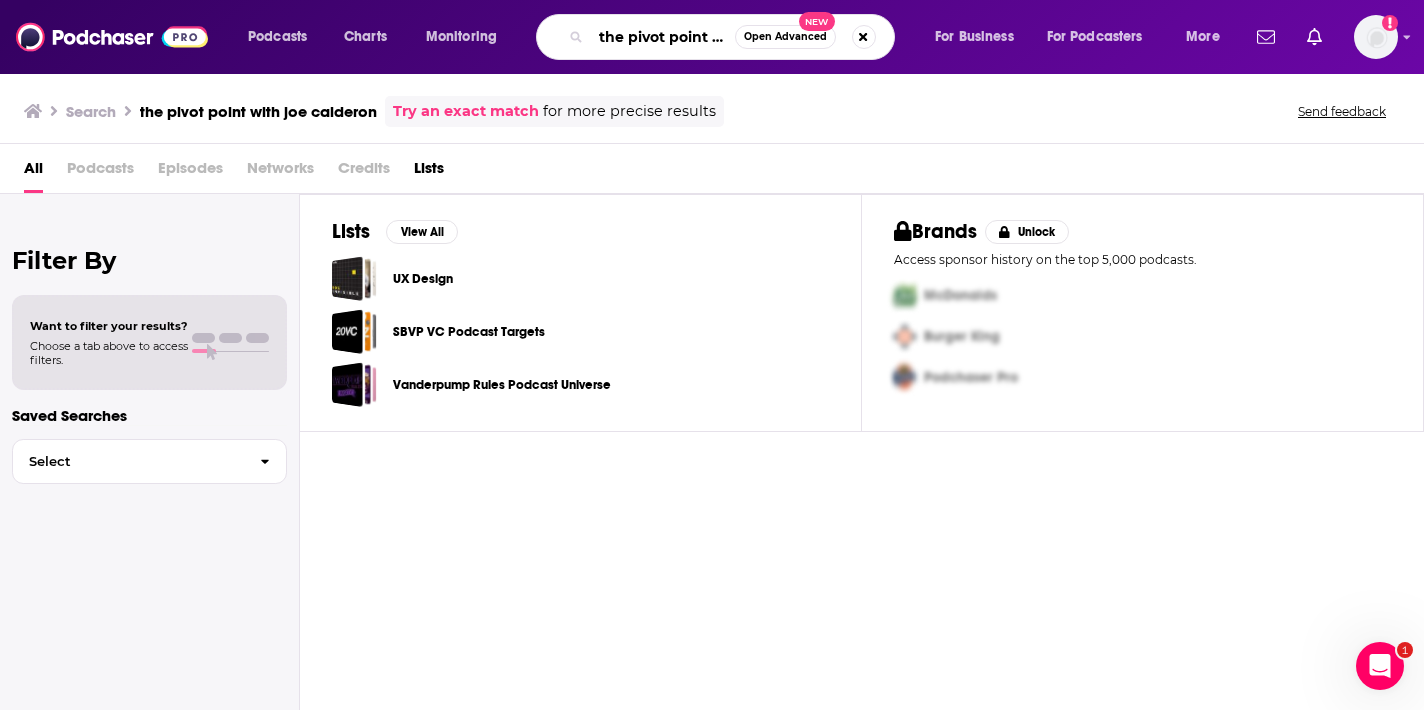 drag, startPoint x: 721, startPoint y: 38, endPoint x: 601, endPoint y: 45, distance: 120.203995 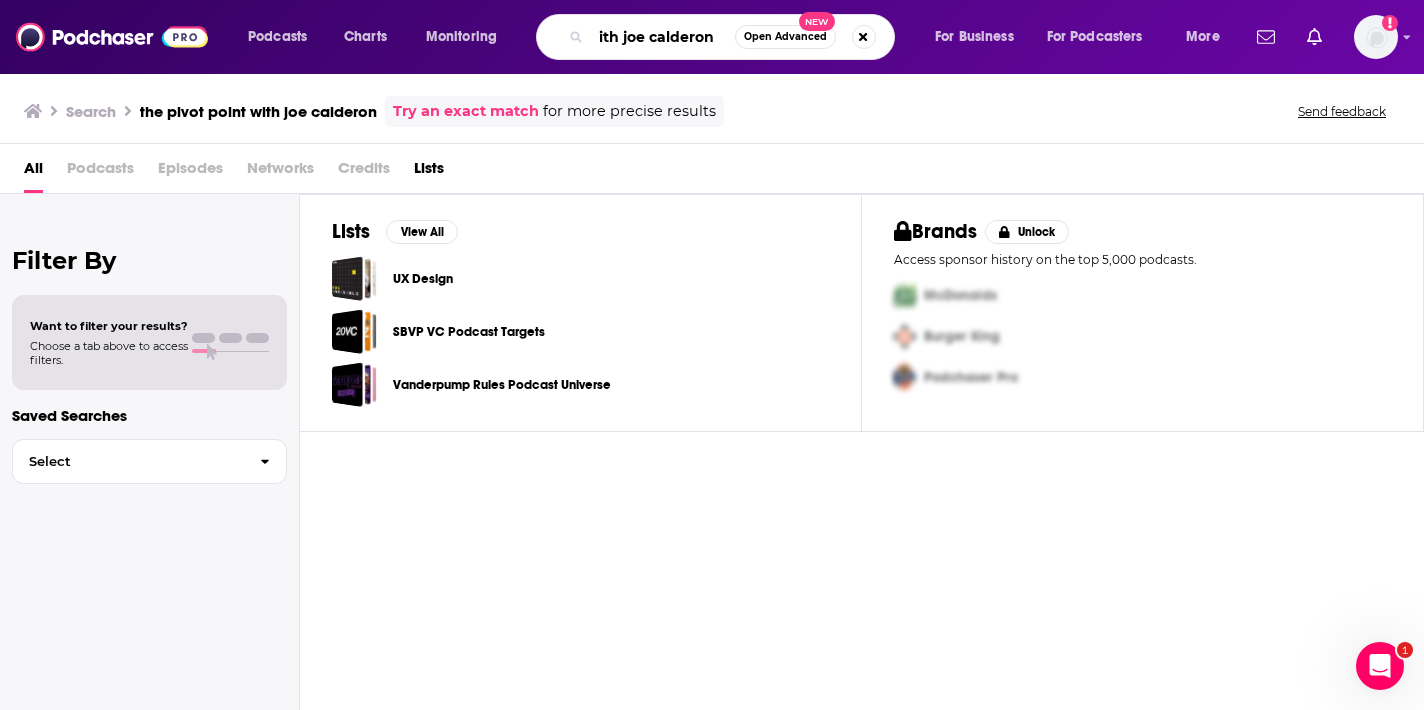 drag, startPoint x: 715, startPoint y: 37, endPoint x: 534, endPoint y: 36, distance: 181.00276 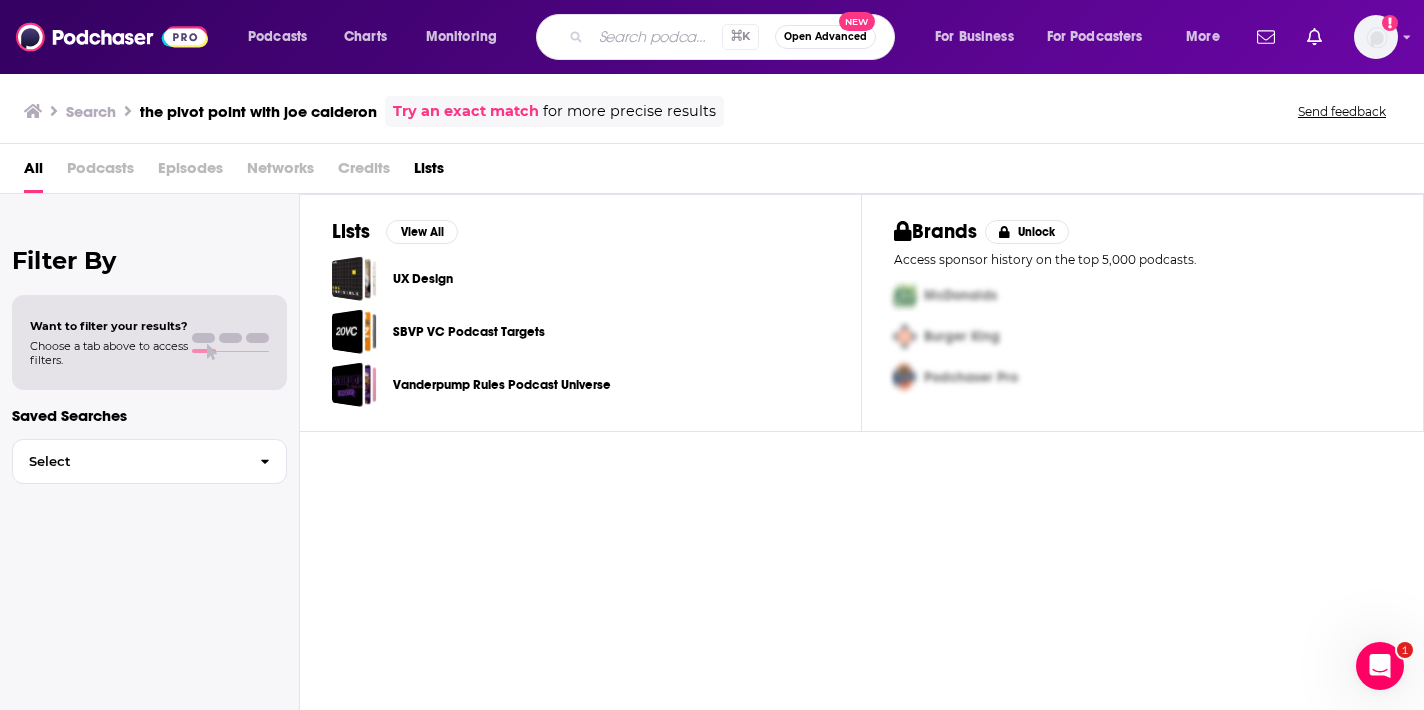 click on "Vanderpump Rules Podcast Universe" at bounding box center [502, 384] 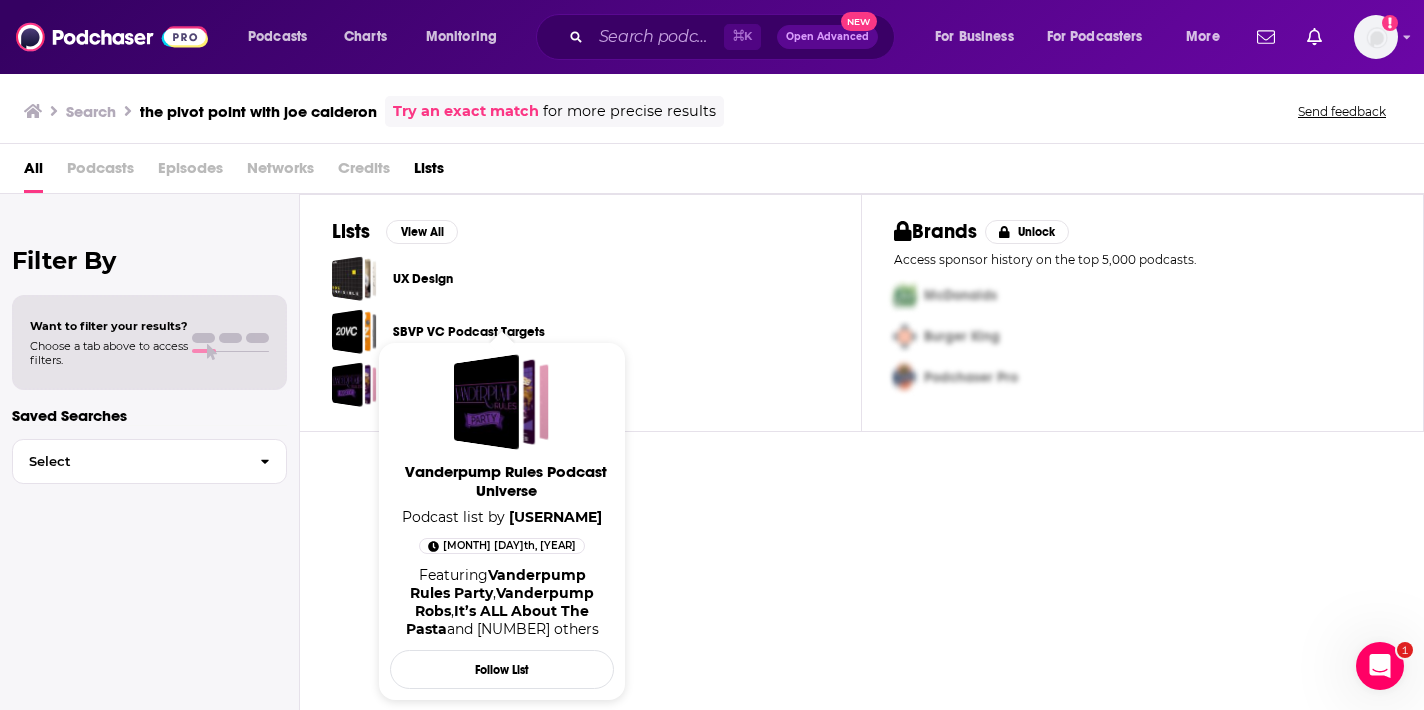 click on "Lists View All UX Design SBVP VC Podcast Targets Vanderpump Rules Podcast Universe Brands Unlock Access sponsor history on the top 5,000 podcasts. McDonalds Burger King Podchaser Pro" at bounding box center [862, 454] 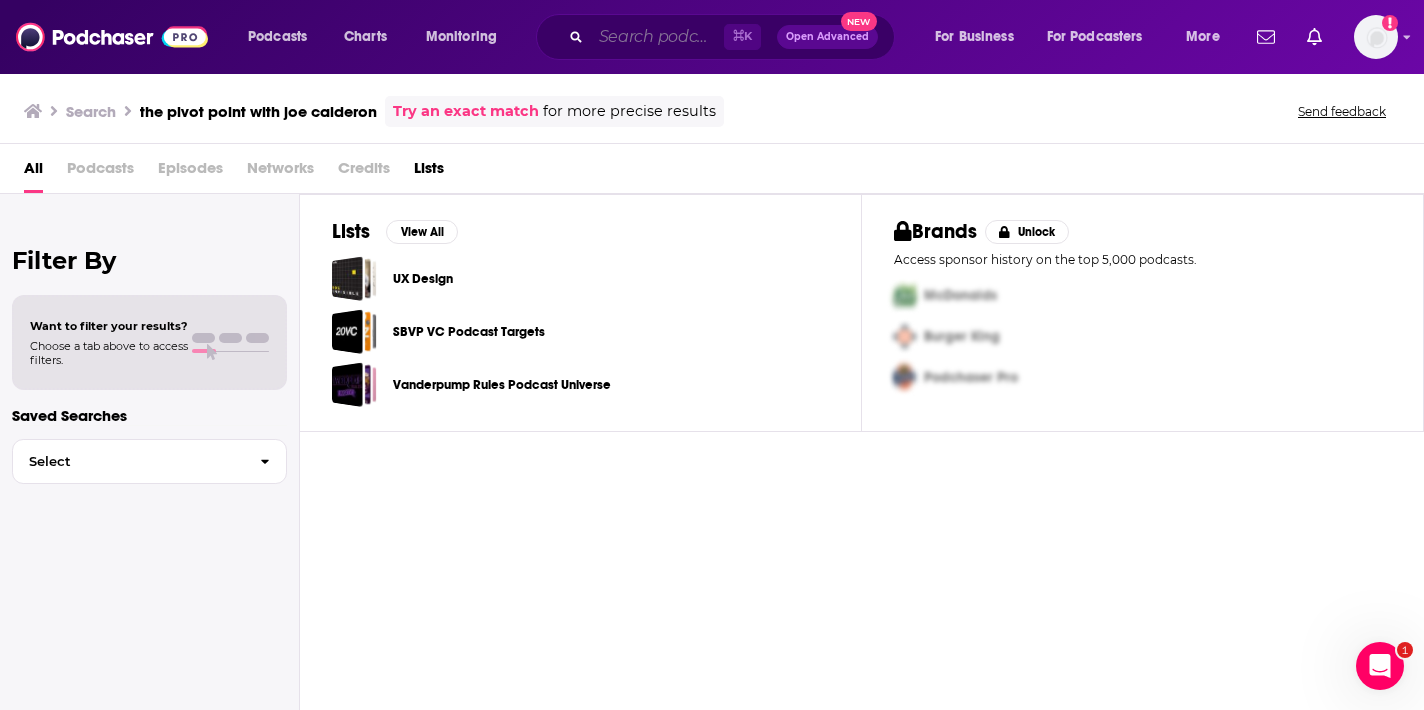 click at bounding box center (657, 37) 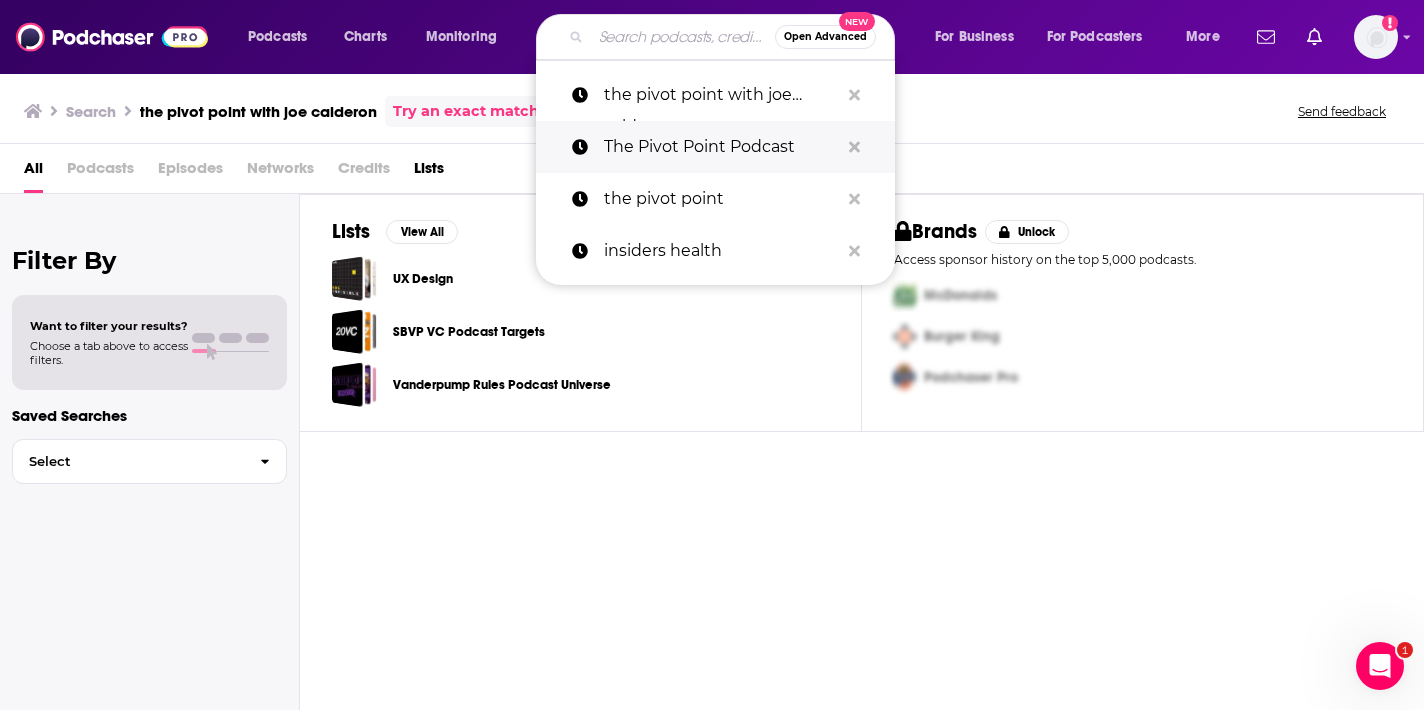 click on "The Pivot Point Podcast" at bounding box center (721, 147) 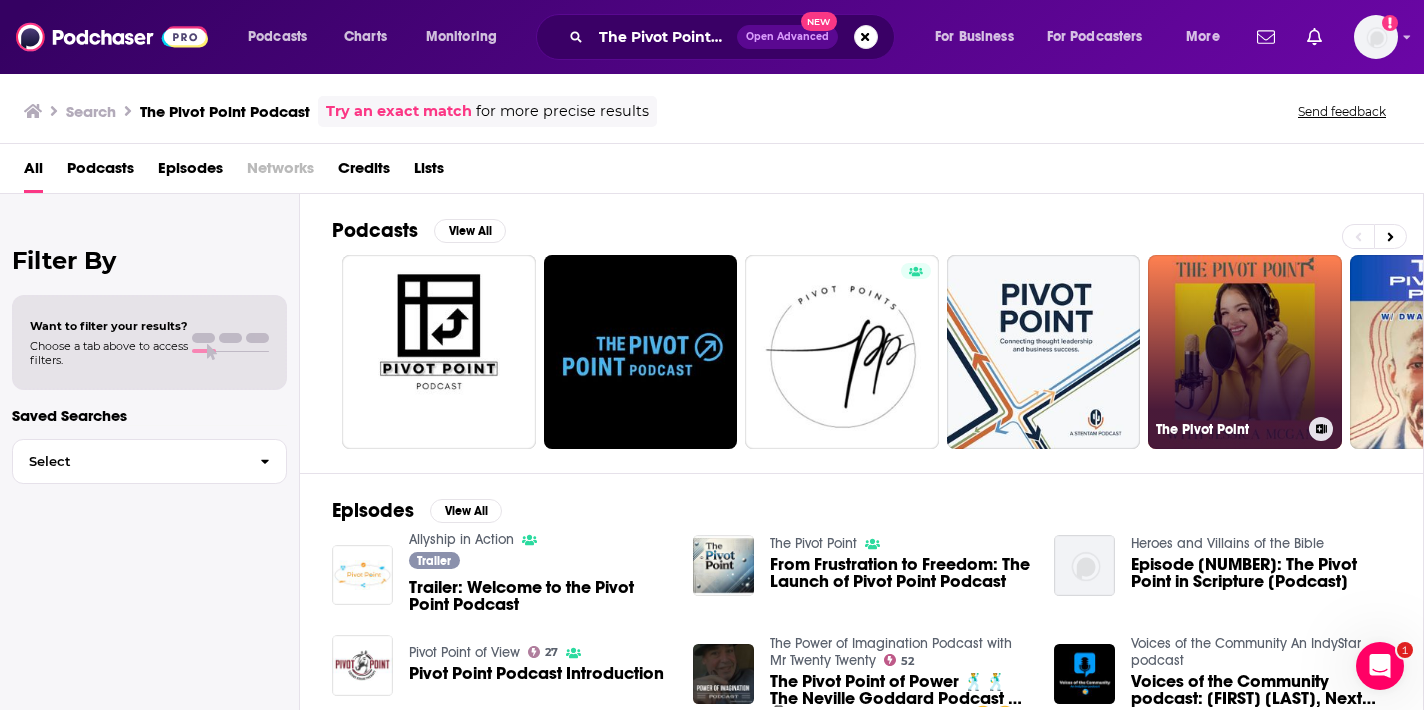 click on "The Pivot Point" at bounding box center [1245, 352] 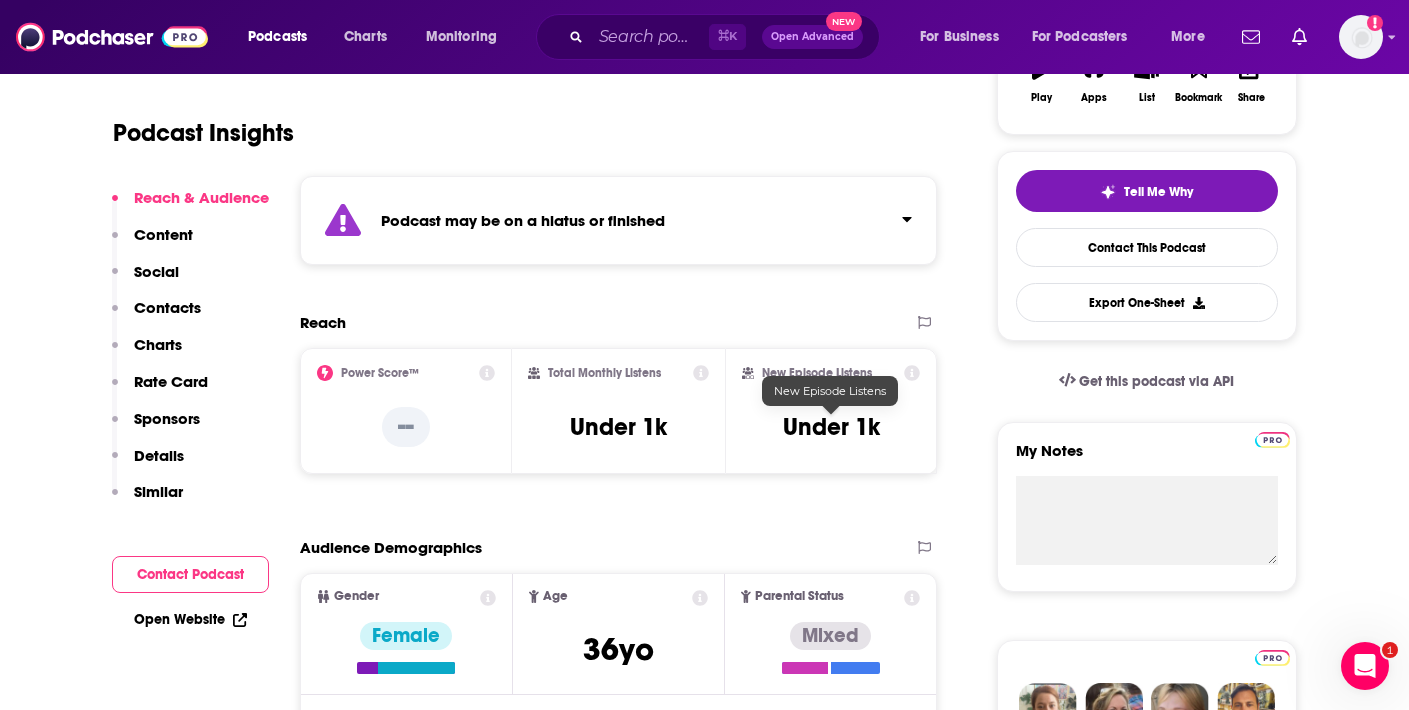 scroll, scrollTop: 0, scrollLeft: 0, axis: both 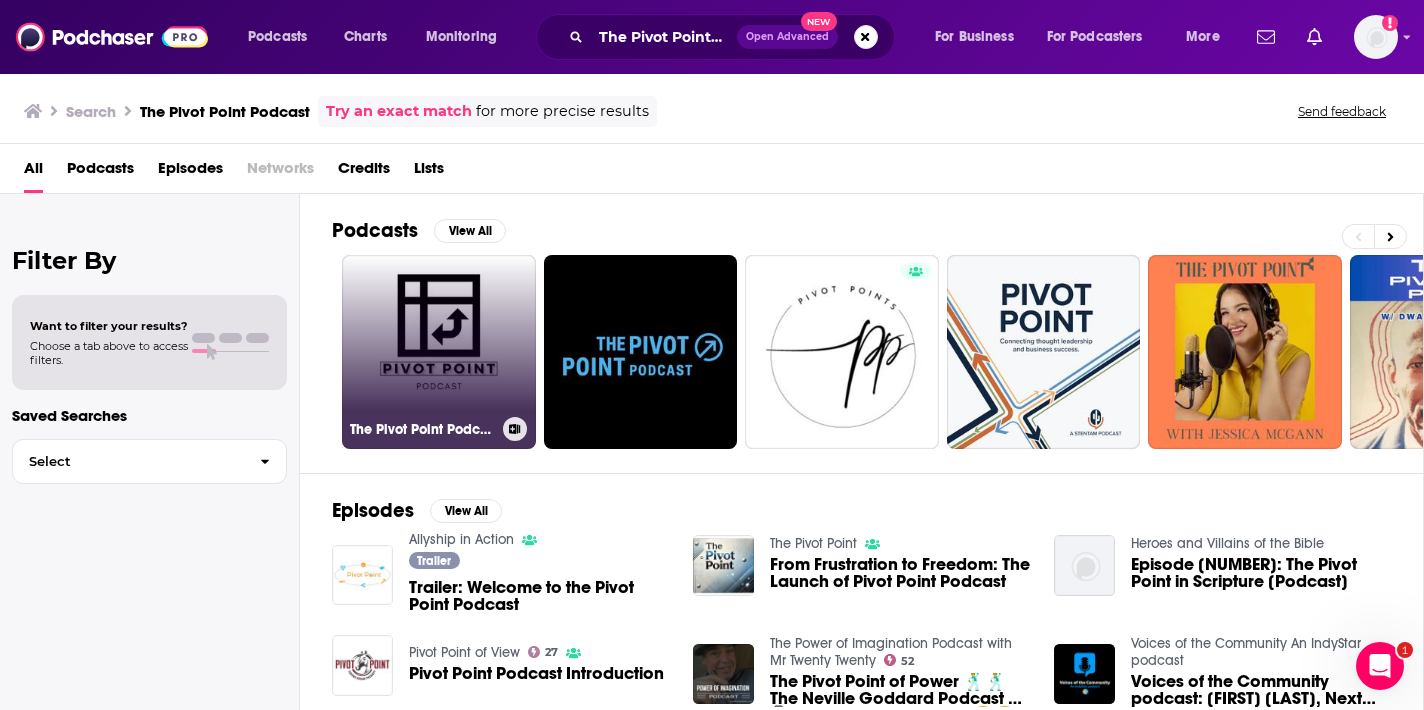 click on "The Pivot Point Podcast" at bounding box center [439, 352] 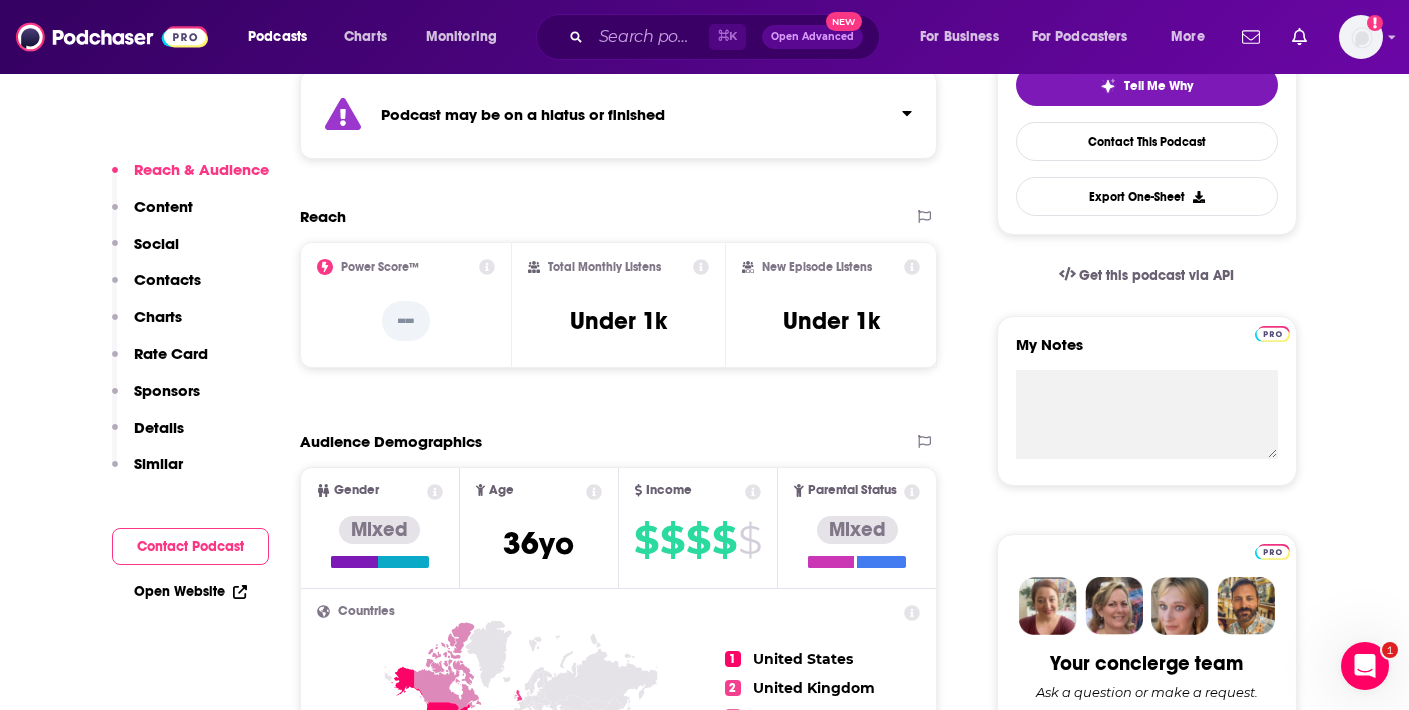 scroll, scrollTop: 0, scrollLeft: 0, axis: both 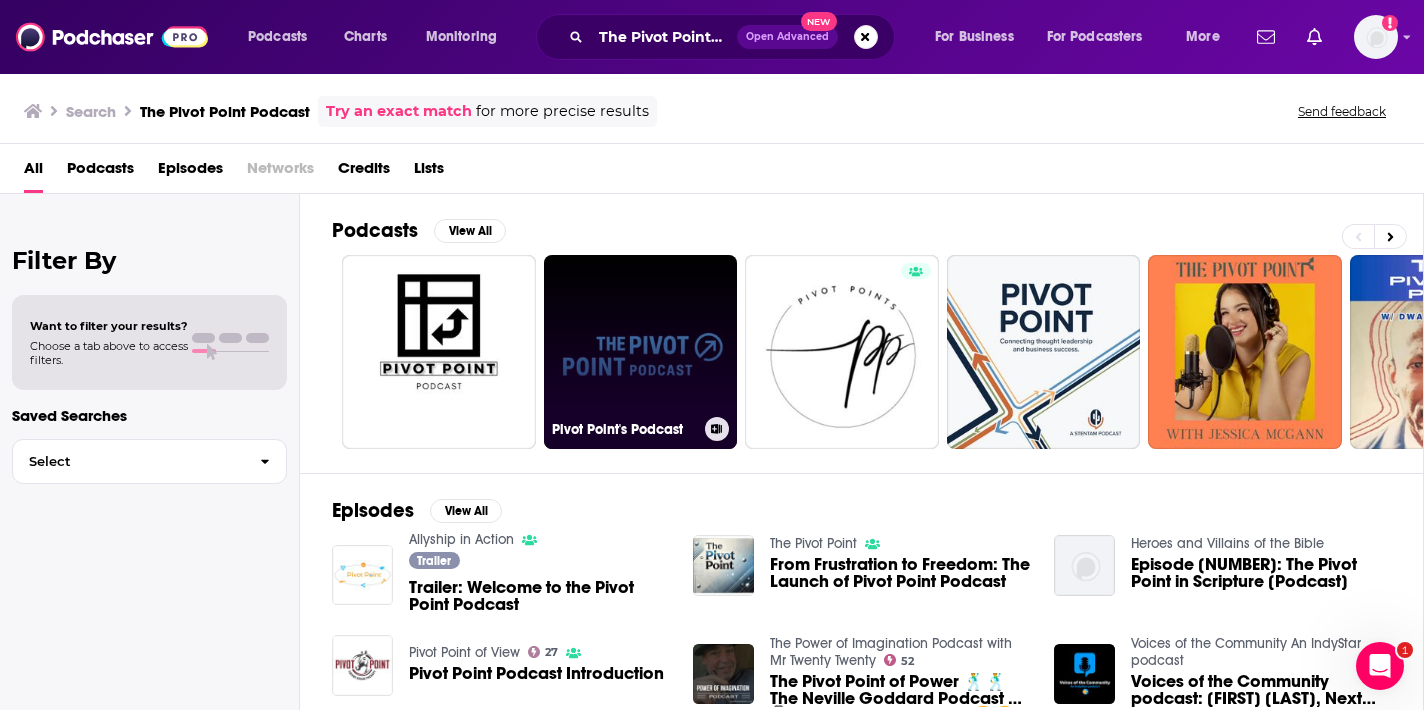 click on "Pivot Point's Podcast" at bounding box center (641, 352) 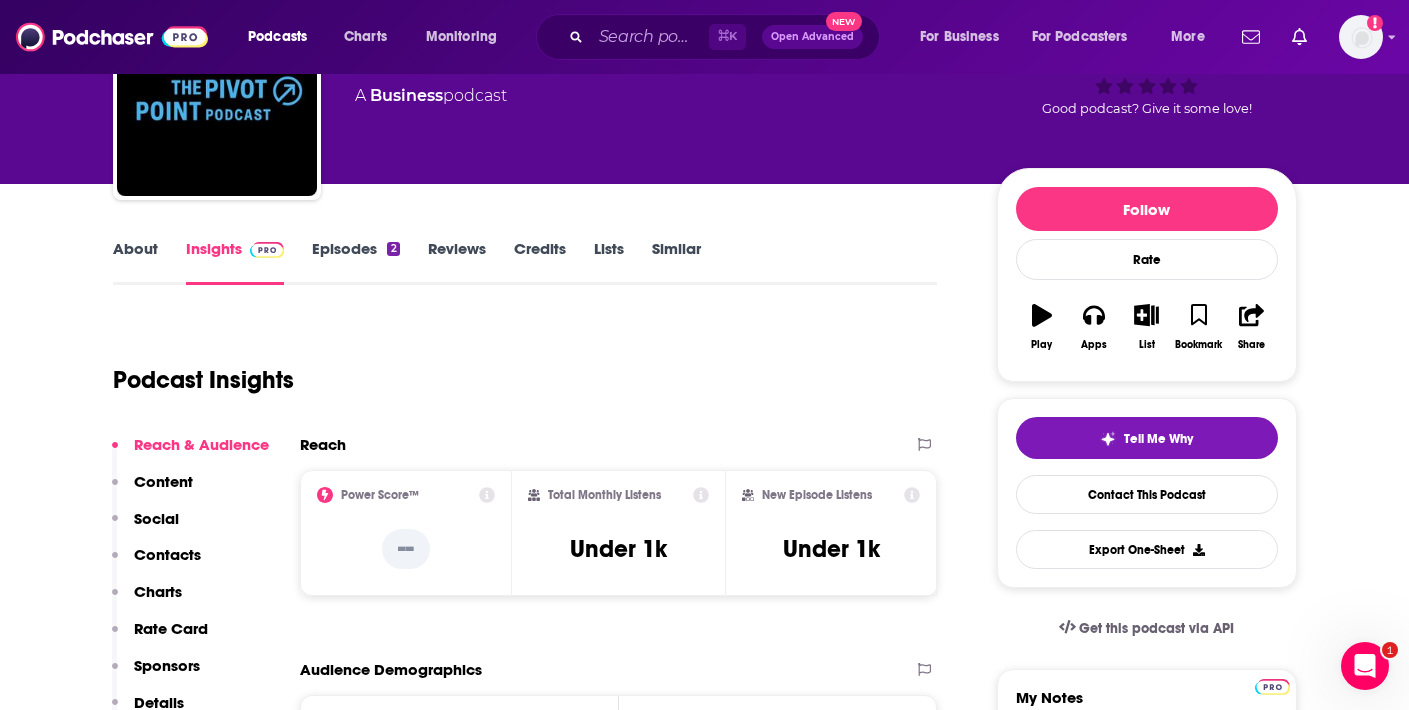 scroll, scrollTop: 0, scrollLeft: 0, axis: both 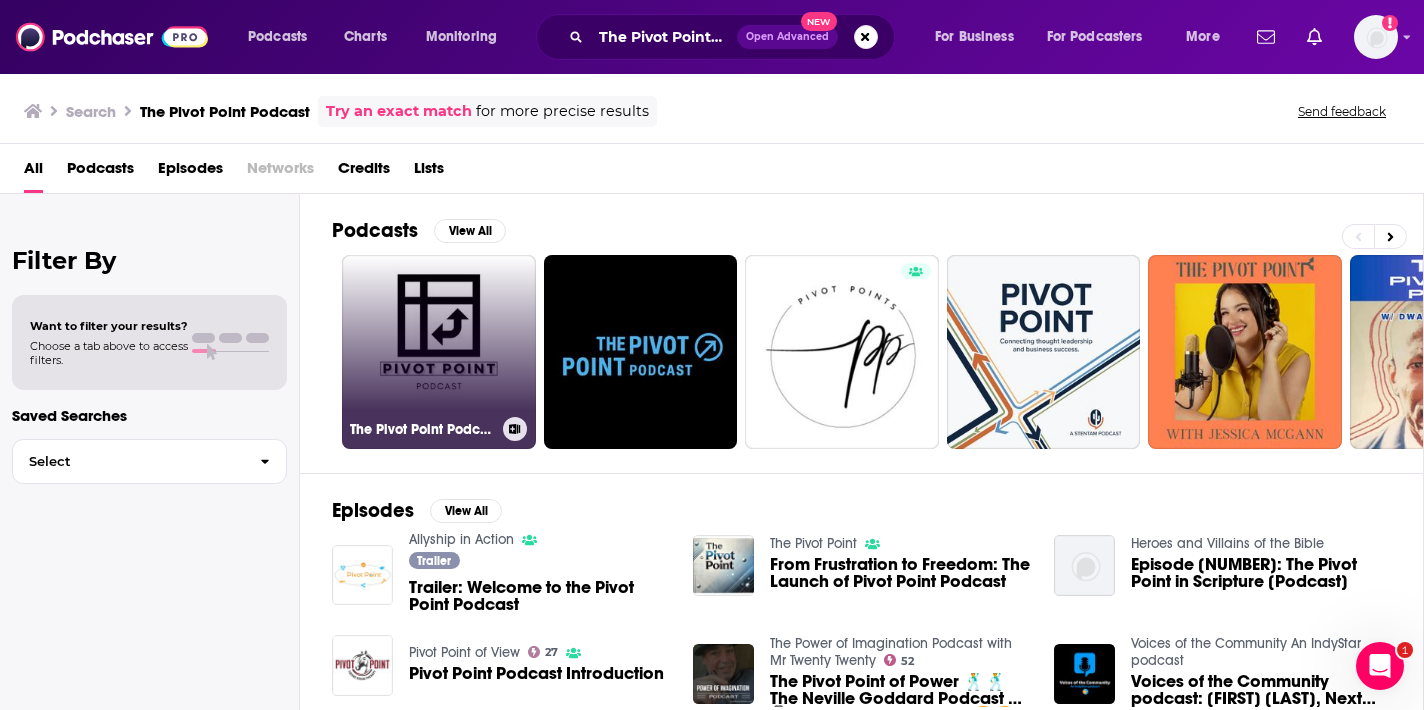 click on "The Pivot Point Podcast" at bounding box center (439, 352) 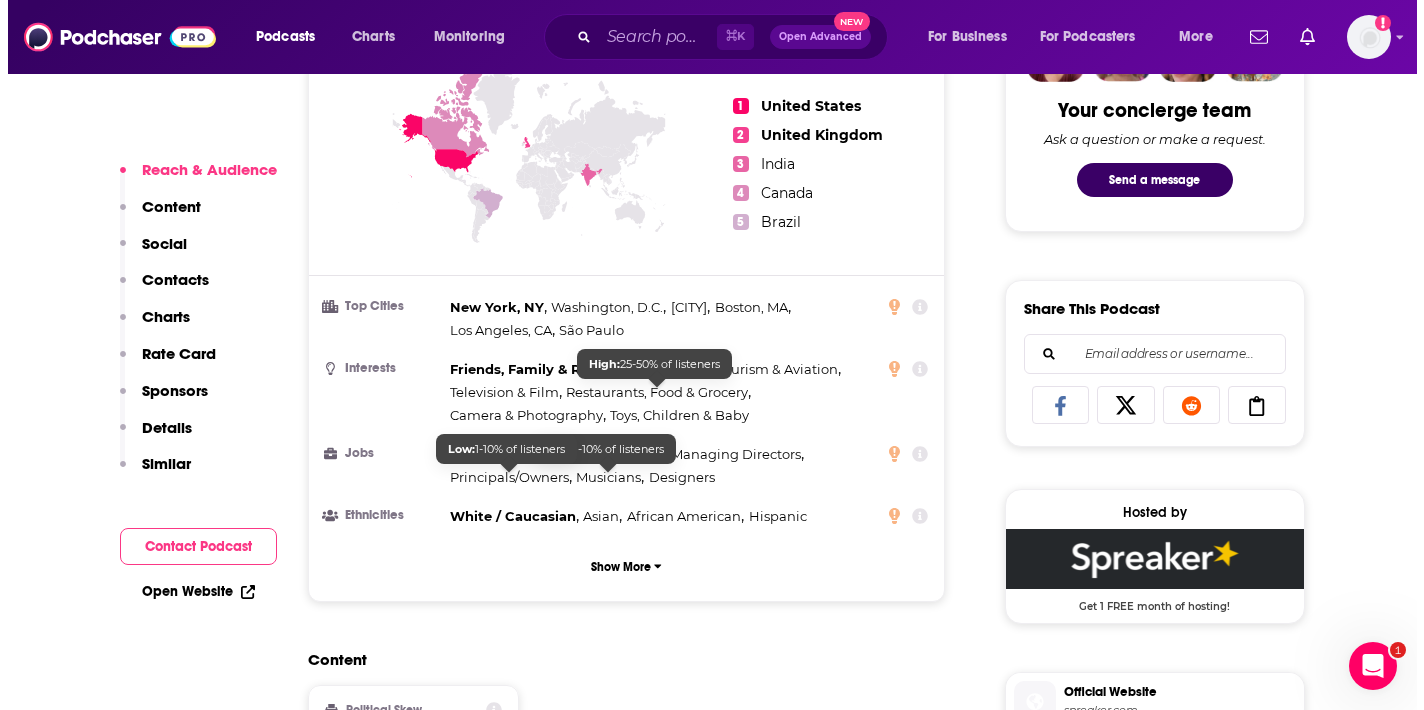 scroll, scrollTop: 0, scrollLeft: 0, axis: both 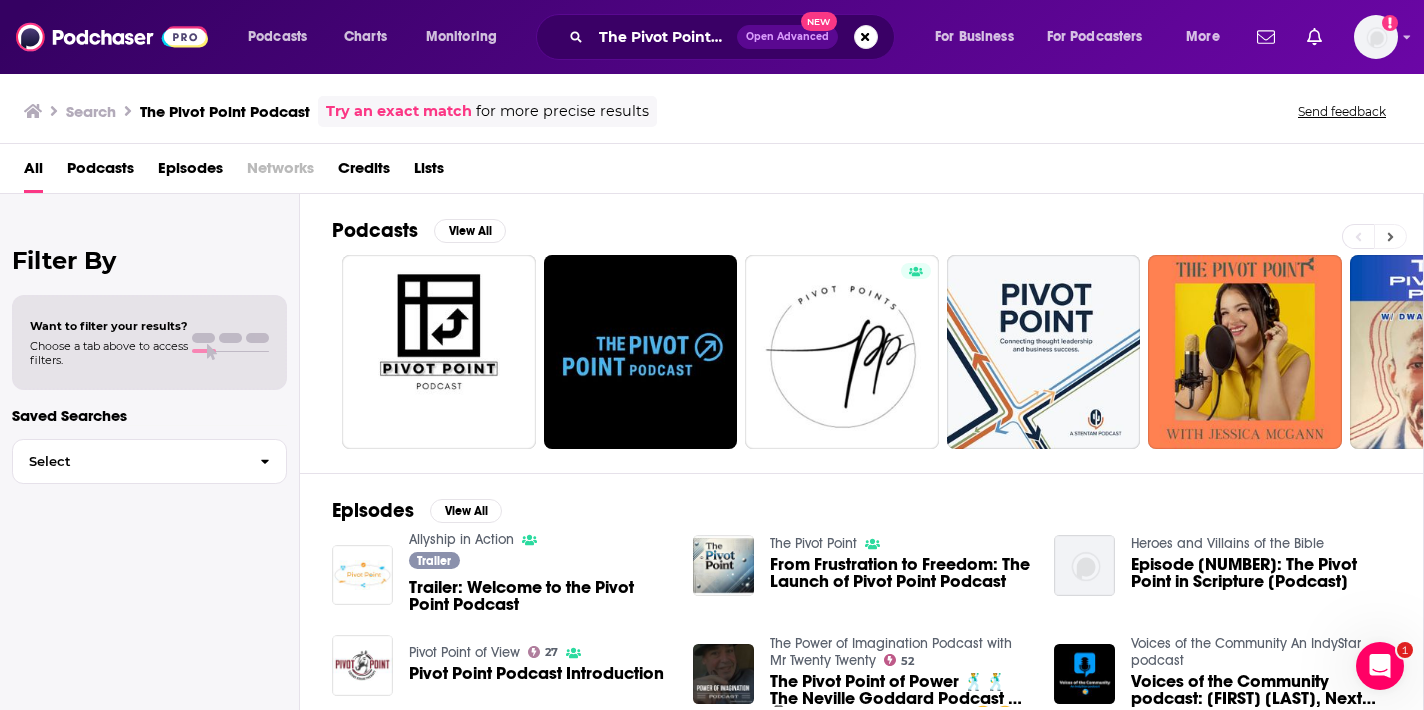 click at bounding box center (1390, 236) 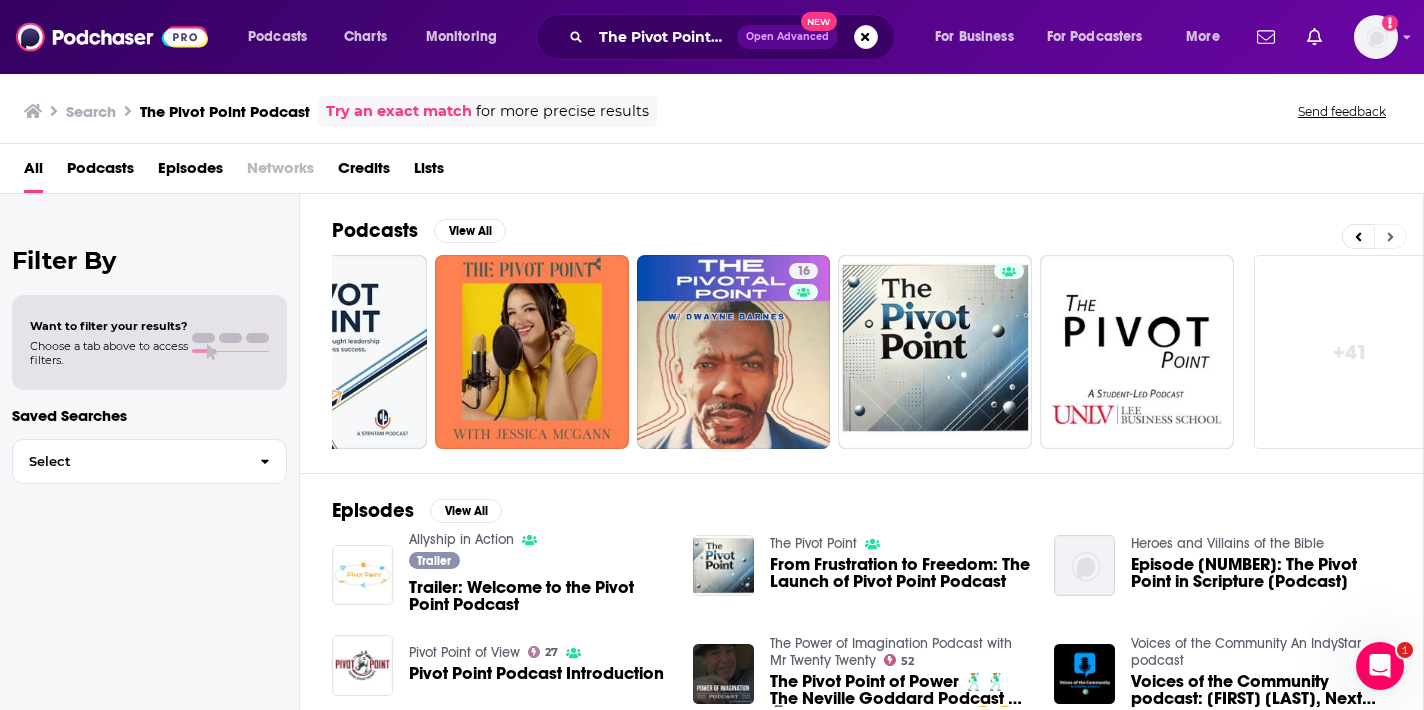 scroll, scrollTop: 0, scrollLeft: 745, axis: horizontal 